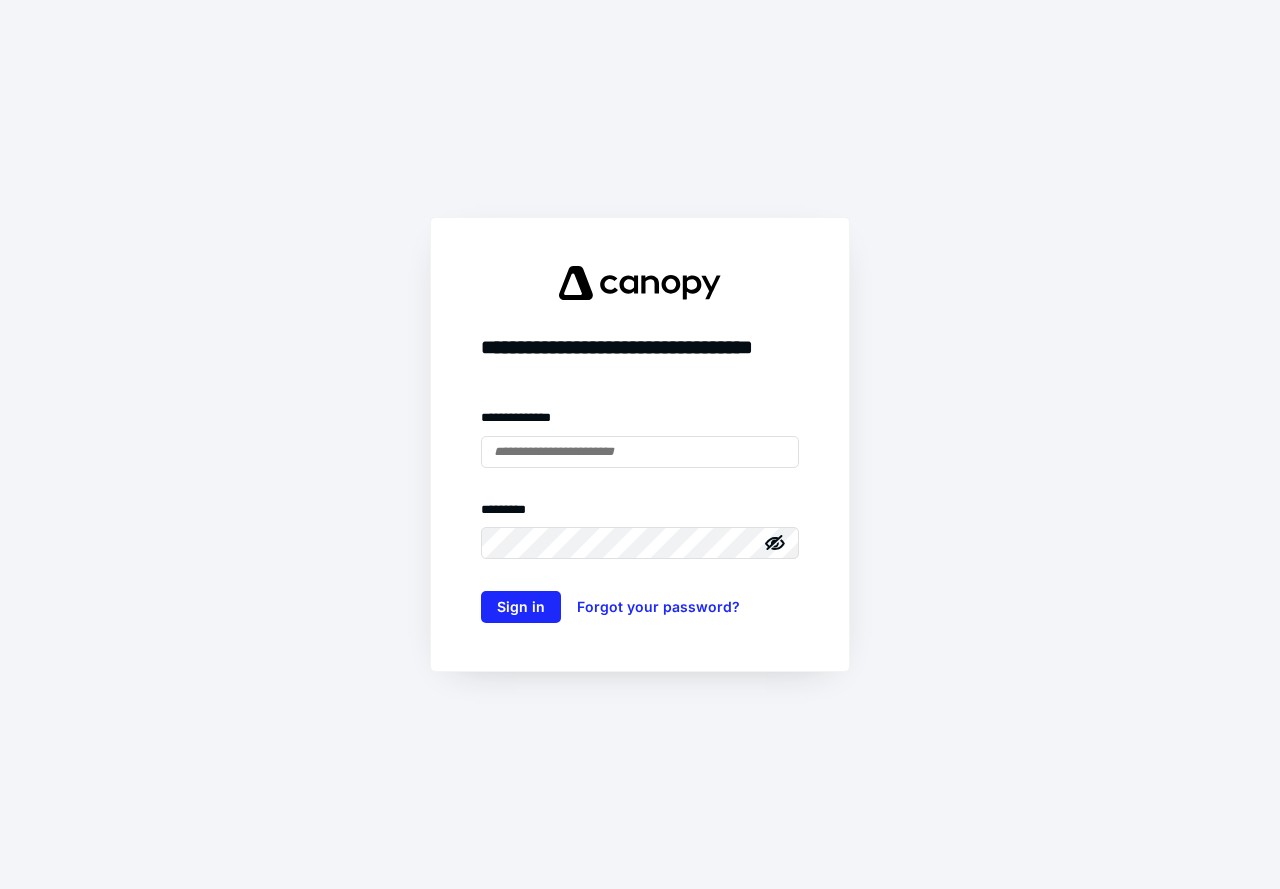 scroll, scrollTop: 0, scrollLeft: 0, axis: both 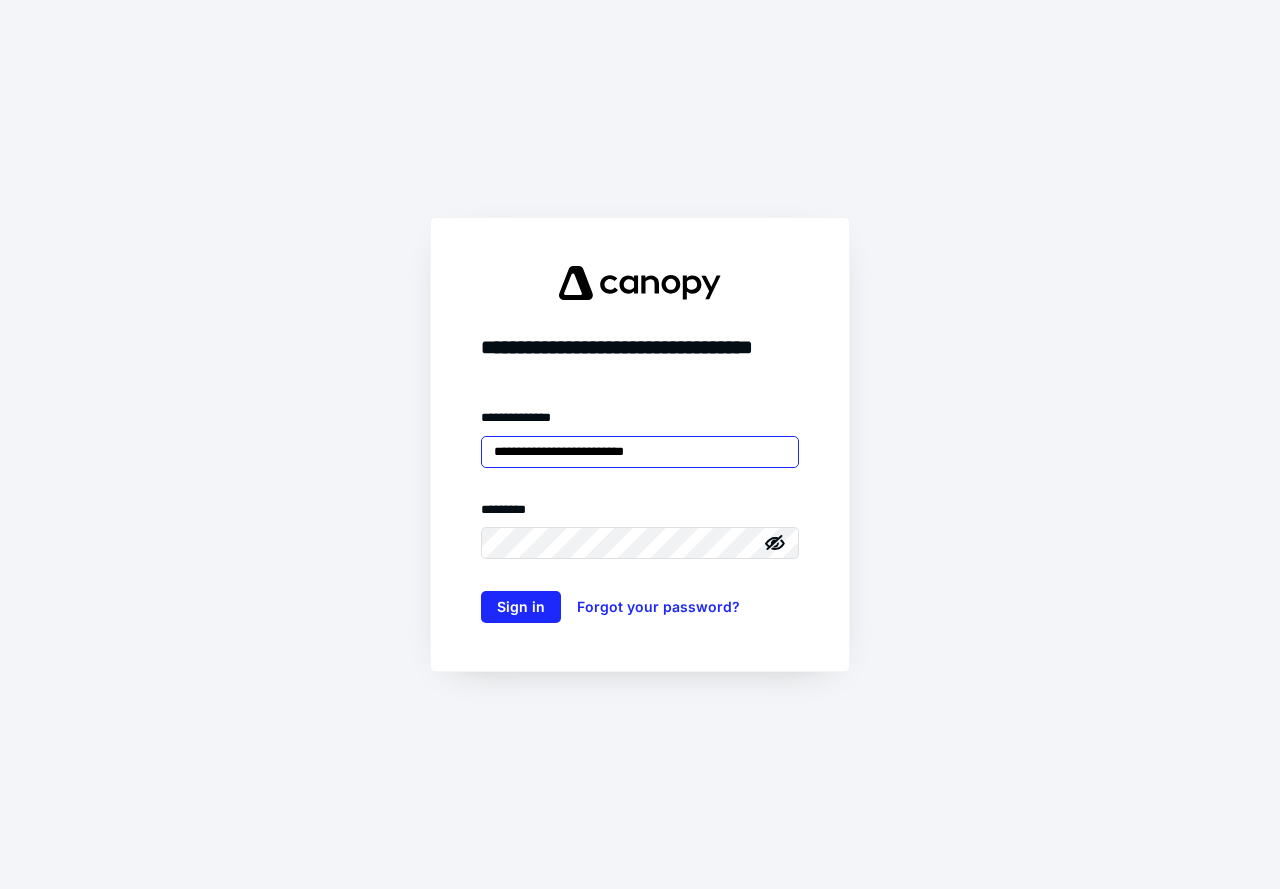 click on "**********" at bounding box center [640, 452] 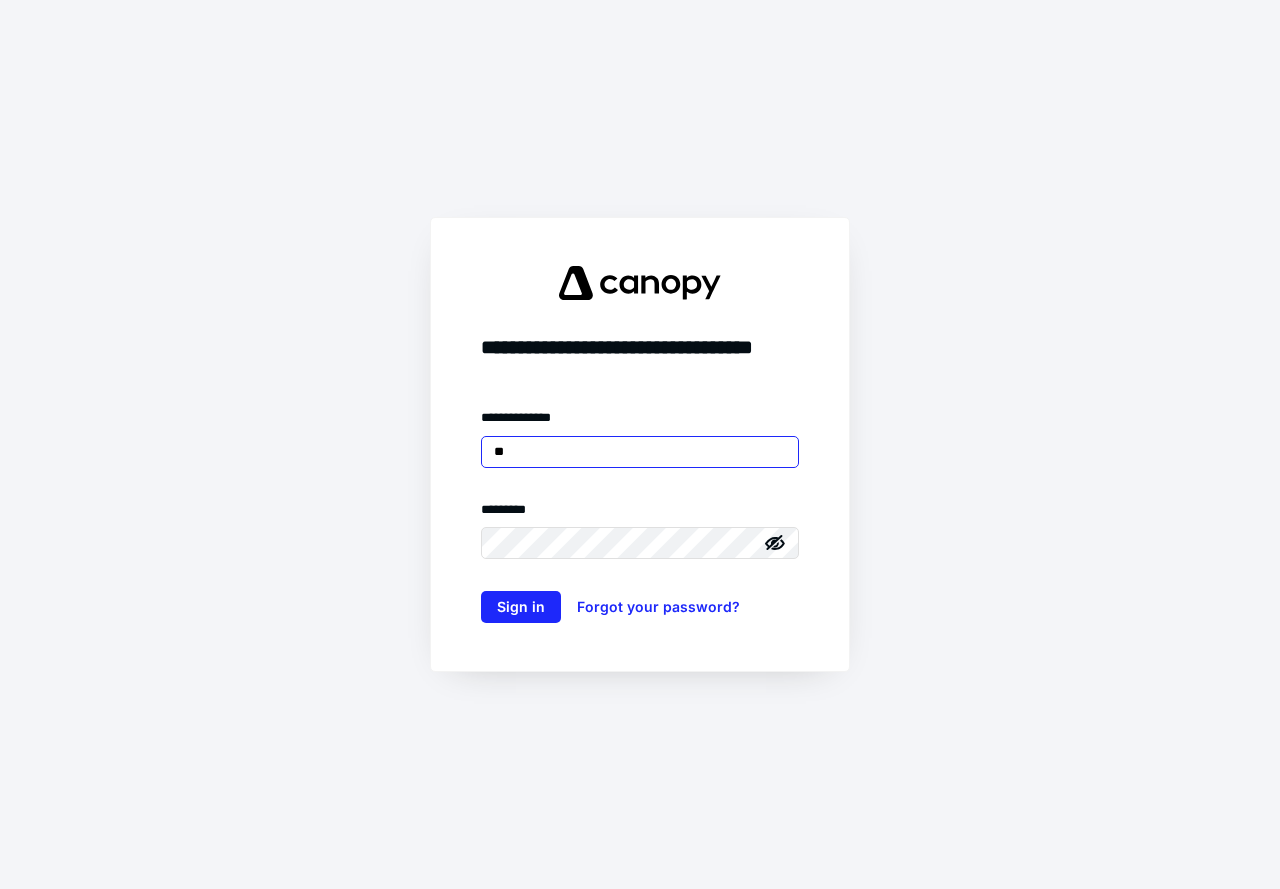 type on "*" 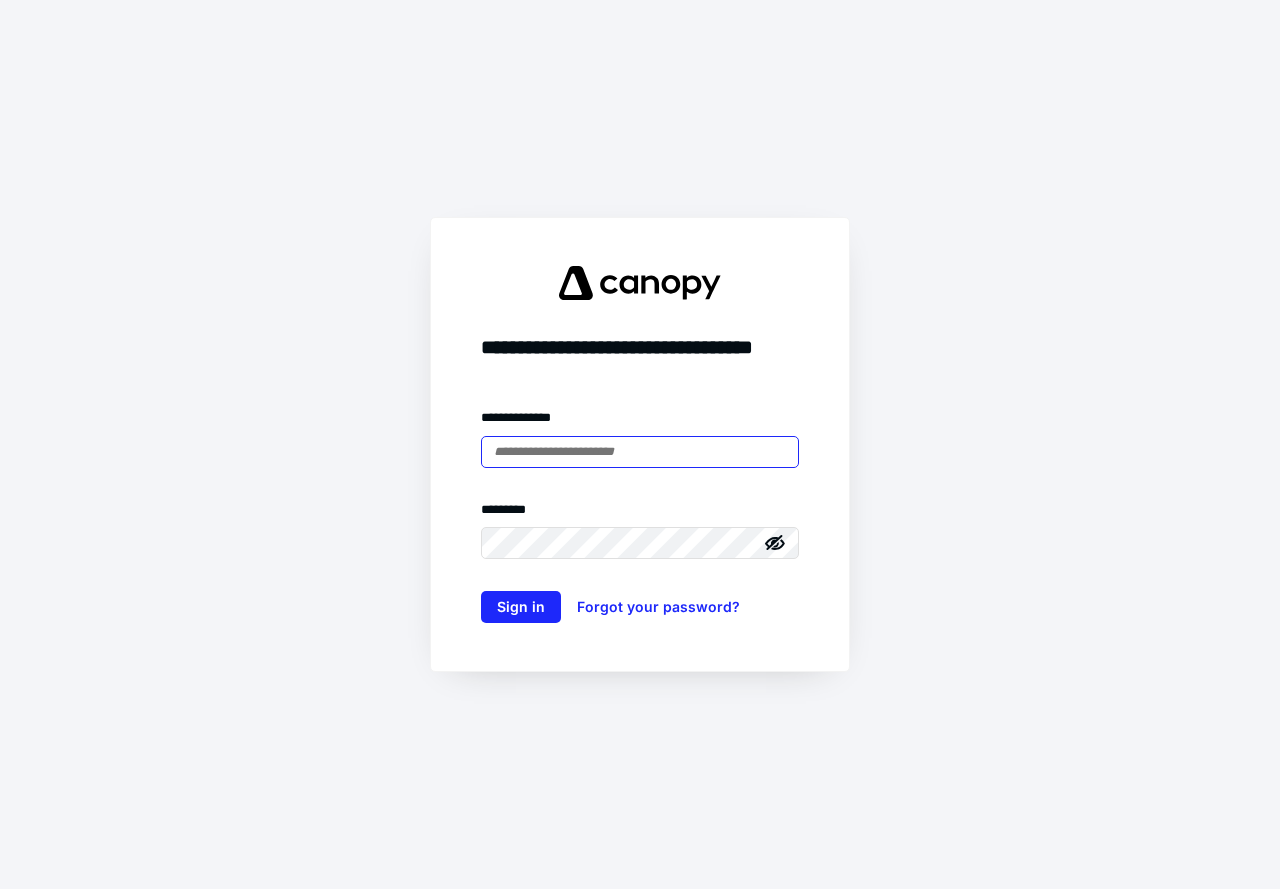 type 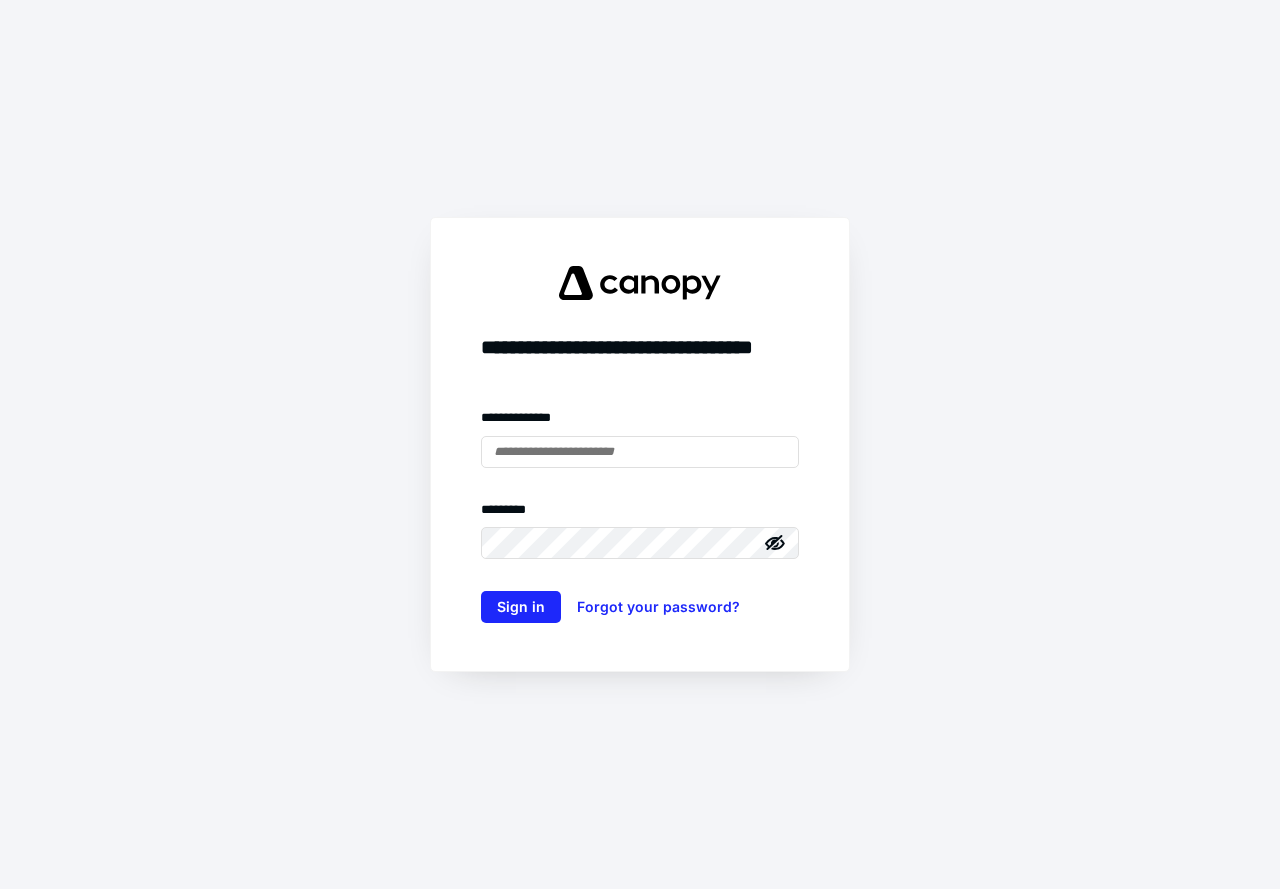 click on "**********" at bounding box center [640, 444] 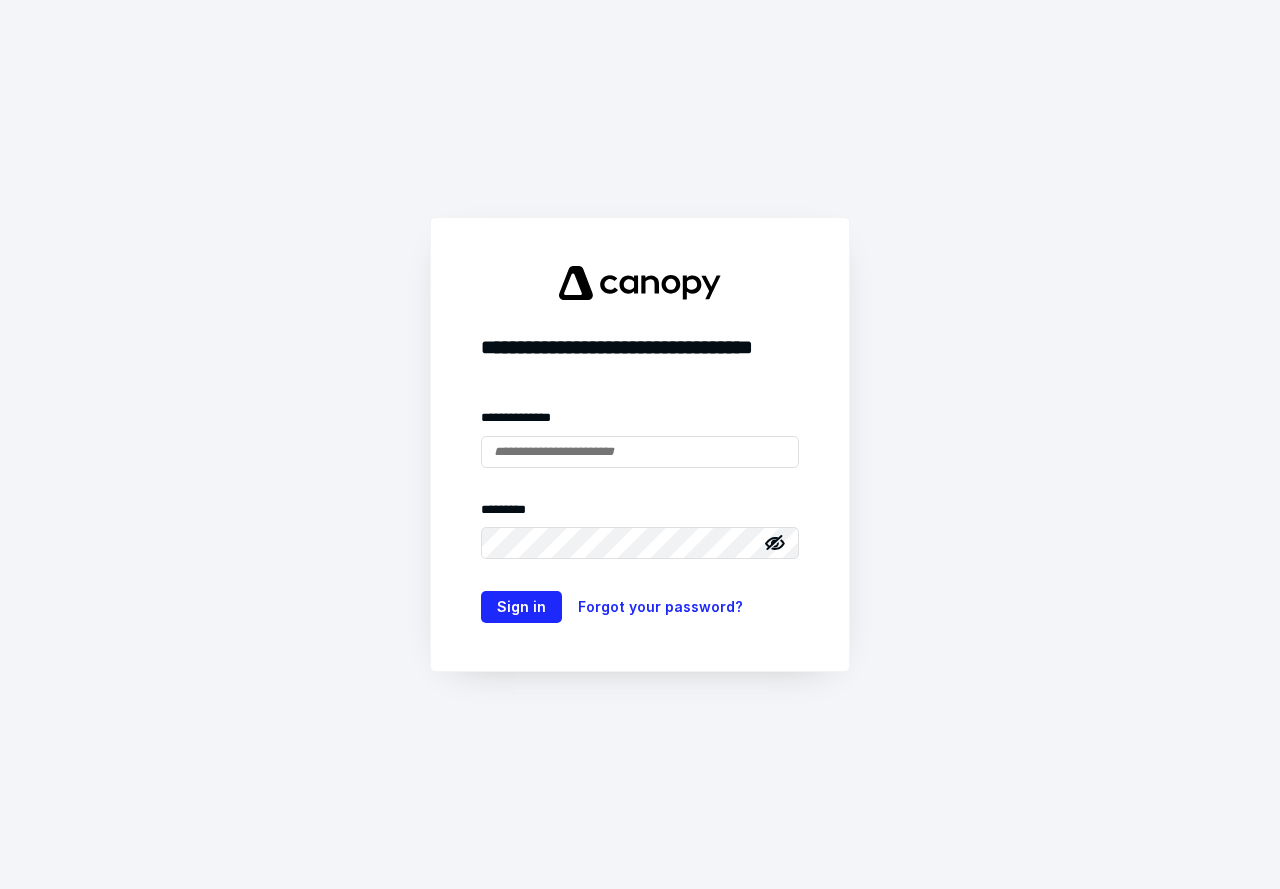 scroll, scrollTop: 0, scrollLeft: 0, axis: both 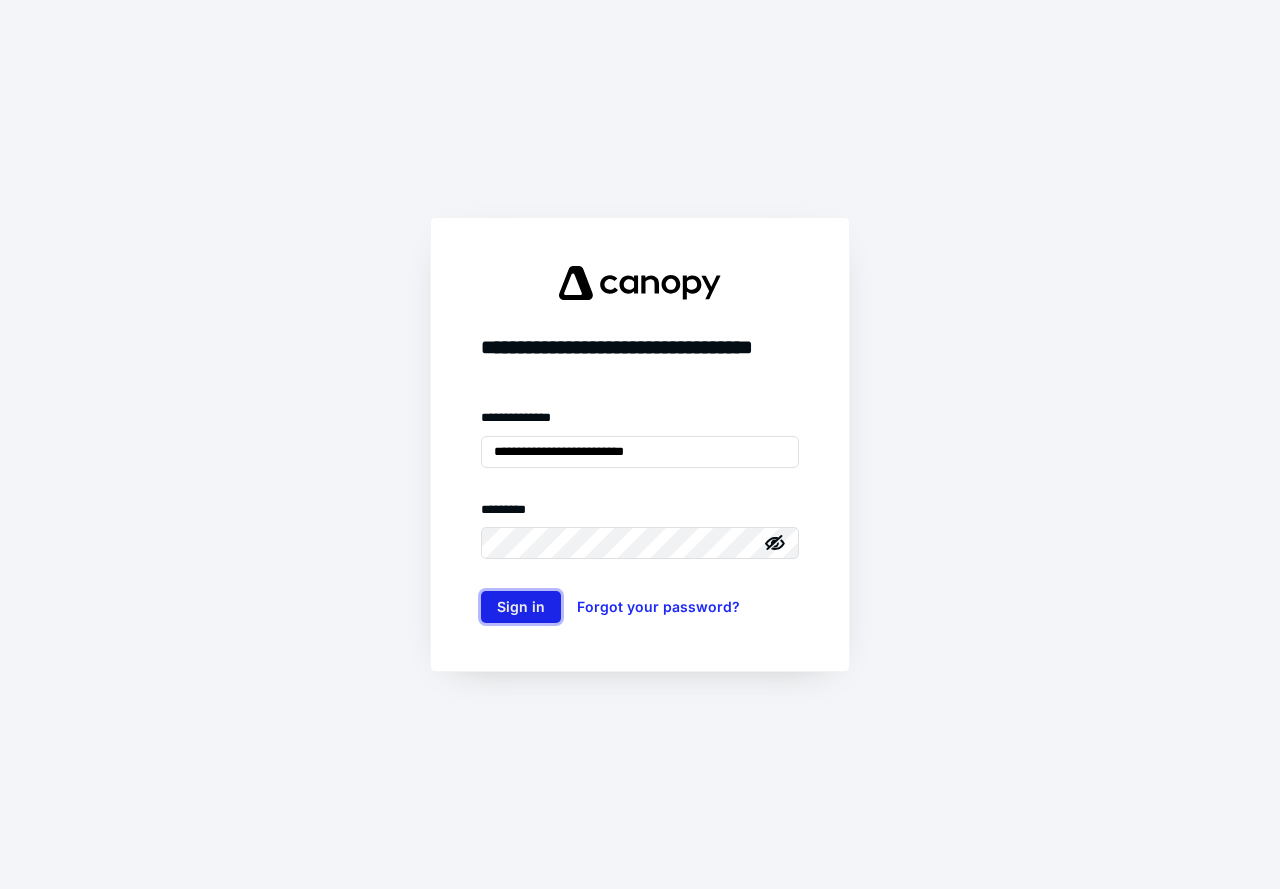 click on "Sign in" at bounding box center (521, 607) 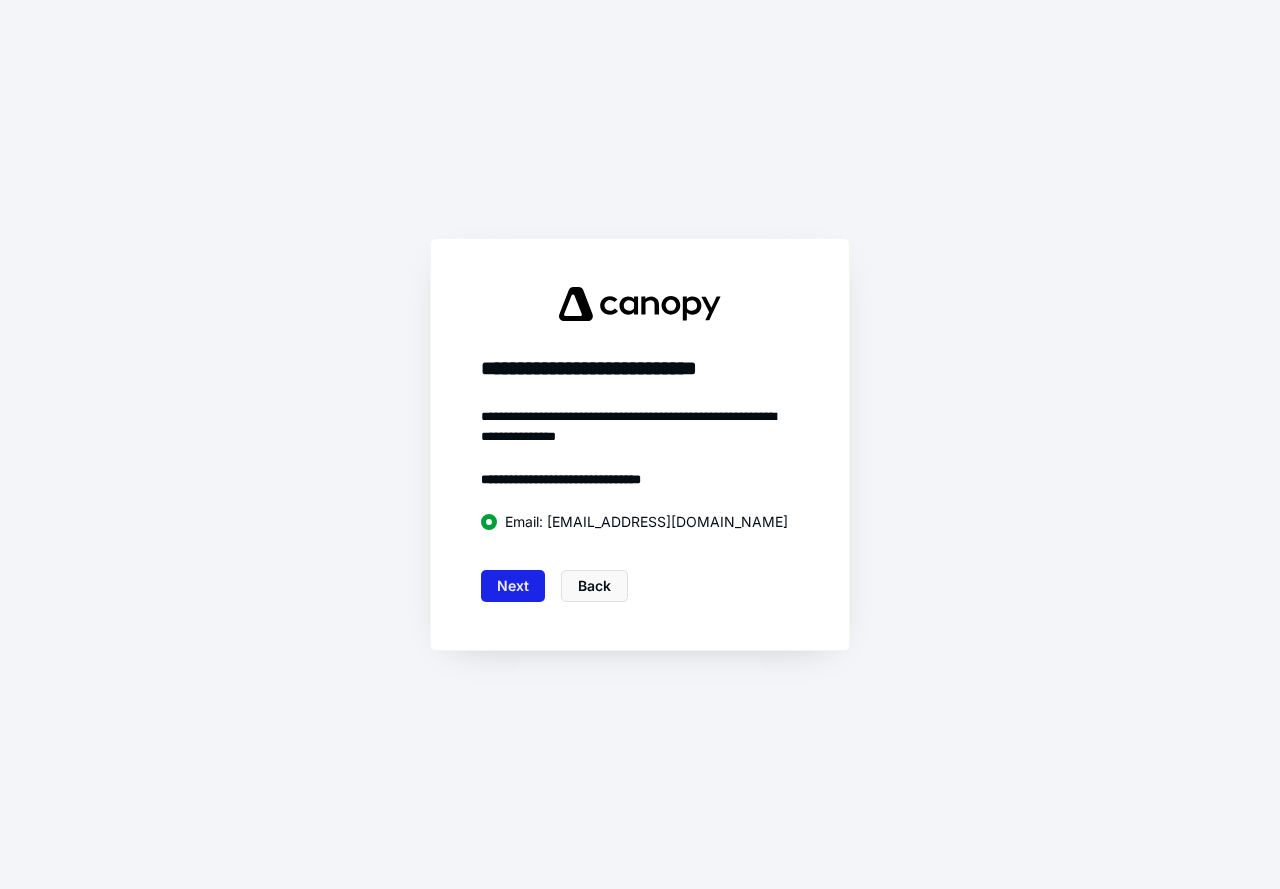 click on "Next" at bounding box center (513, 586) 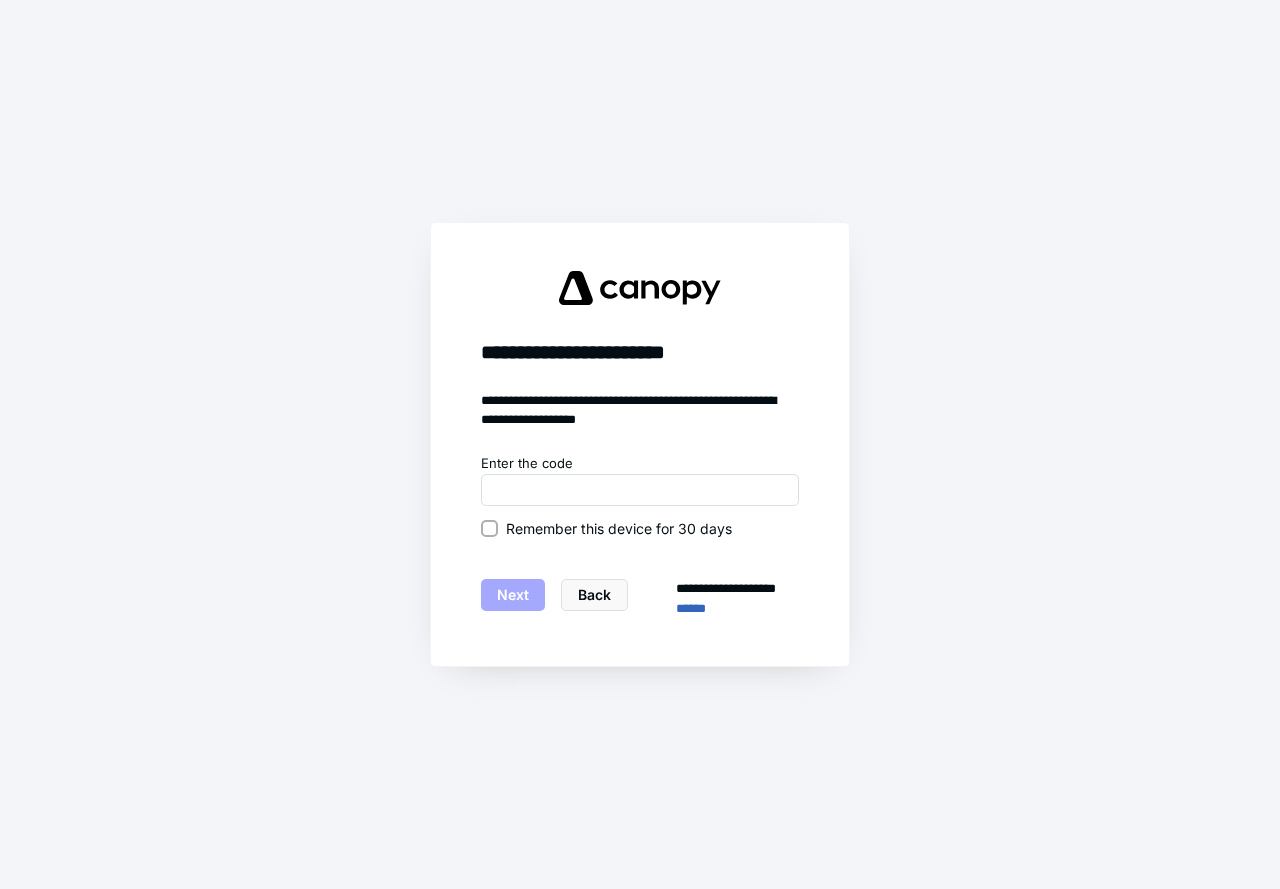 click 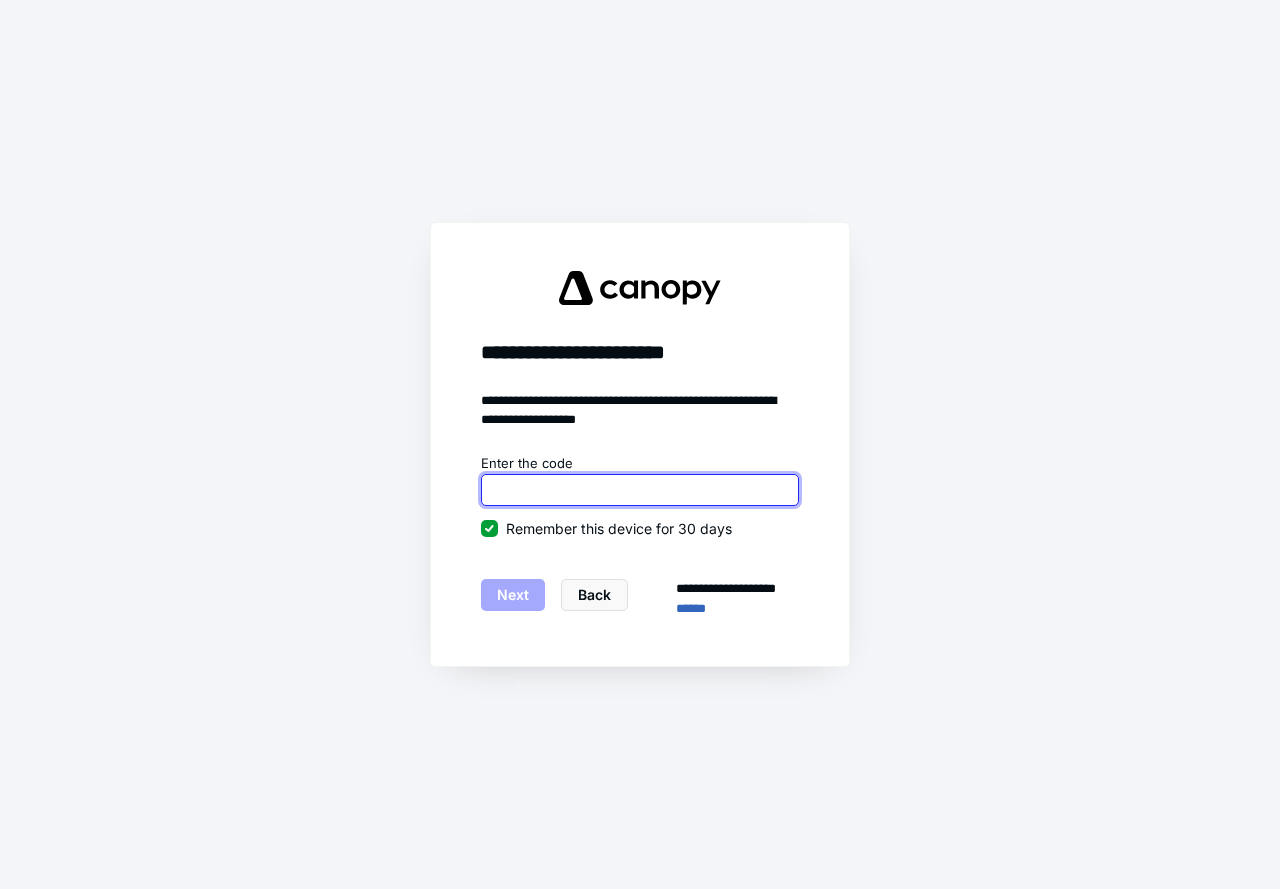 click at bounding box center (640, 490) 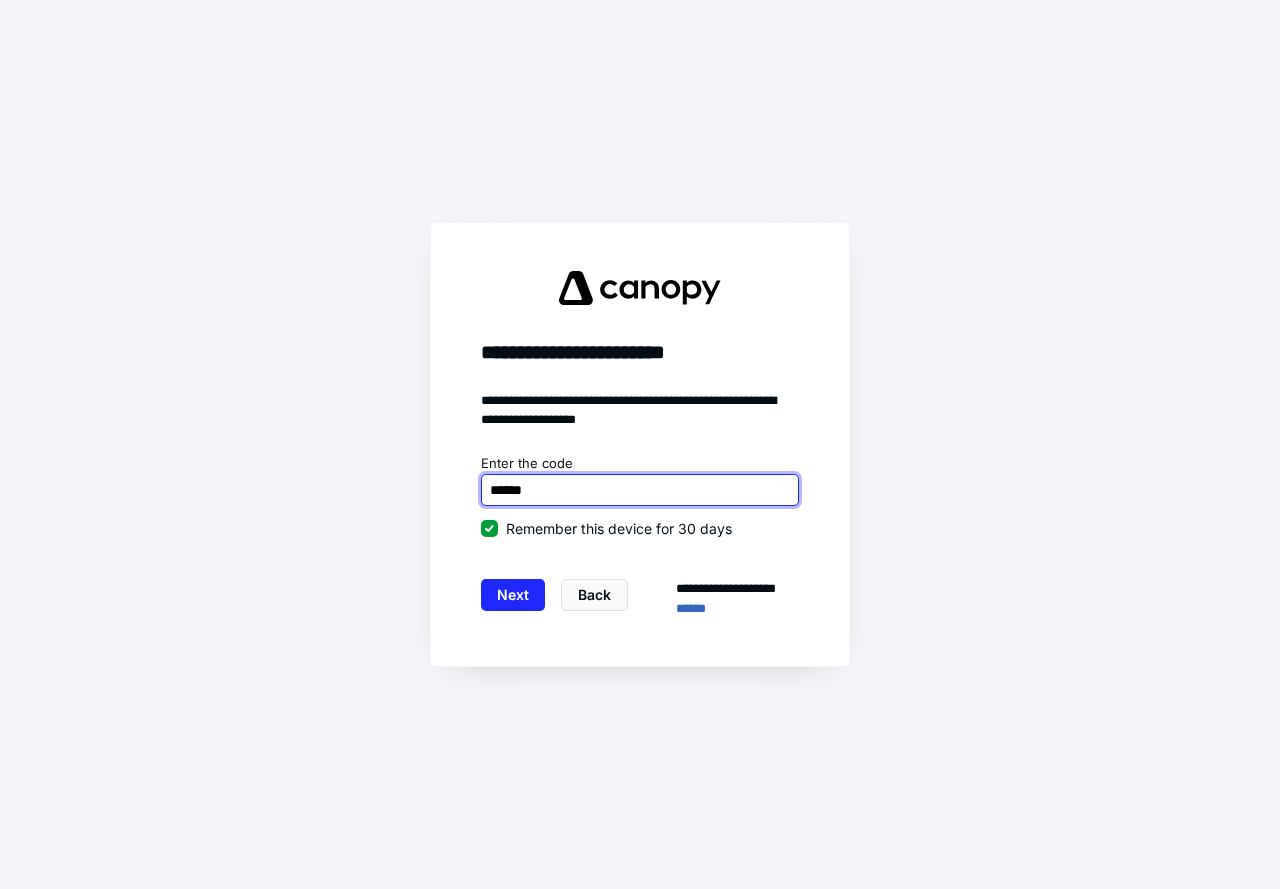 type on "******" 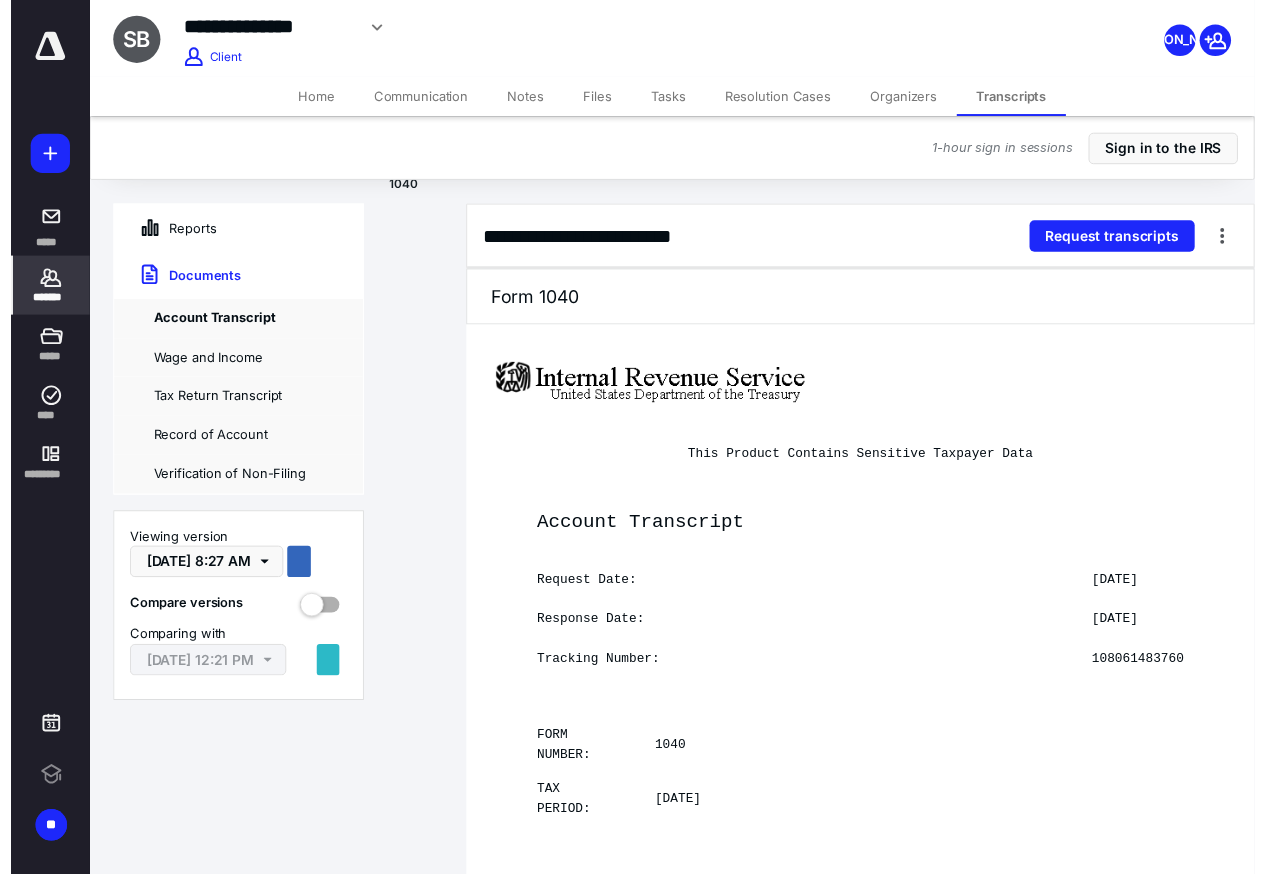 scroll, scrollTop: 0, scrollLeft: 0, axis: both 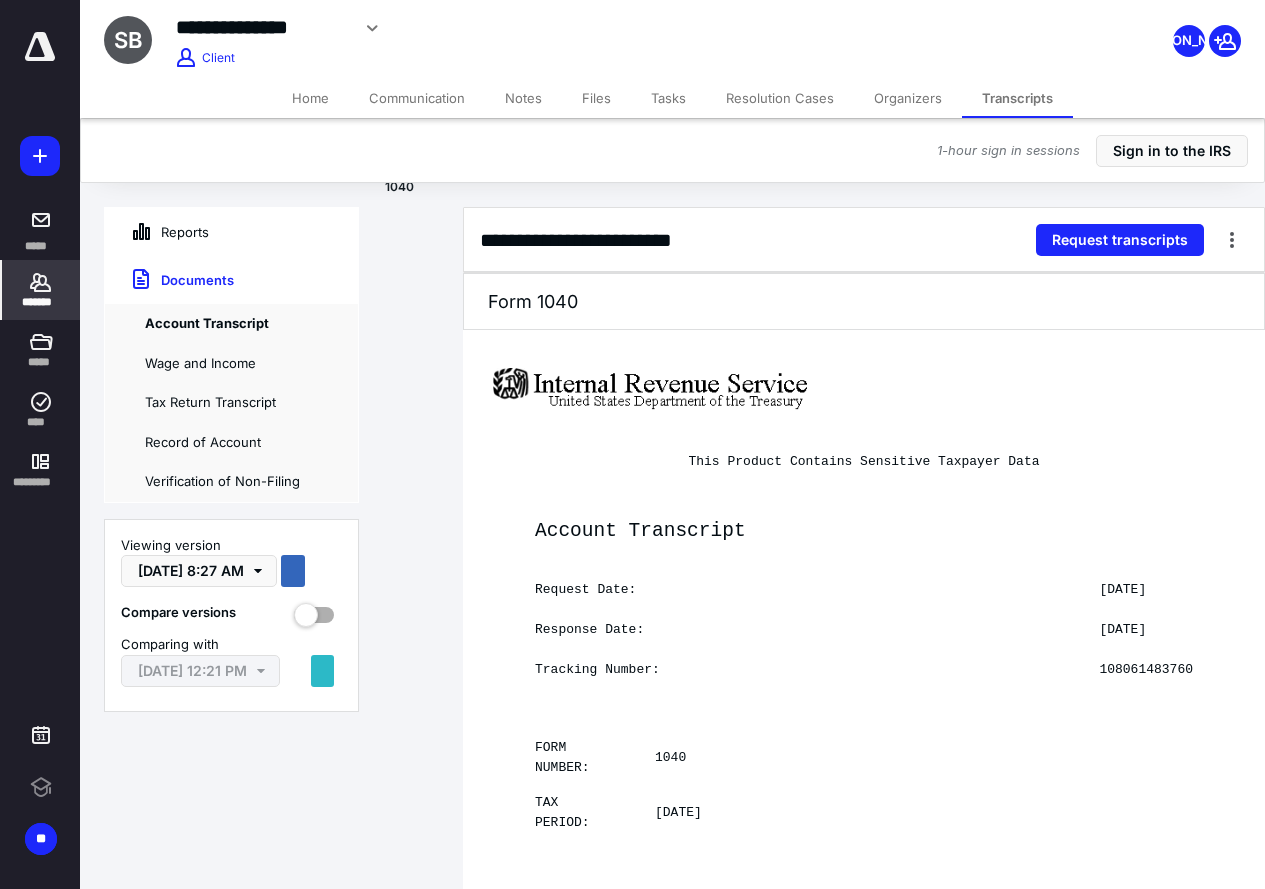 click 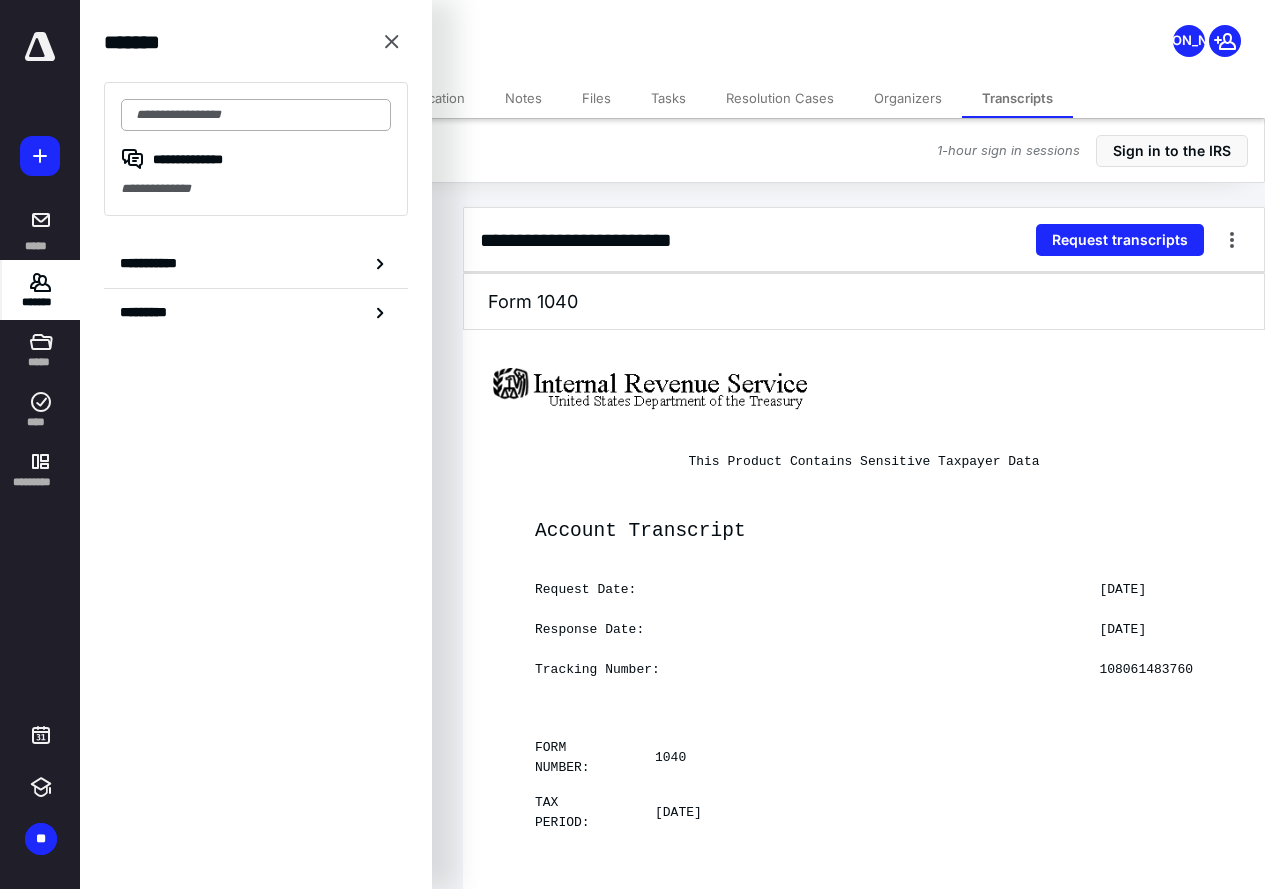 drag, startPoint x: 237, startPoint y: 122, endPoint x: 249, endPoint y: 117, distance: 13 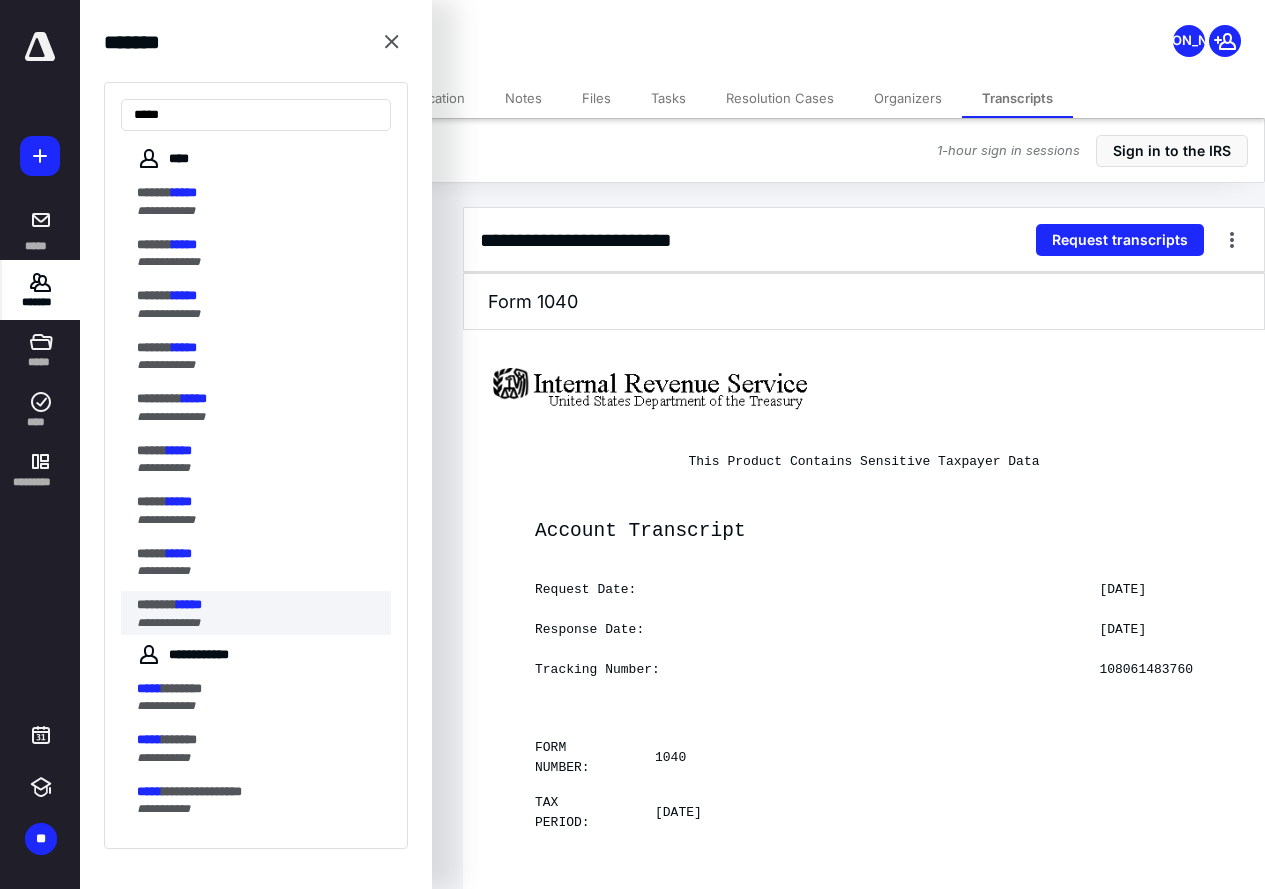 type on "*****" 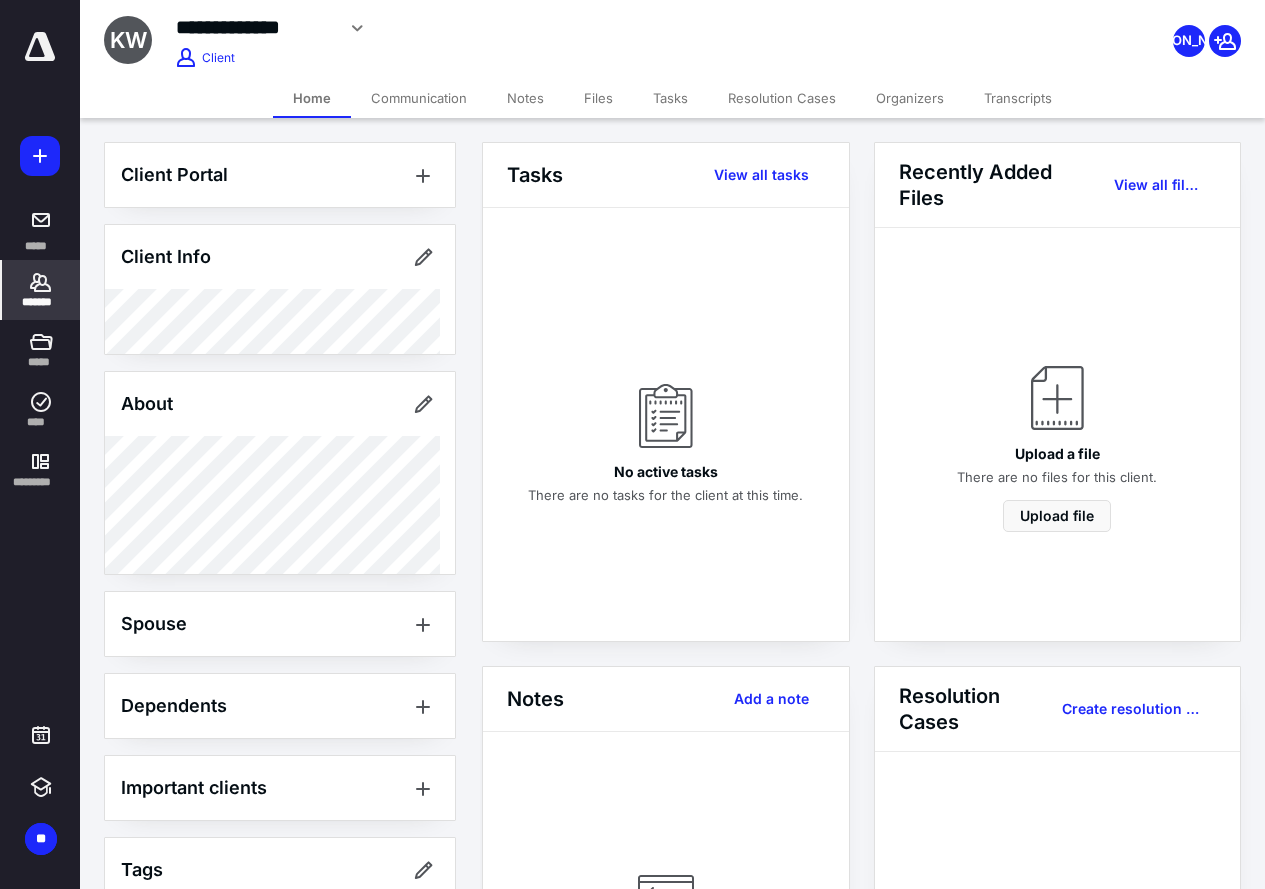 click on "Transcripts" at bounding box center (1018, 98) 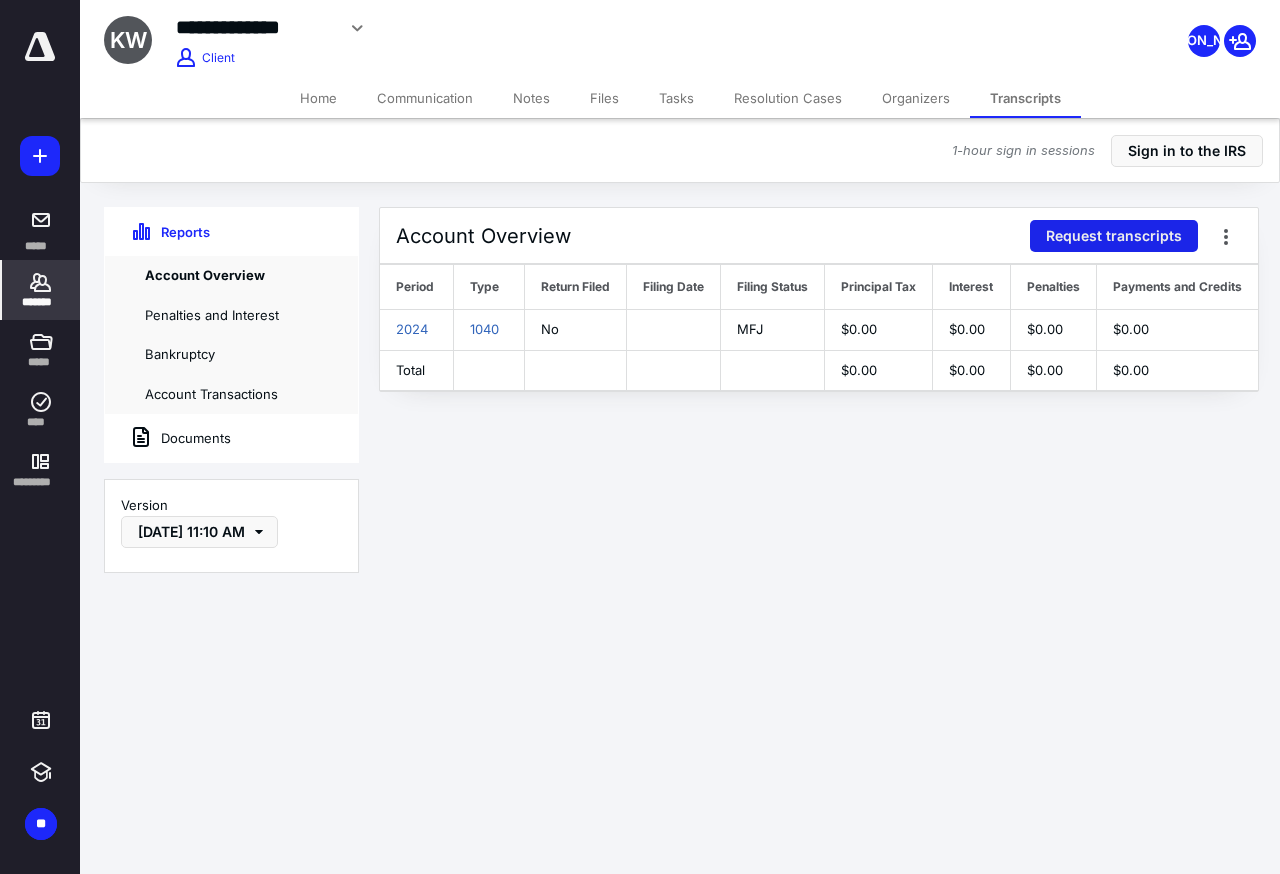 click on "Request transcripts" at bounding box center [1114, 236] 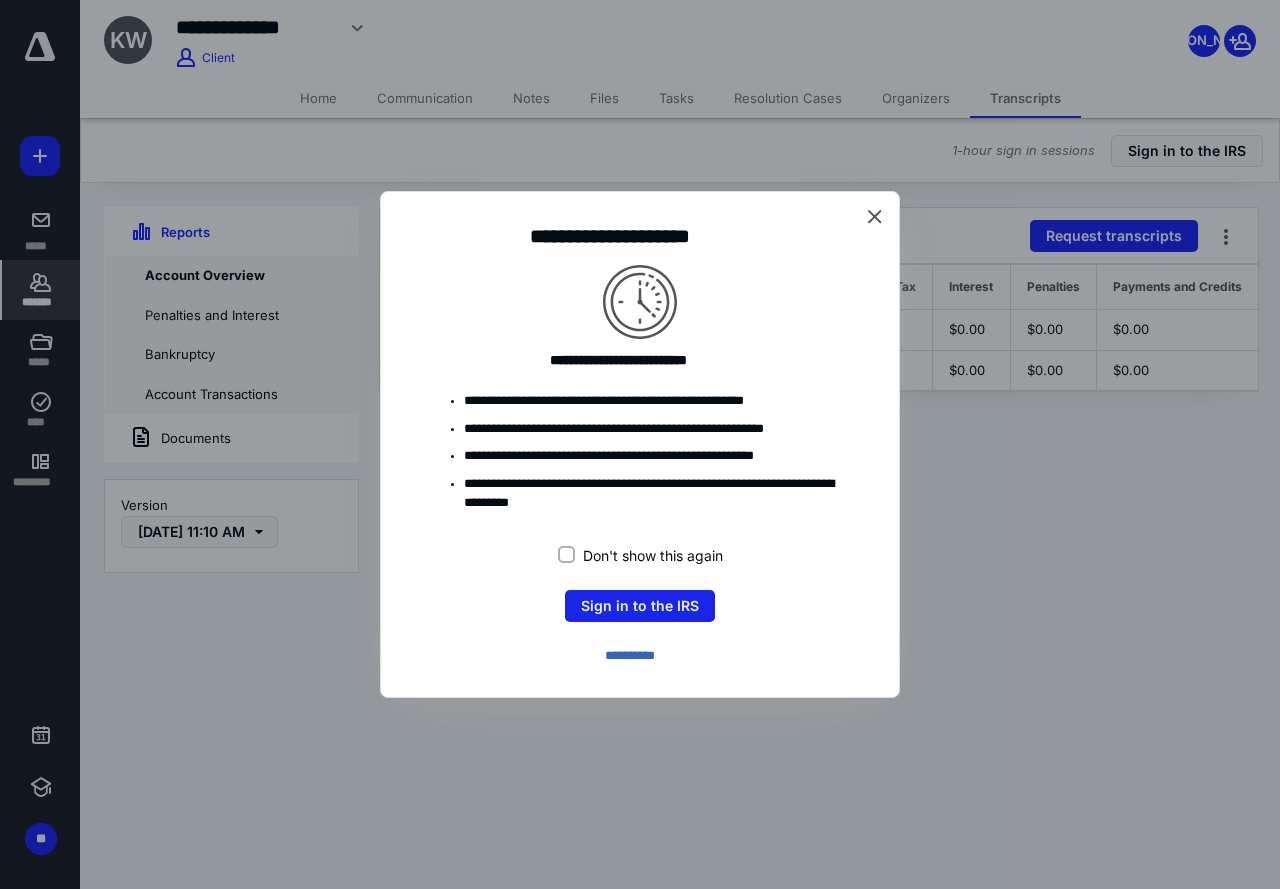 click on "Sign in to the IRS" at bounding box center (640, 606) 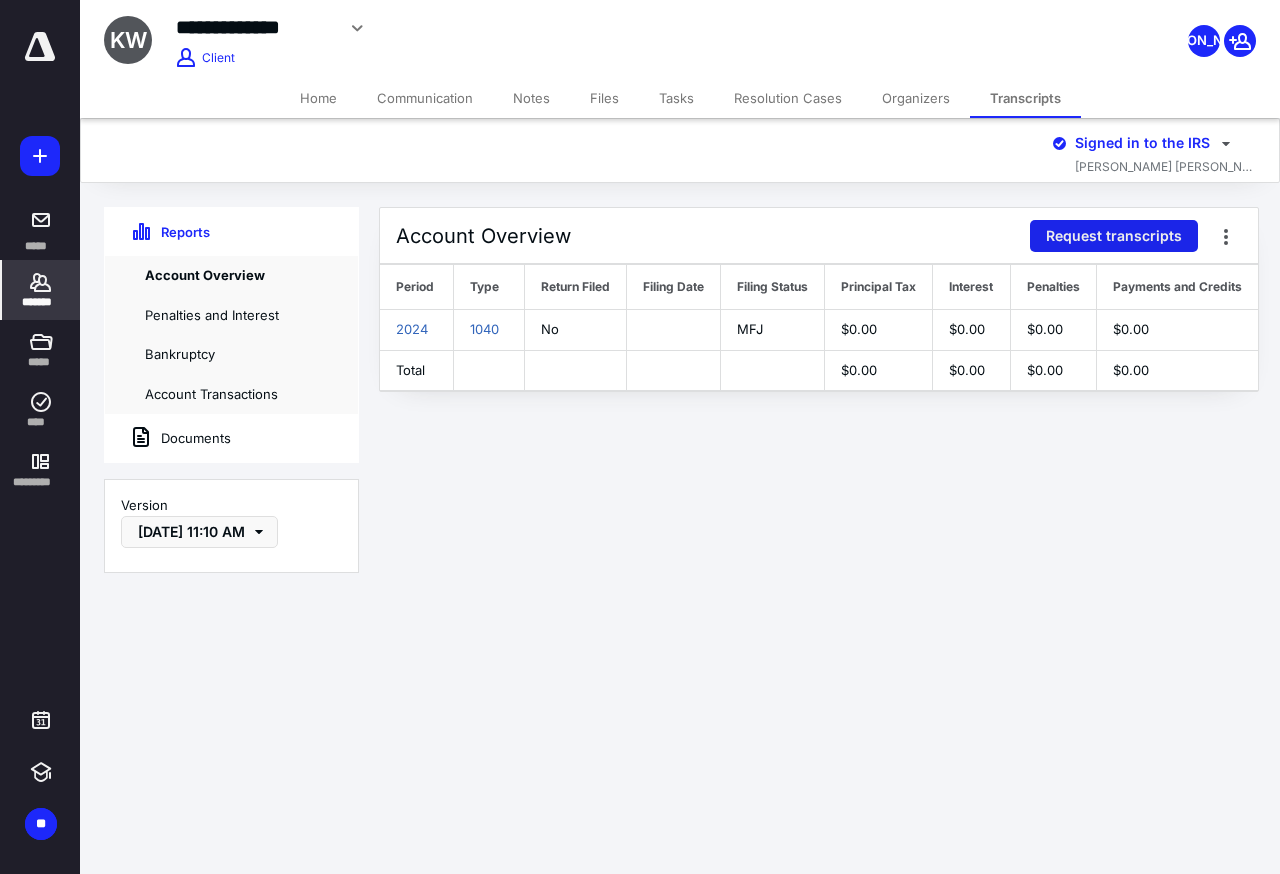 click on "Request transcripts" at bounding box center (1114, 236) 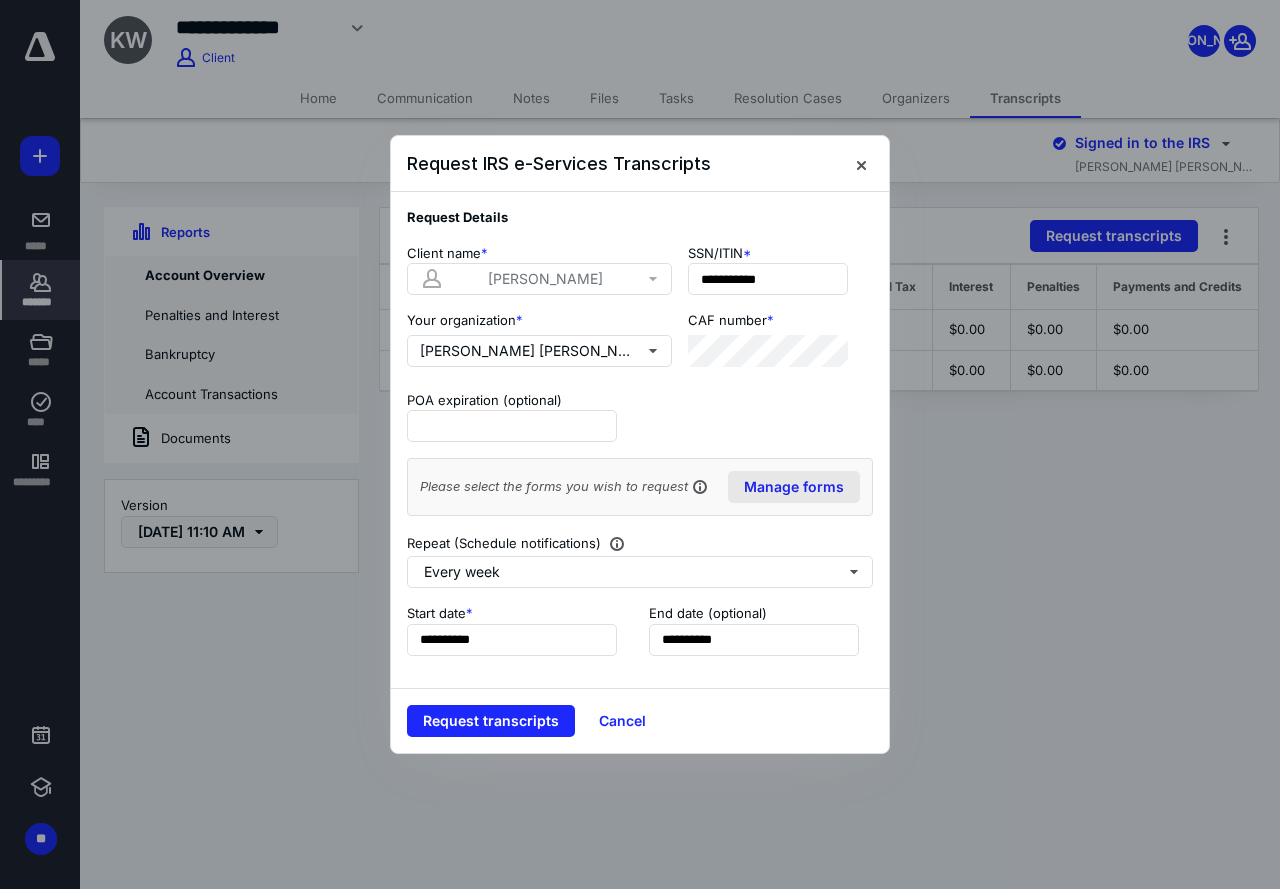 click on "Manage forms" at bounding box center [794, 487] 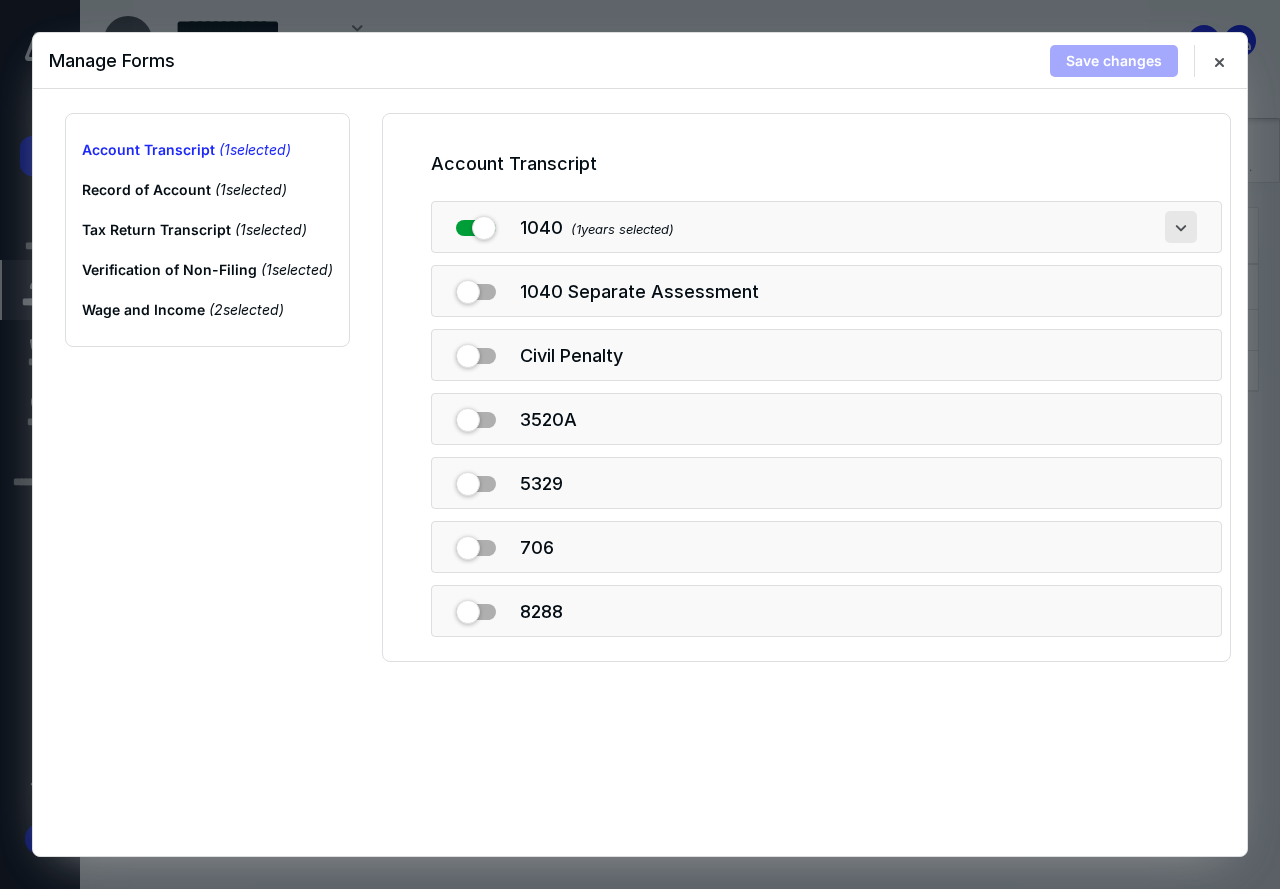 click at bounding box center (1181, 227) 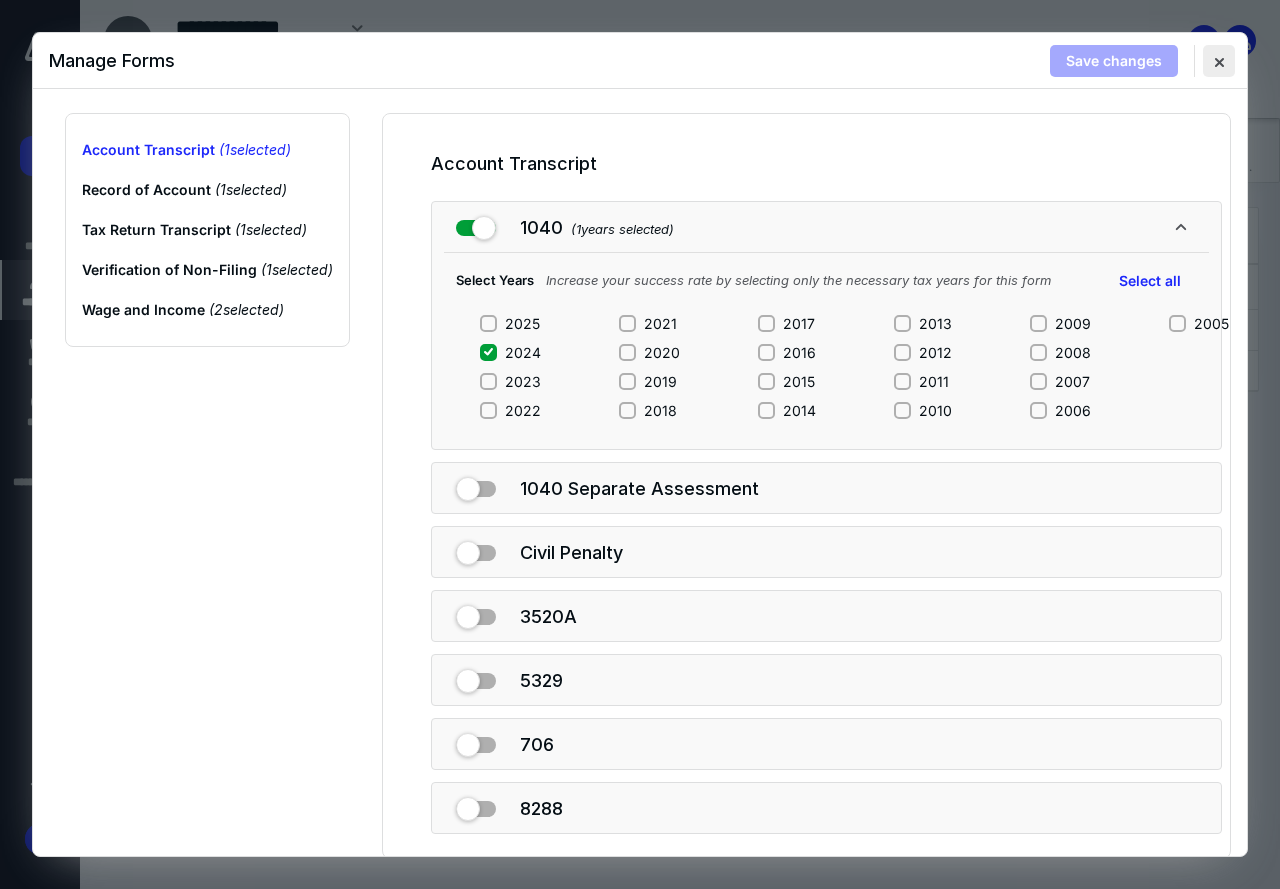 click at bounding box center [1219, 61] 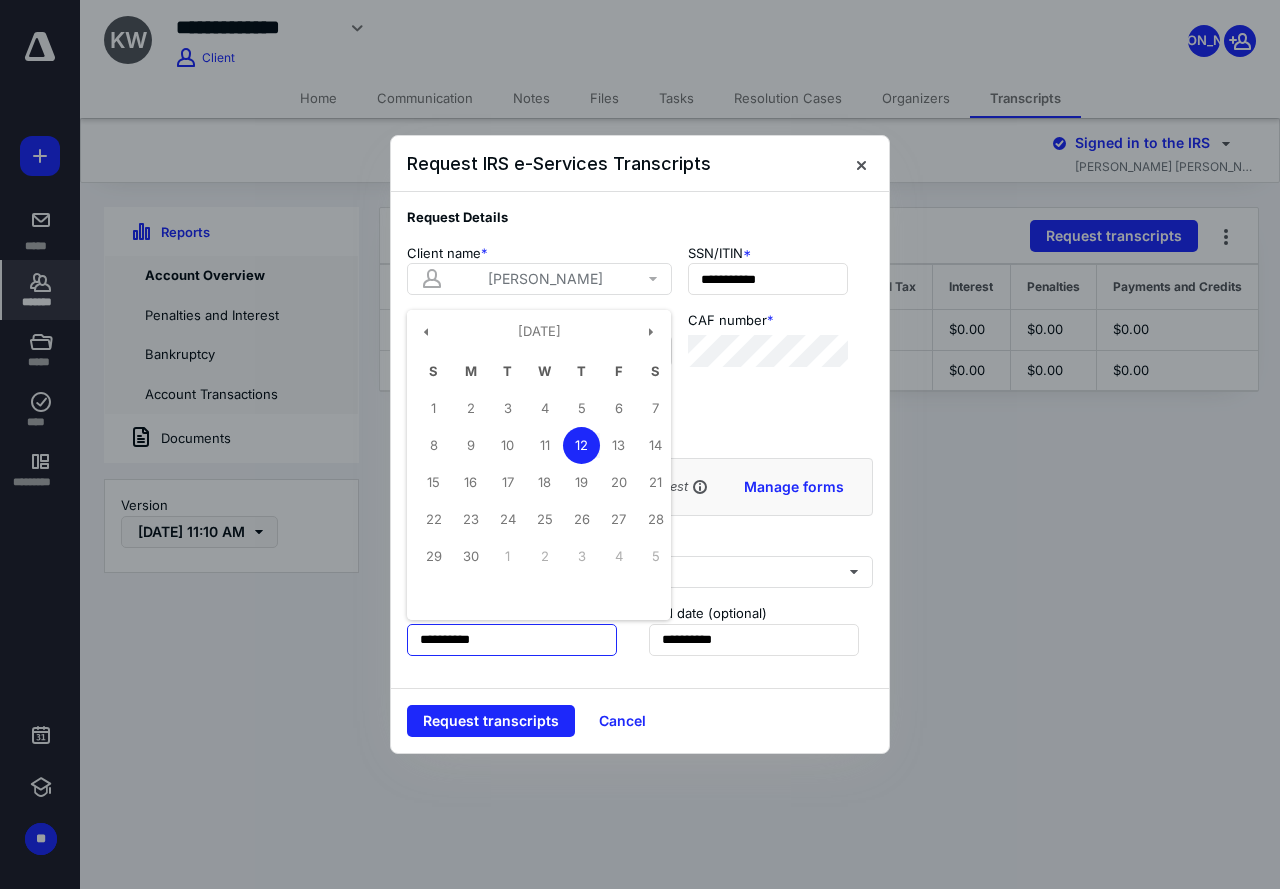 click on "**********" at bounding box center (512, 640) 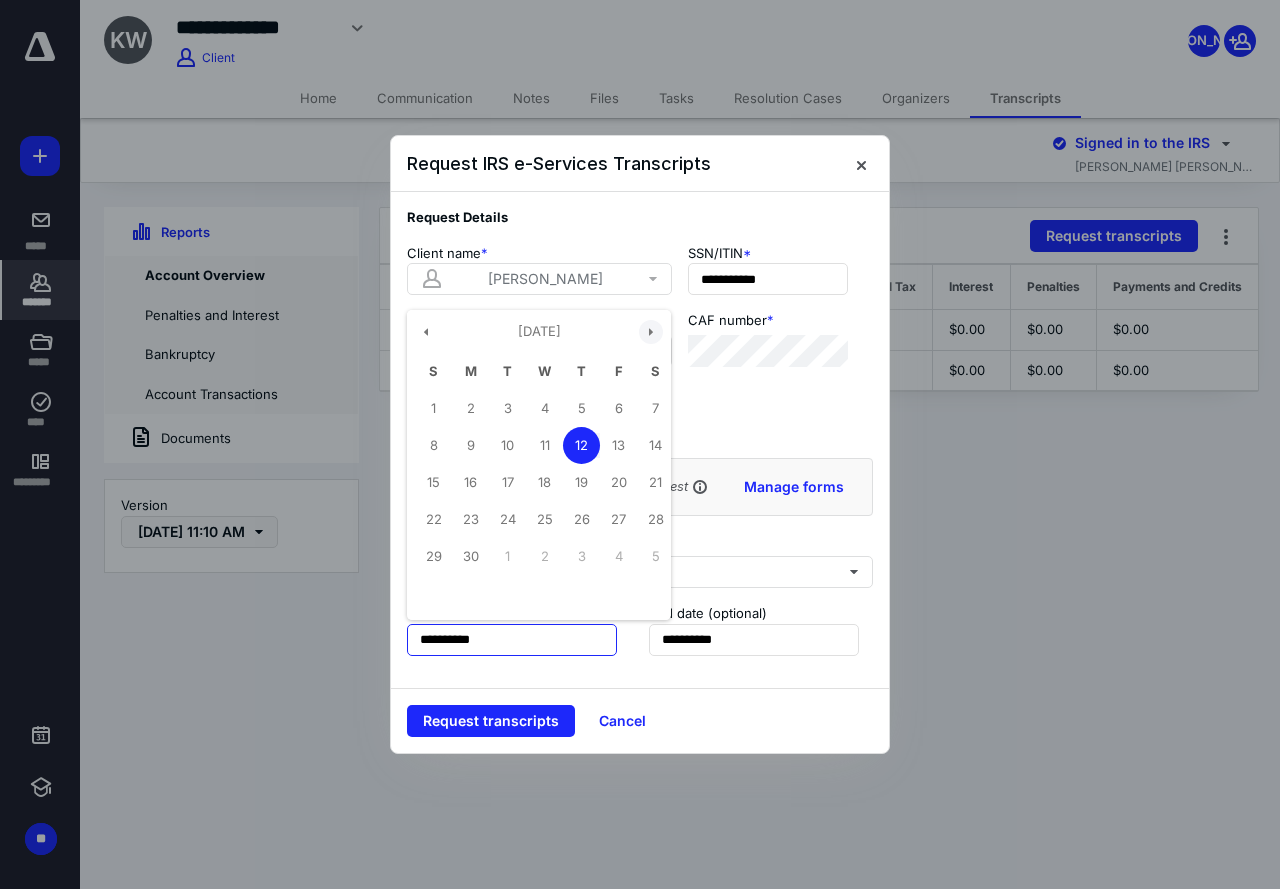 click at bounding box center [651, 332] 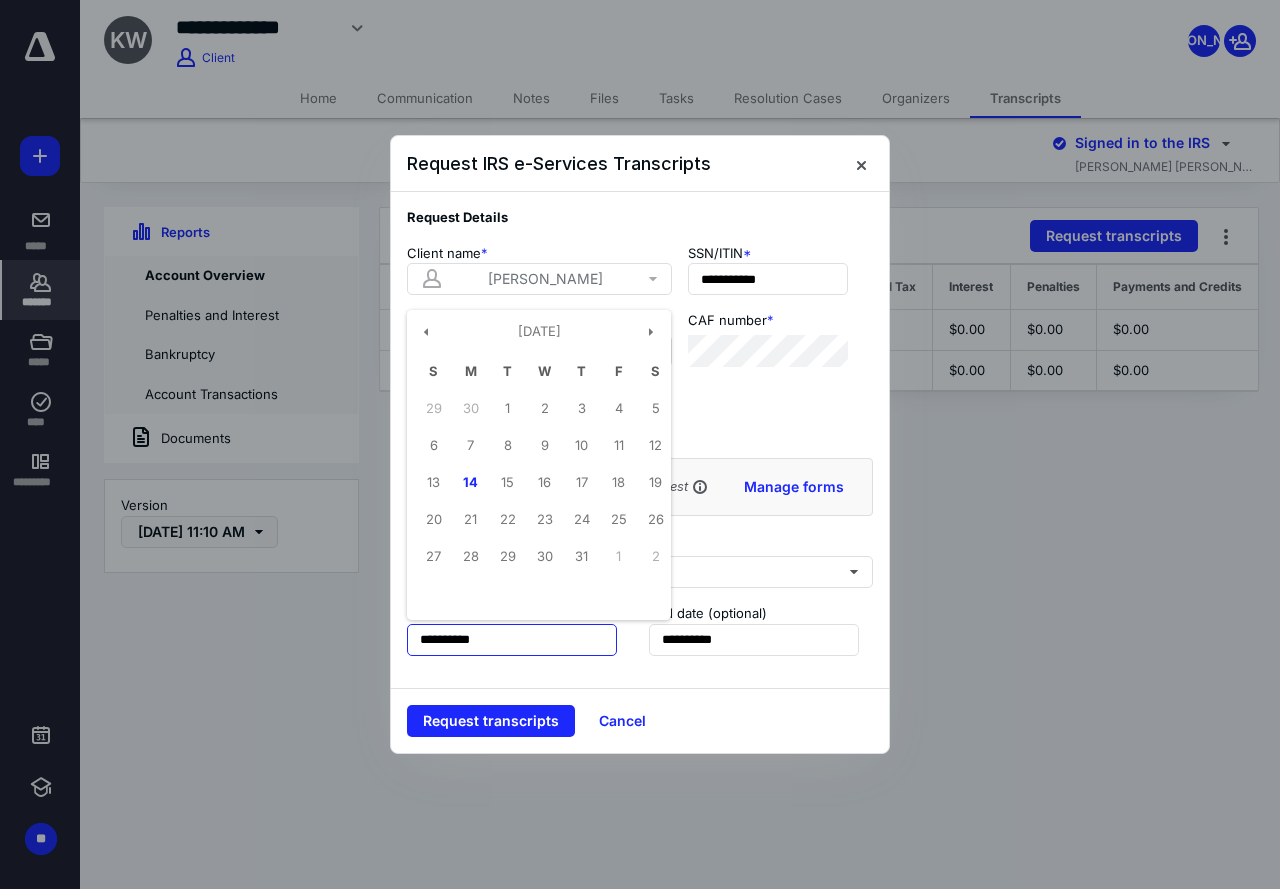 click on "14" at bounding box center (470, 482) 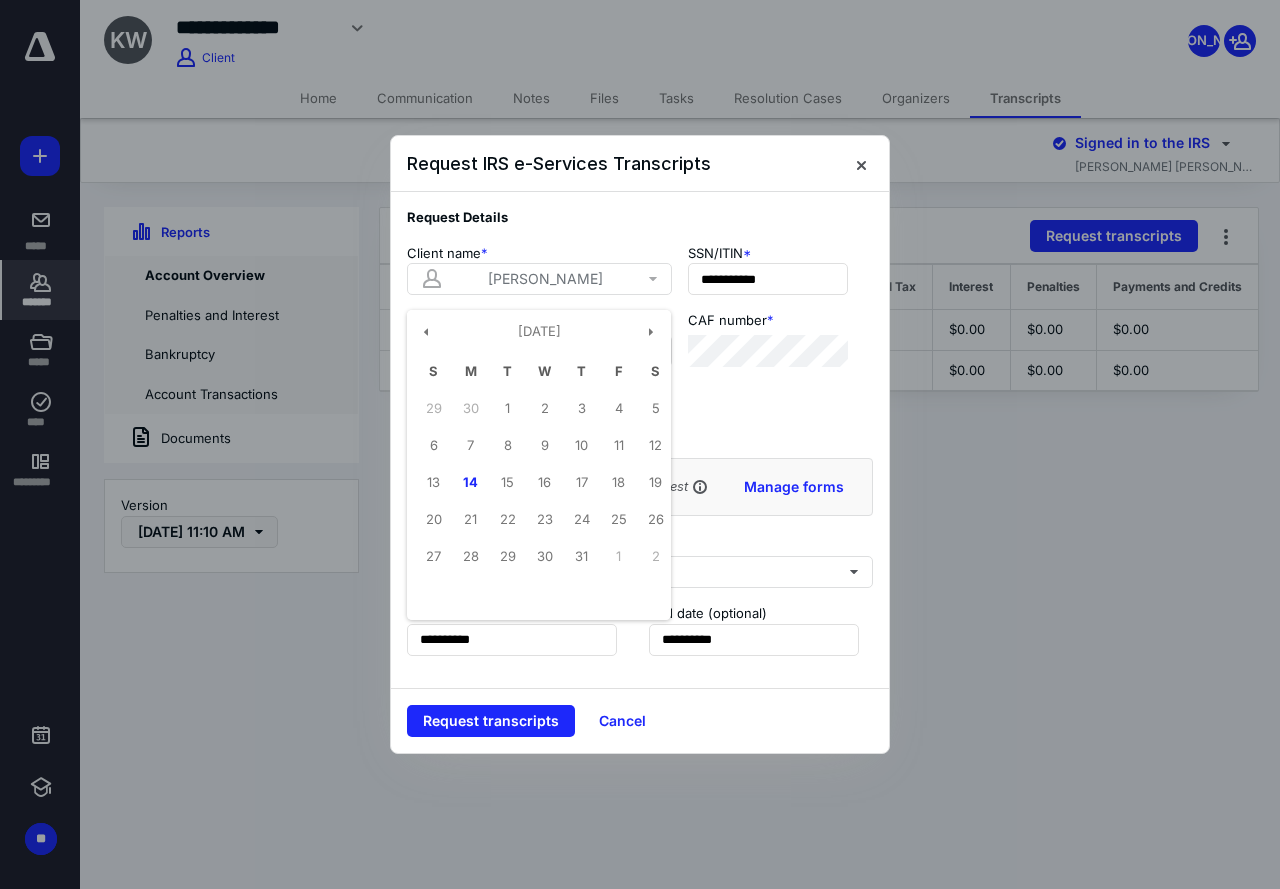 type on "**********" 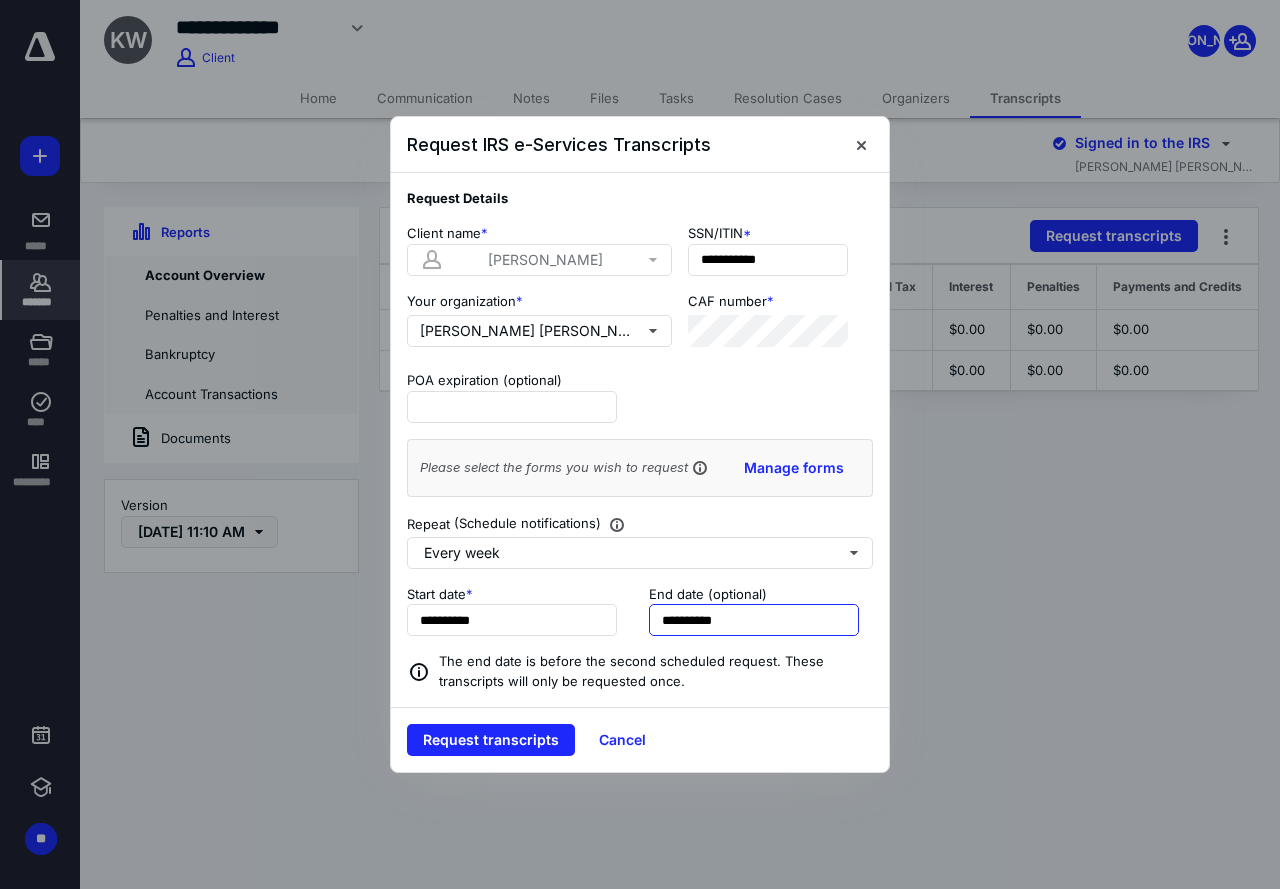 click on "**********" at bounding box center [754, 620] 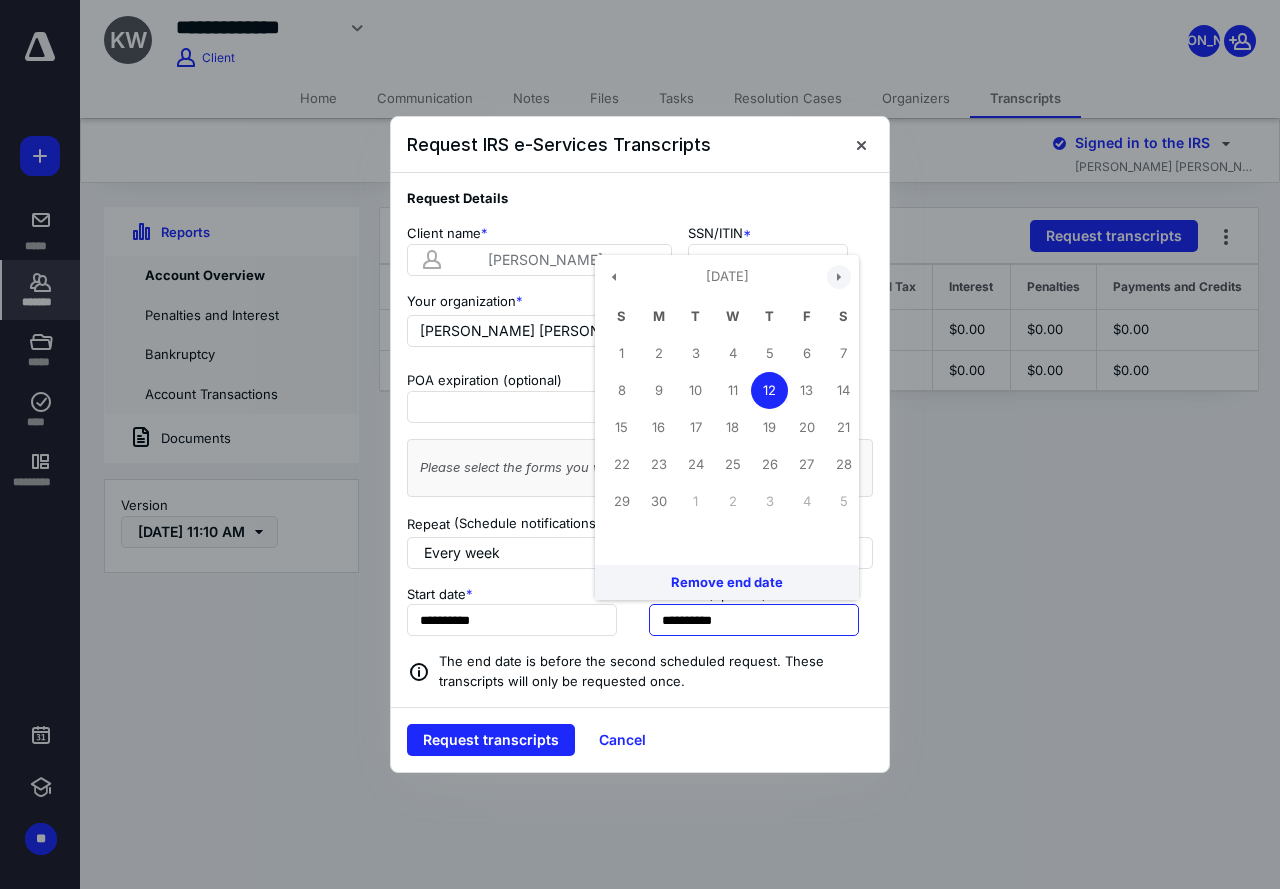 click at bounding box center (839, 277) 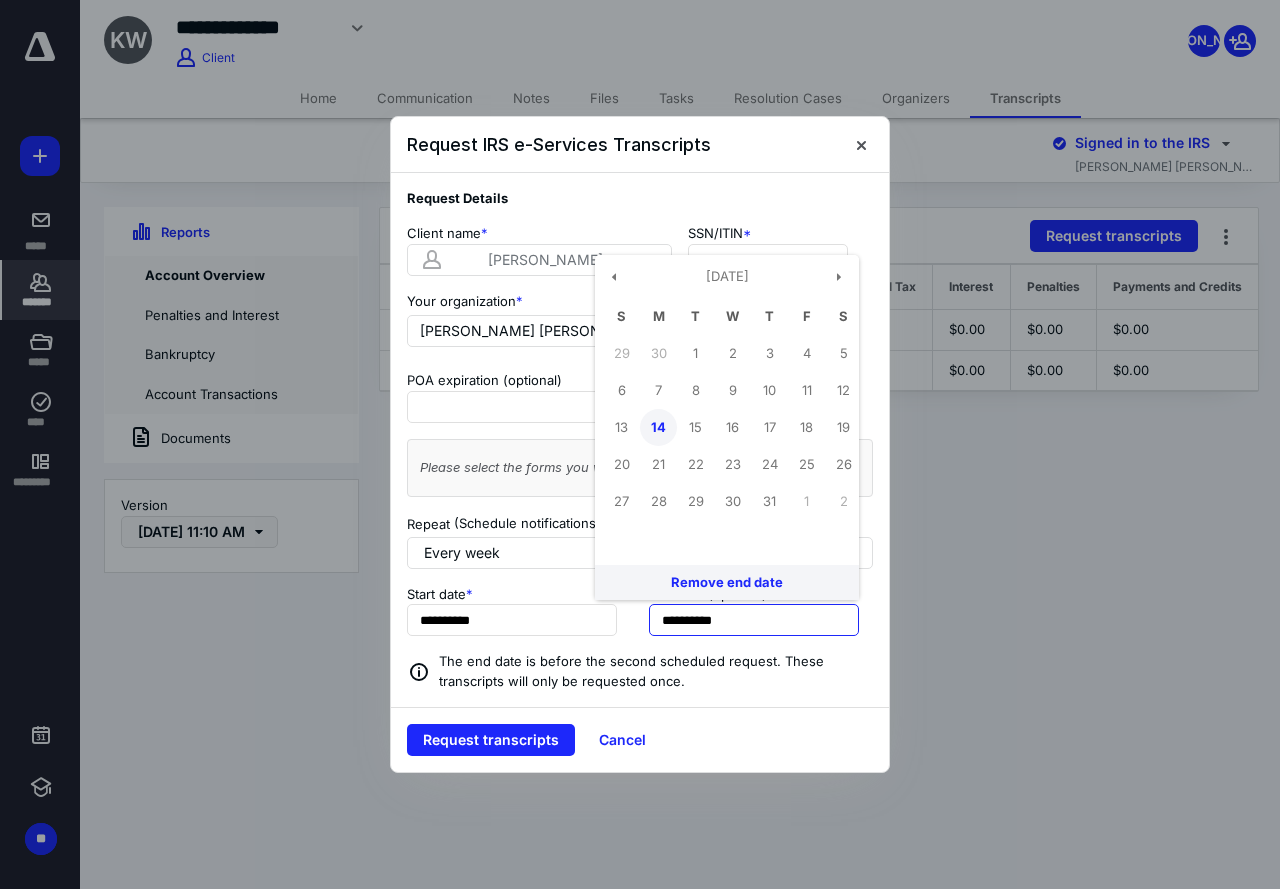 click on "14" at bounding box center [658, 427] 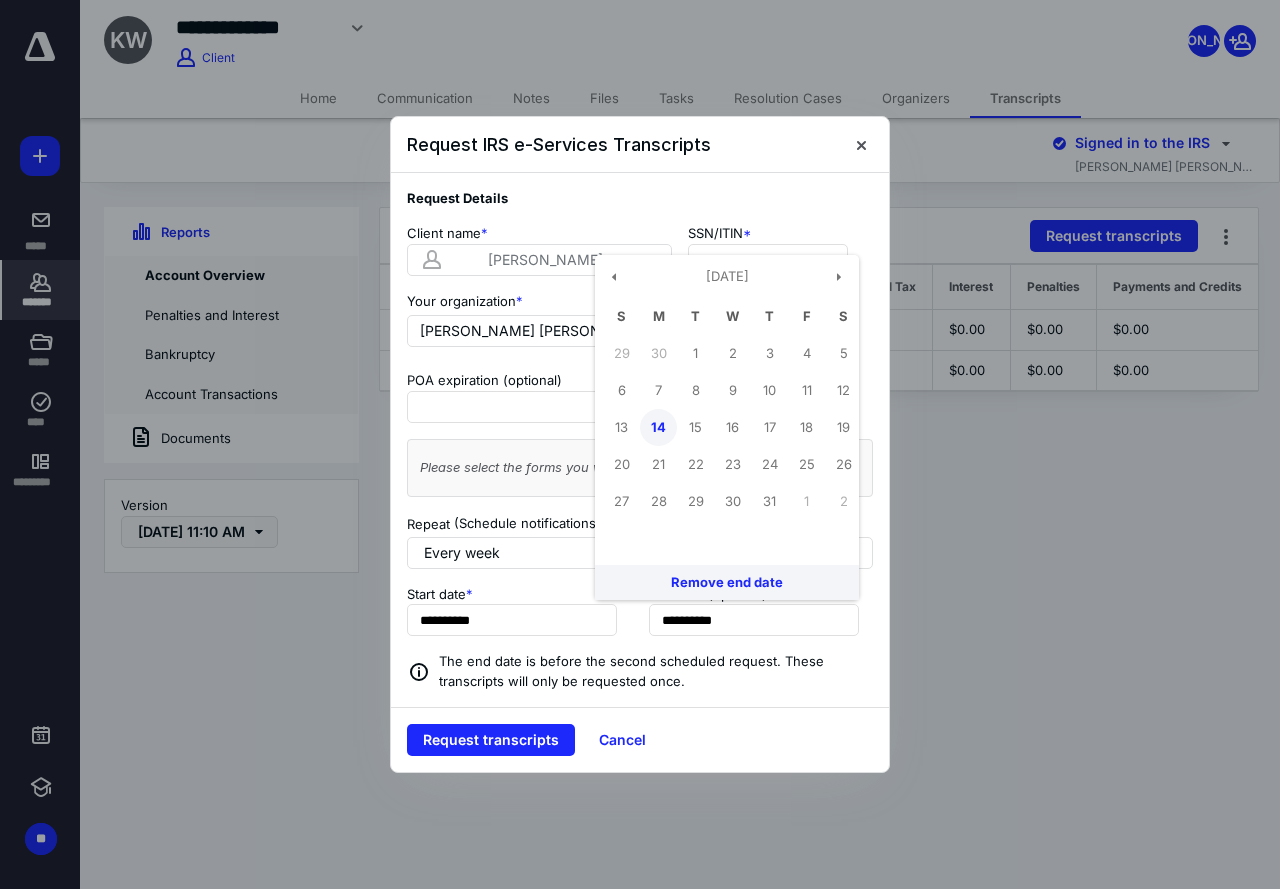 type on "**********" 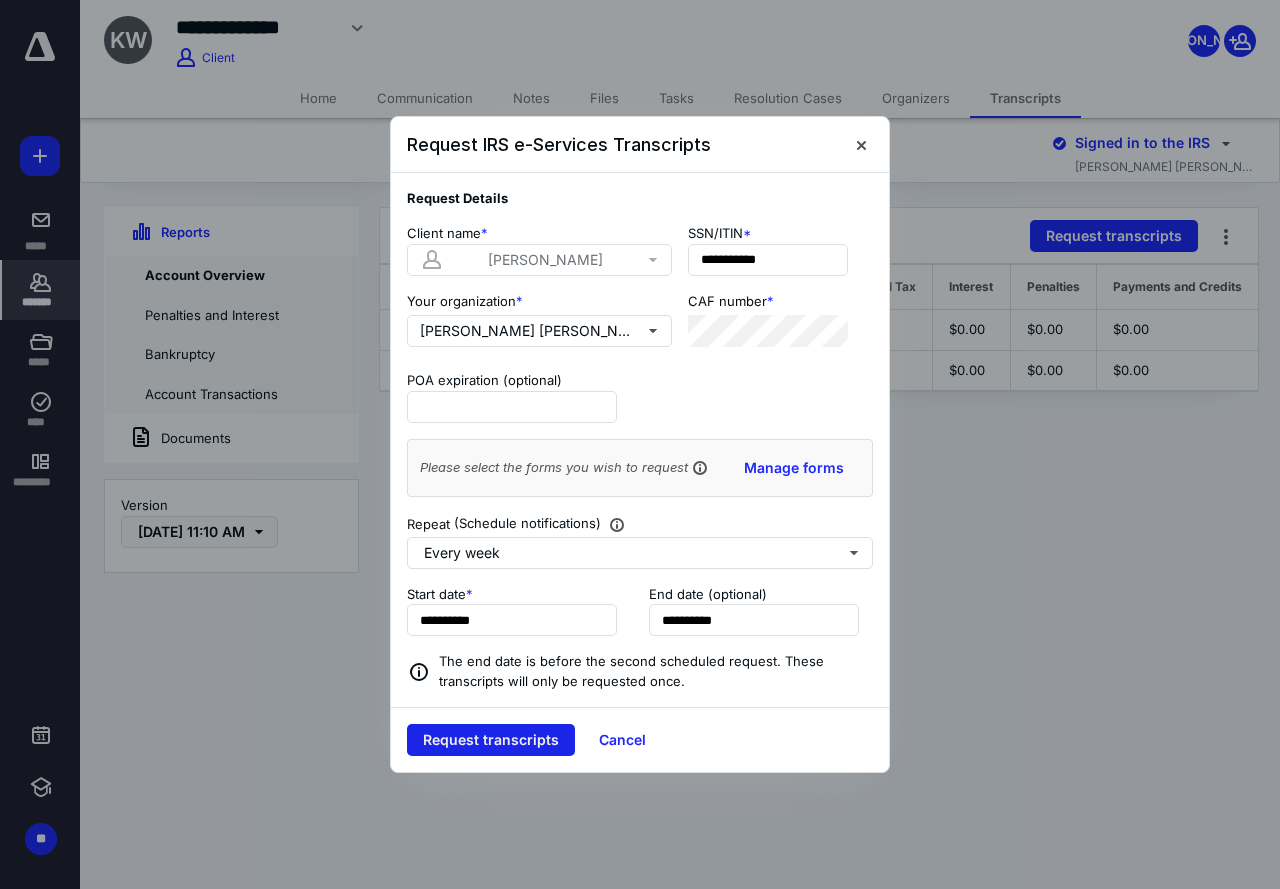 click on "Request transcripts" at bounding box center [491, 740] 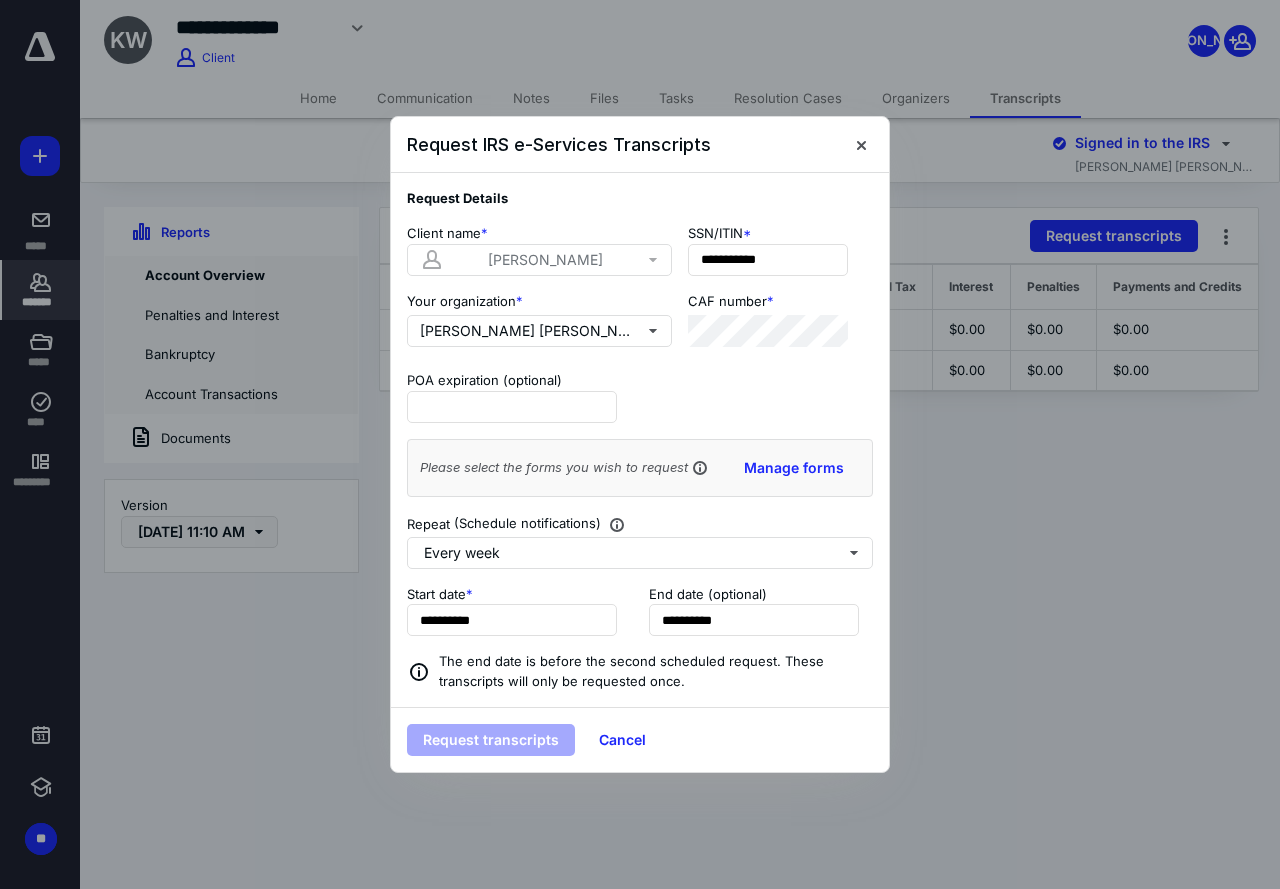 type on "**********" 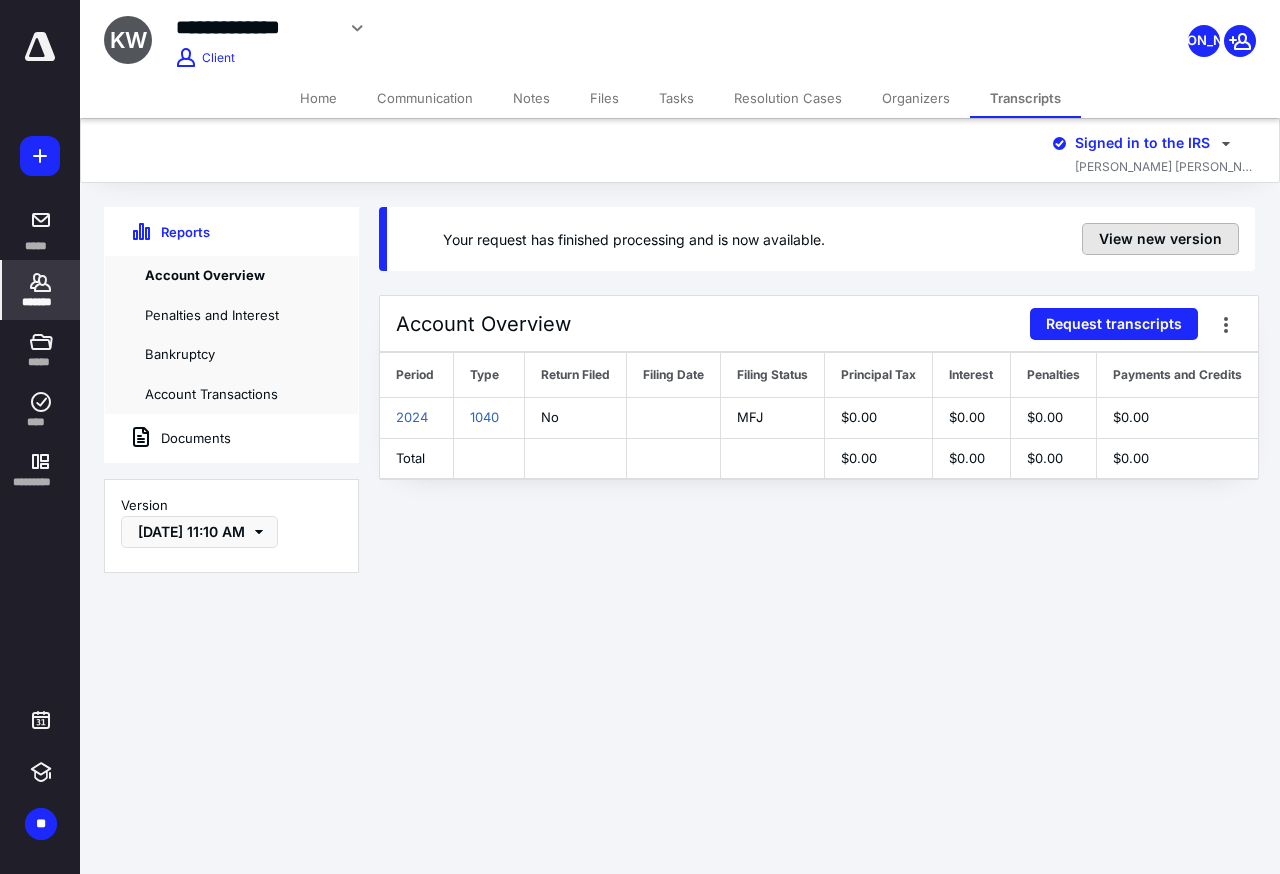 click on "View new version" at bounding box center (1160, 239) 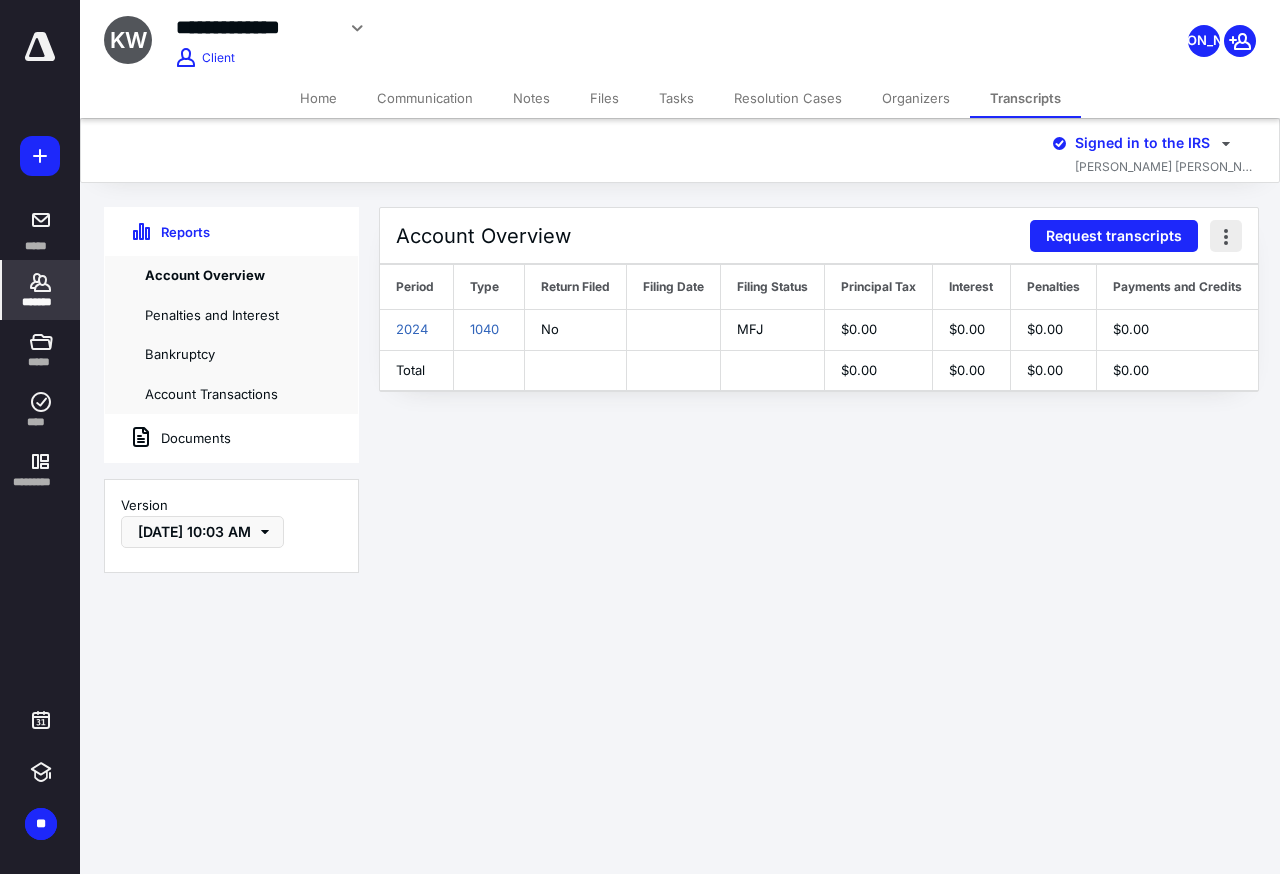 click at bounding box center (1226, 236) 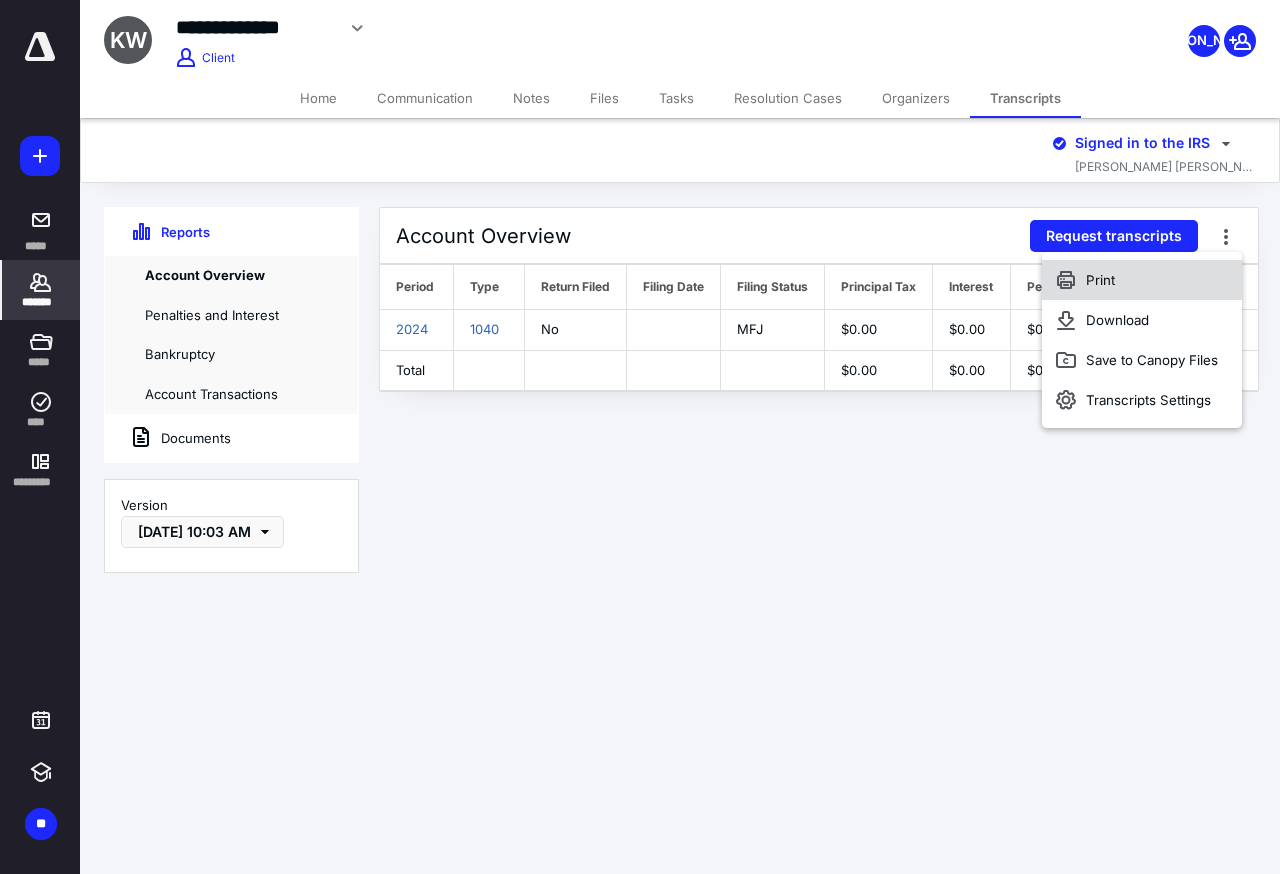 click on "Print" at bounding box center [1142, 280] 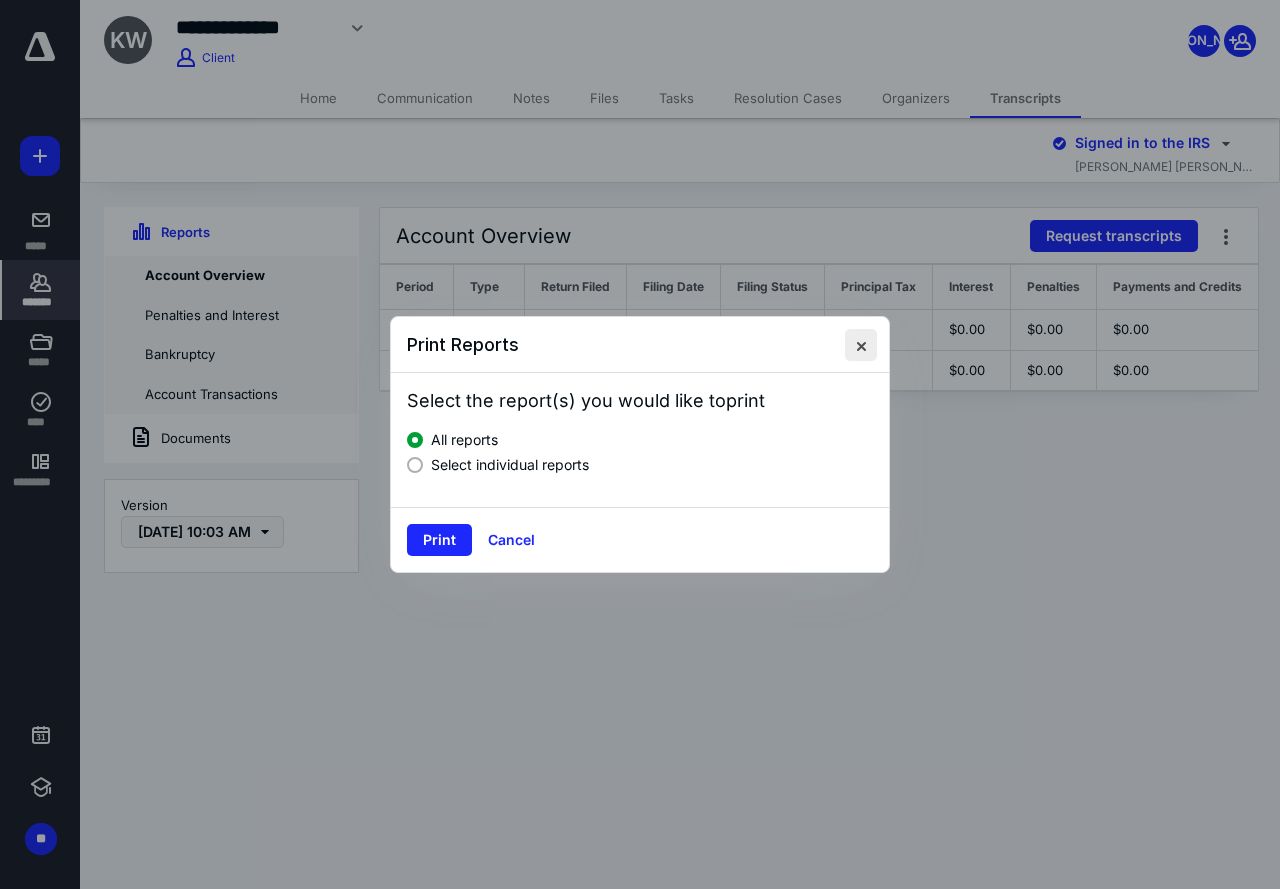click at bounding box center (861, 345) 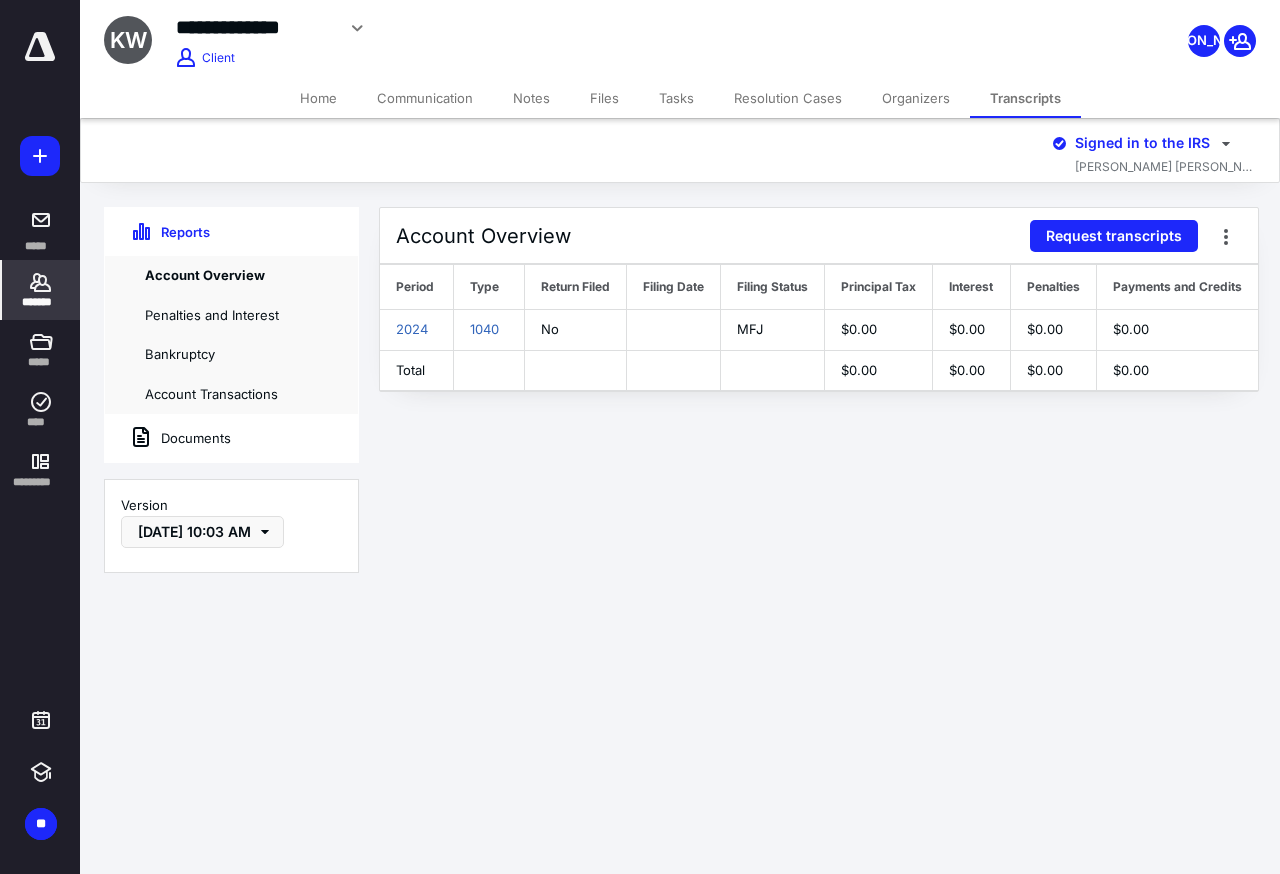 click on "Documents" at bounding box center (168, 438) 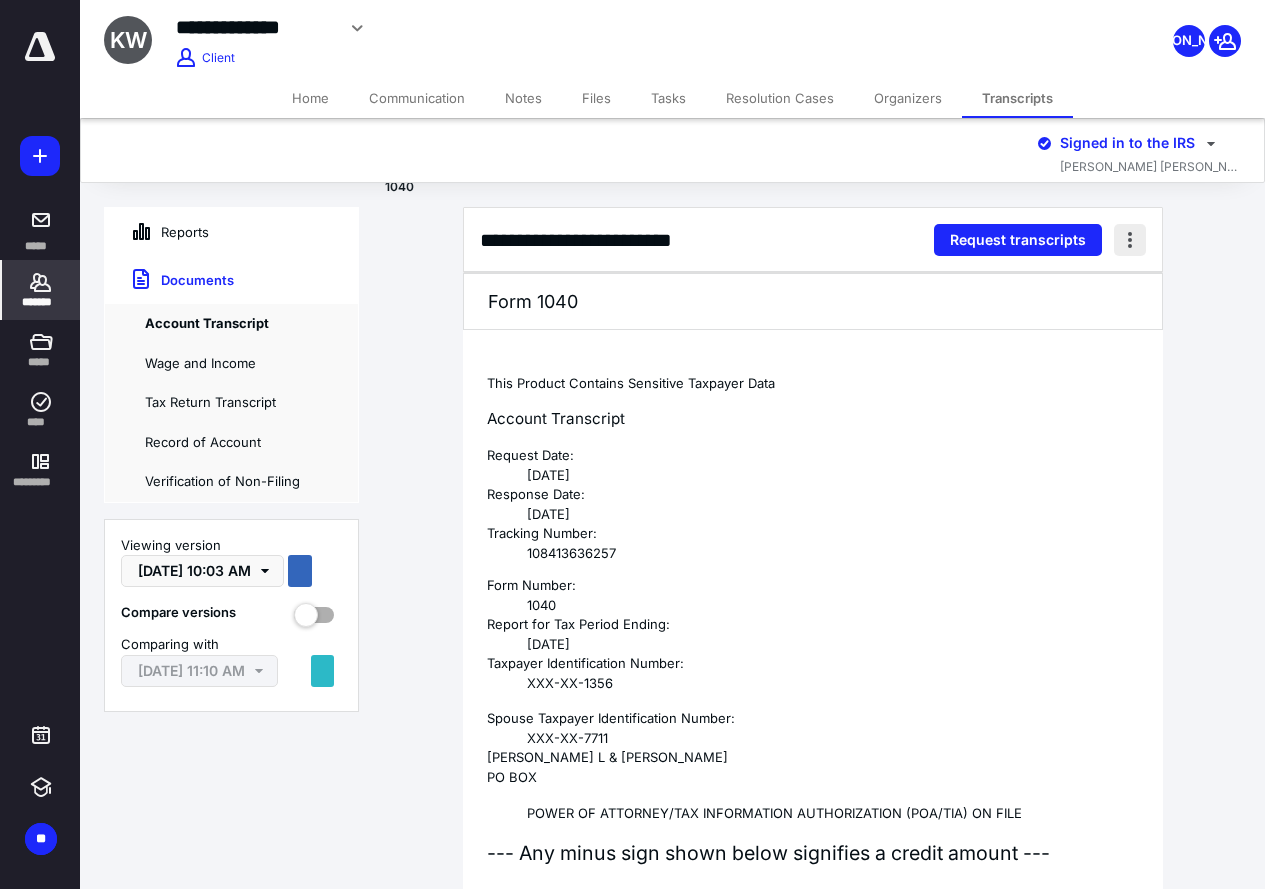 click at bounding box center (1130, 240) 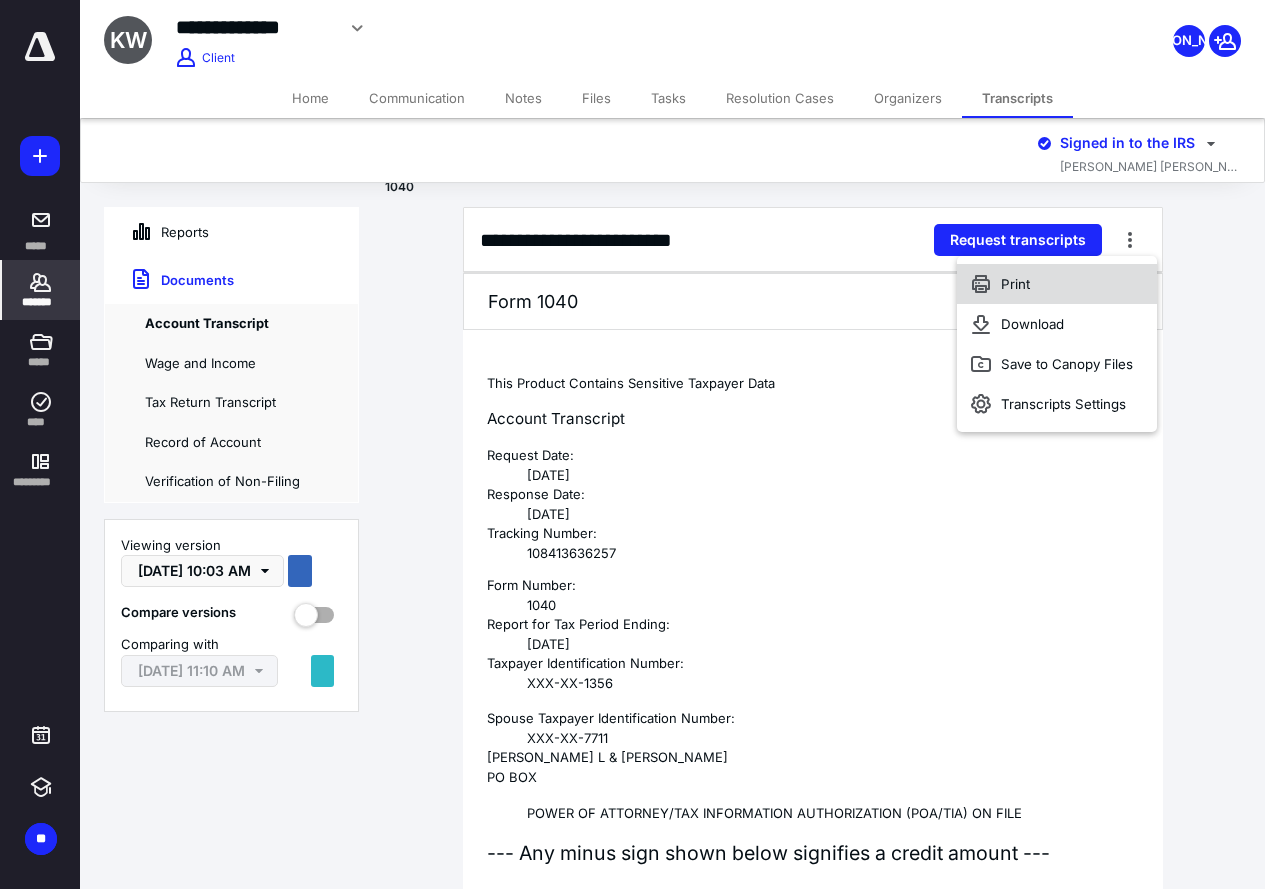 click on "Print" at bounding box center [1057, 284] 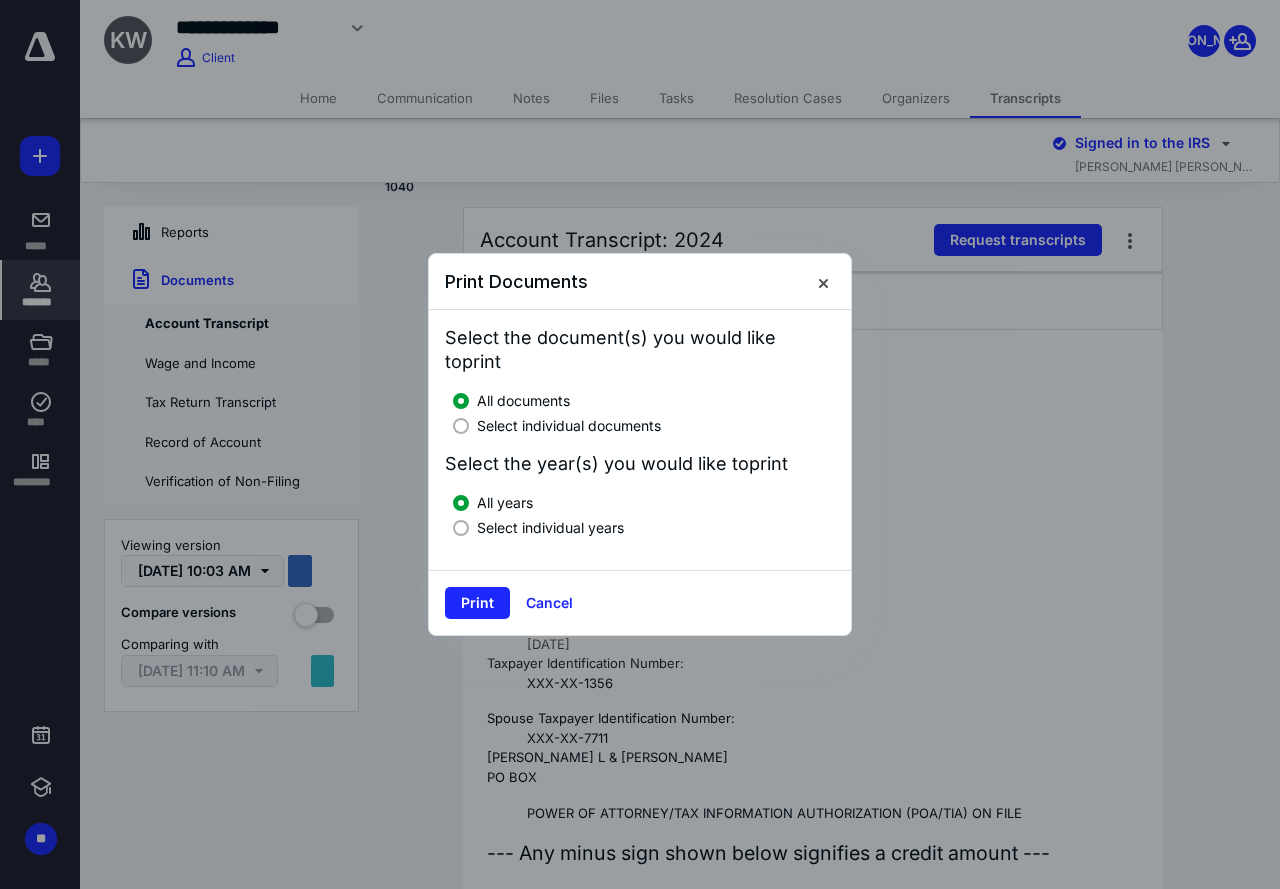 click at bounding box center [461, 426] 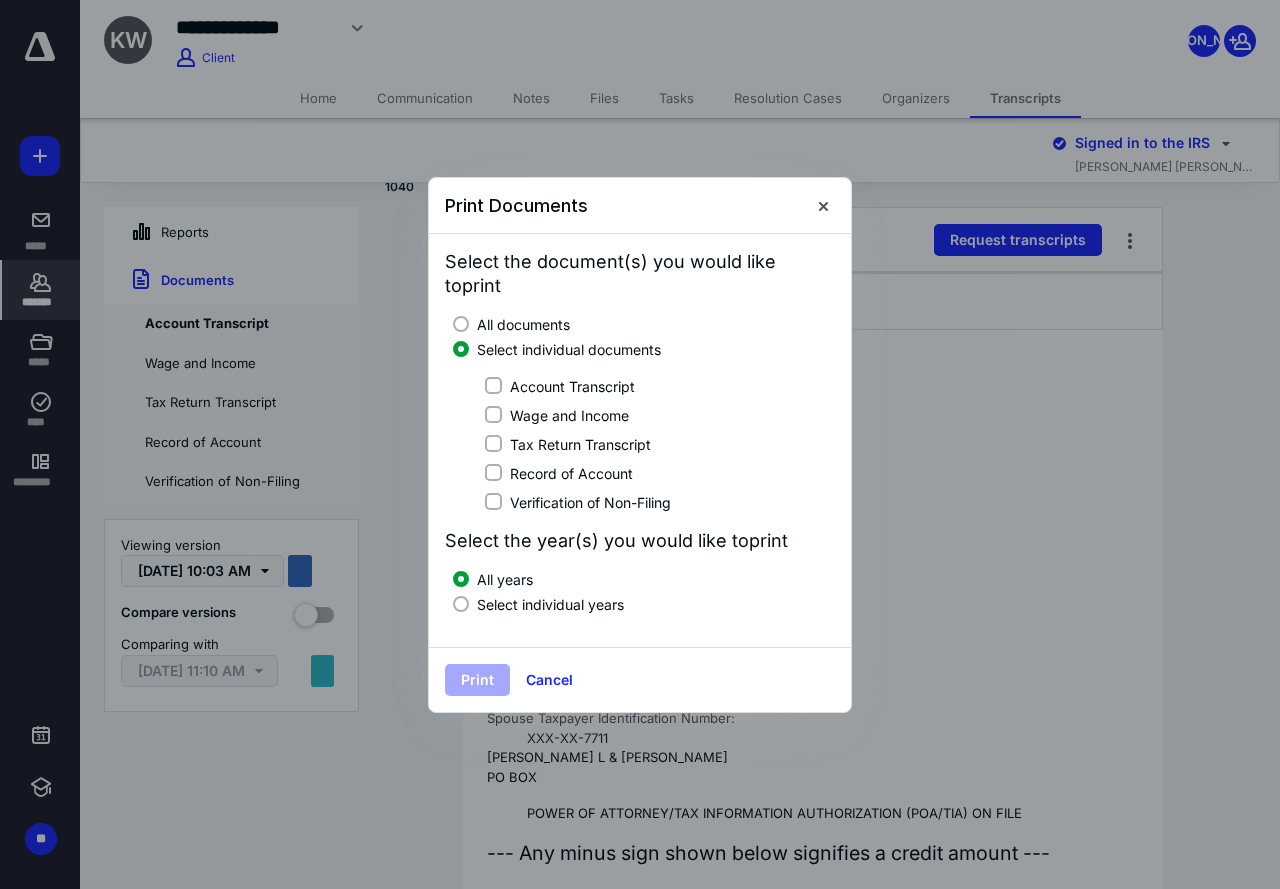 click on "Account Transcript" at bounding box center [493, 386] 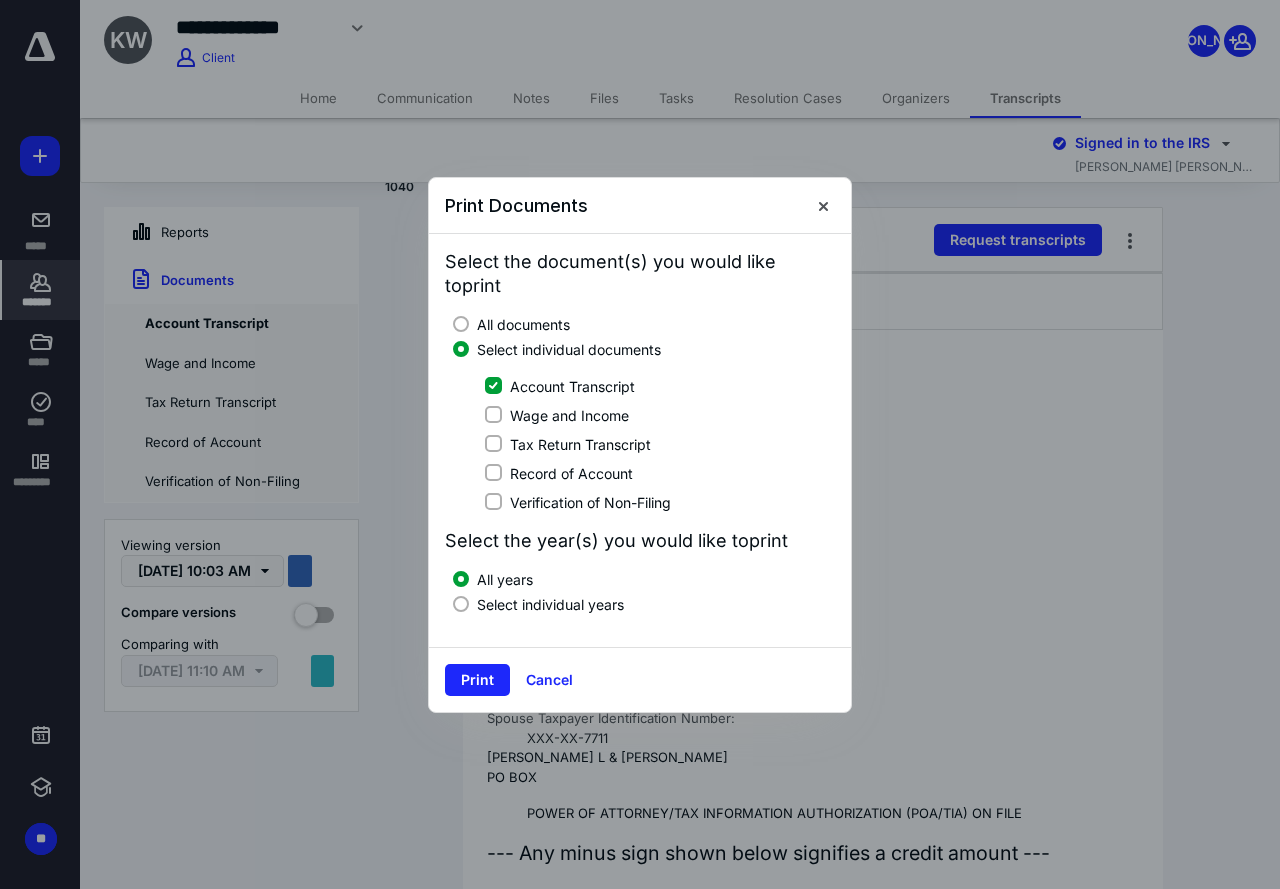 click at bounding box center [461, 604] 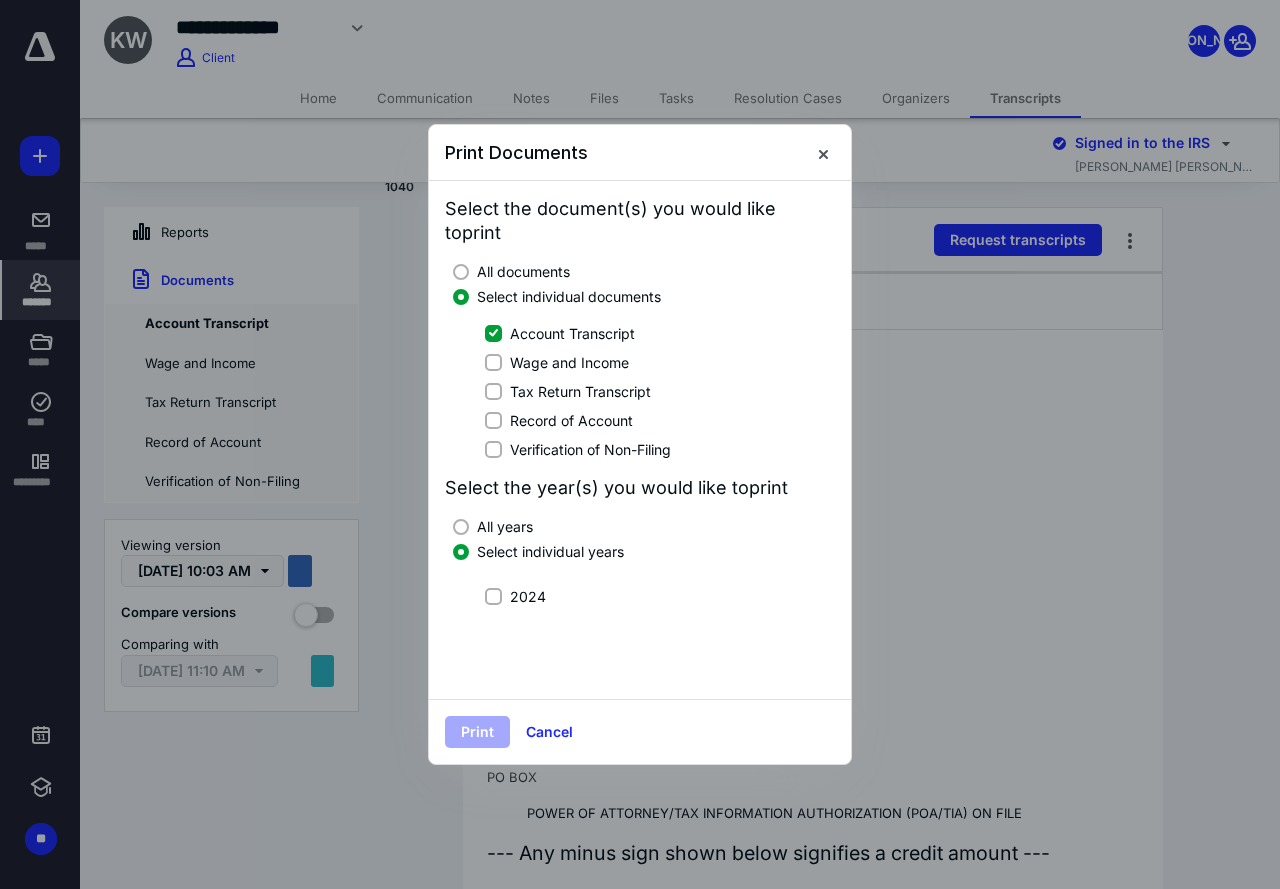 click on "2024" at bounding box center (493, 596) 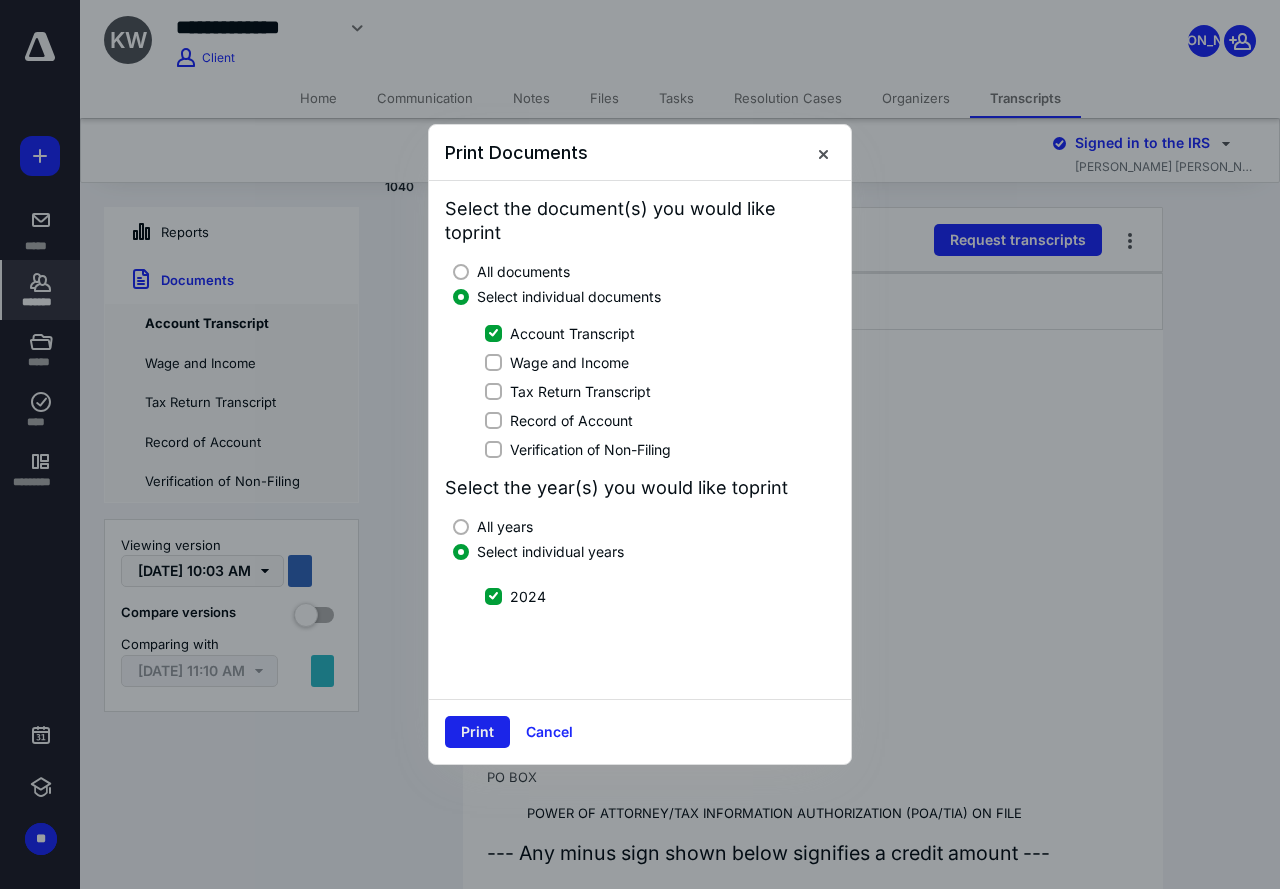 click on "Print" at bounding box center (477, 732) 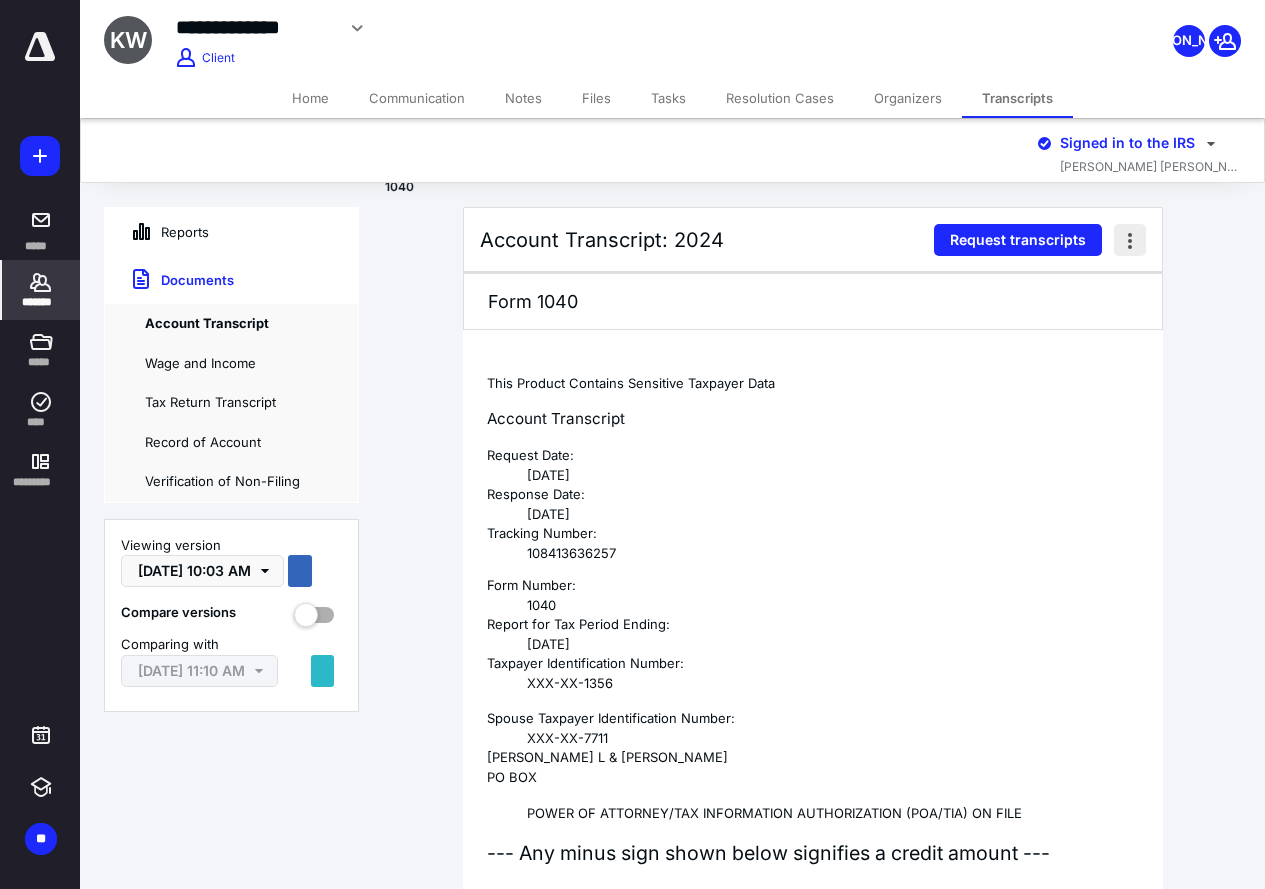 click at bounding box center (1130, 240) 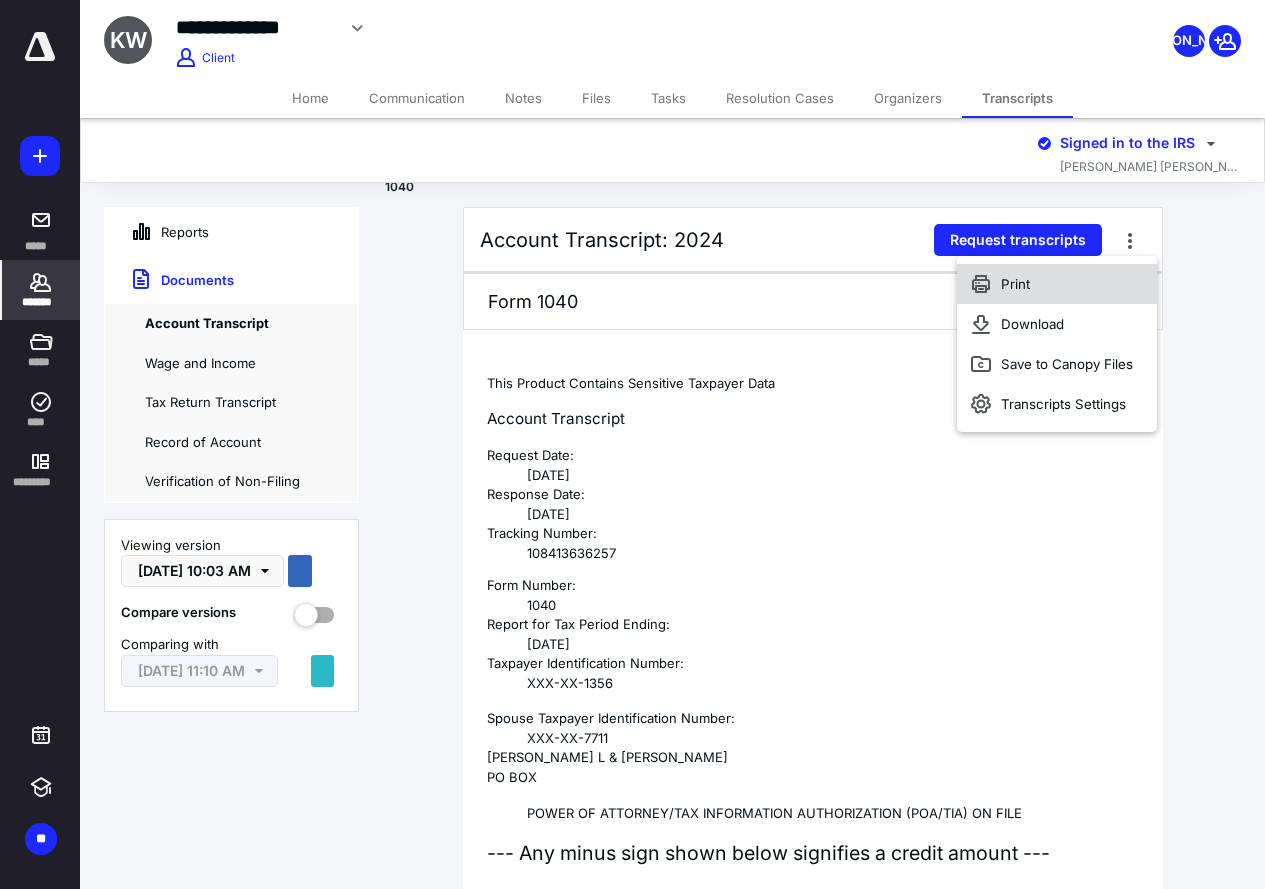 click on "Print" at bounding box center (1057, 284) 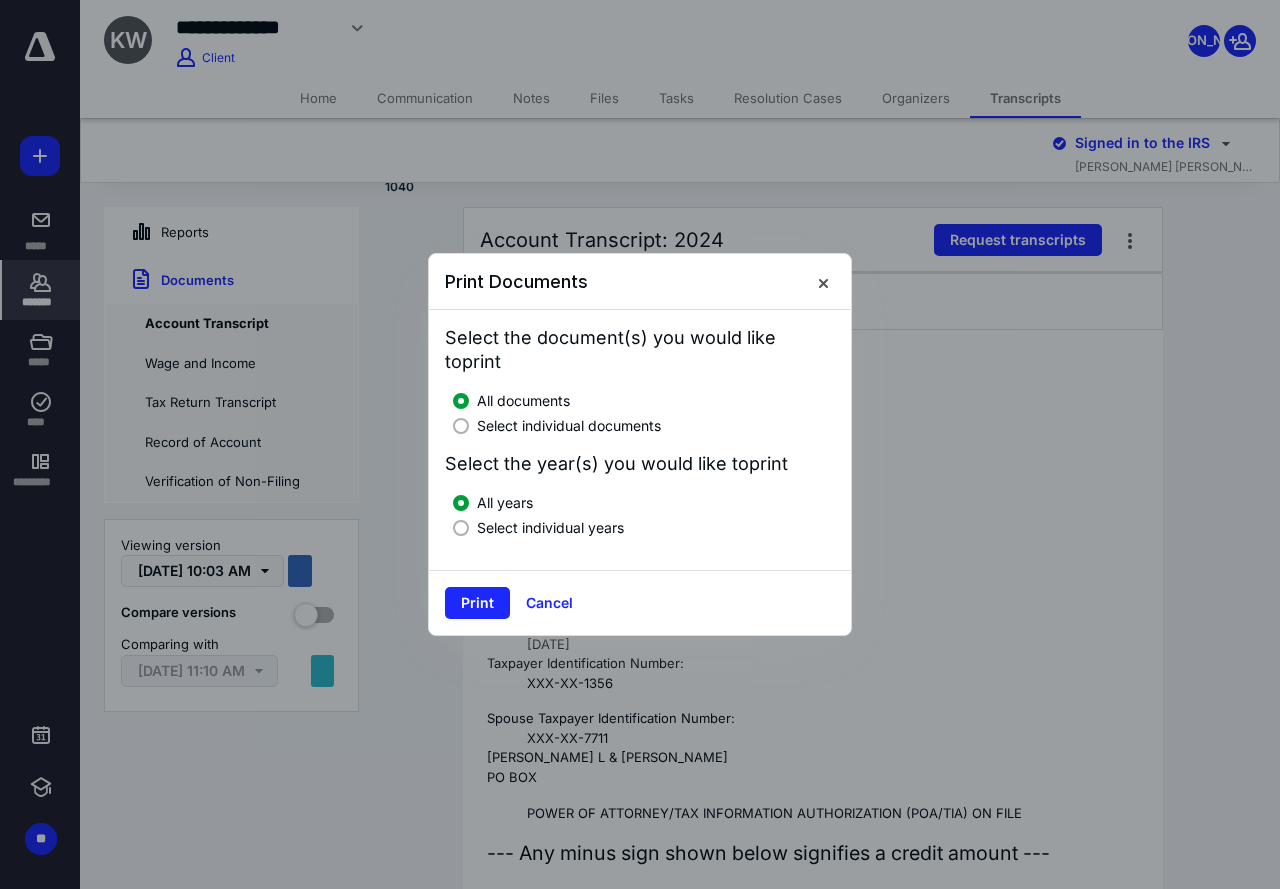 click at bounding box center (461, 426) 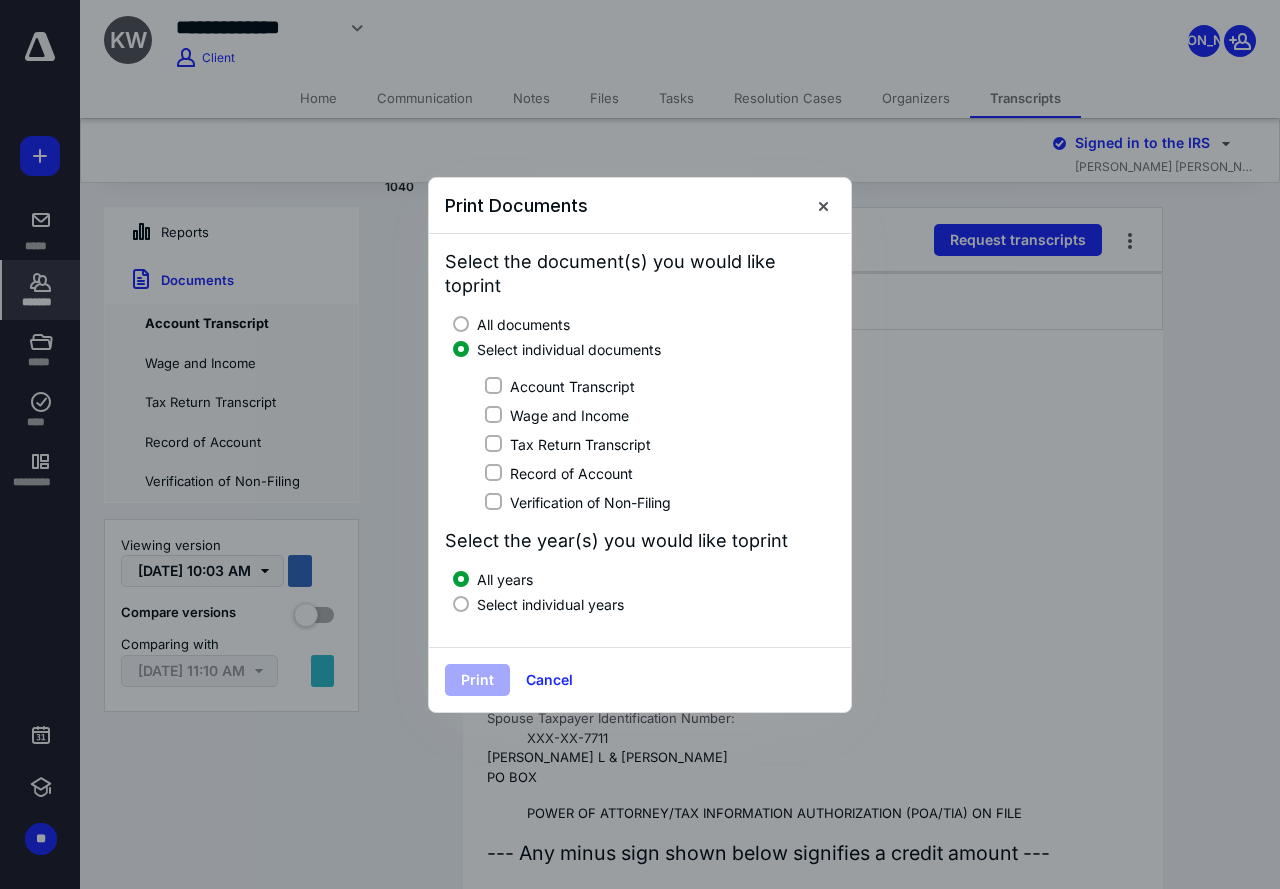 click on "Wage and Income" at bounding box center (493, 415) 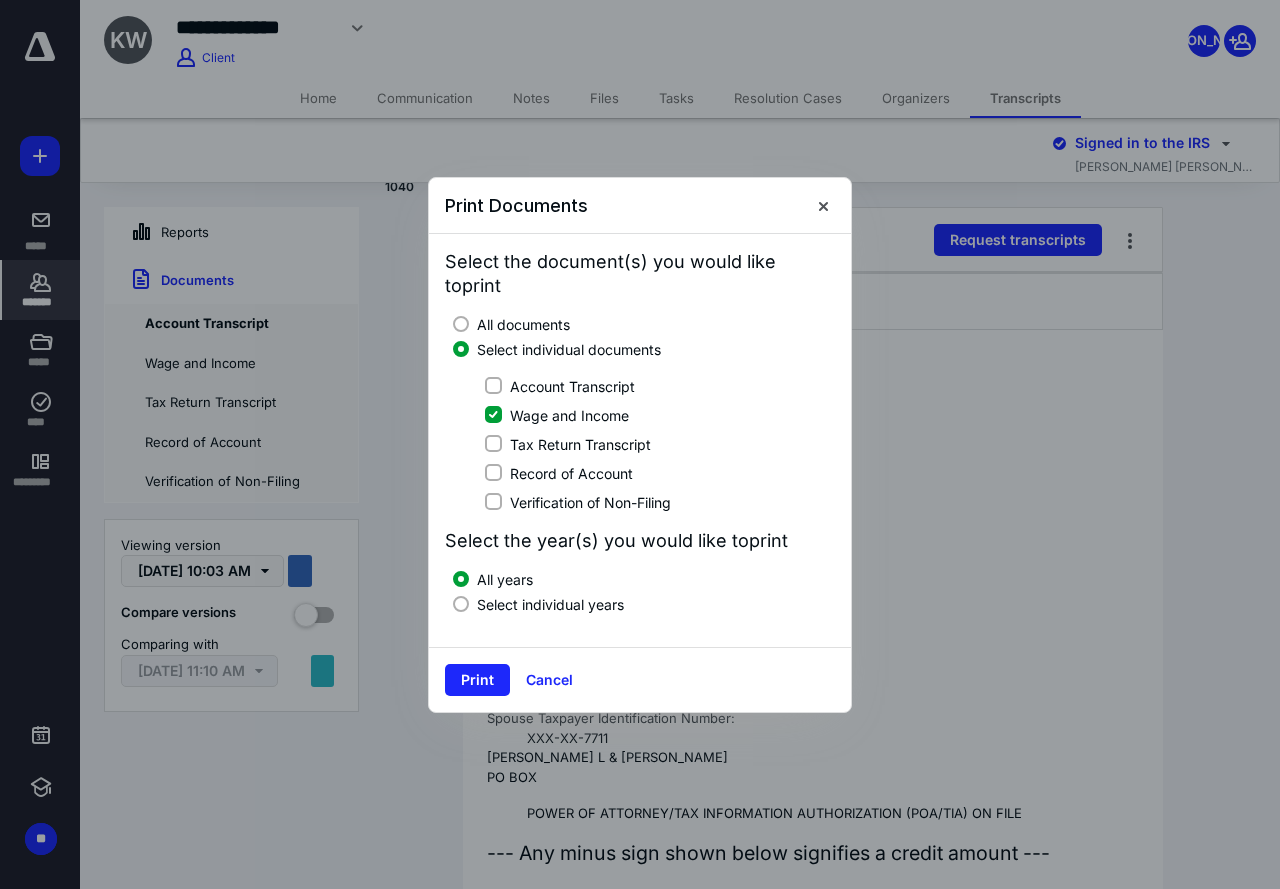 click at bounding box center [461, 604] 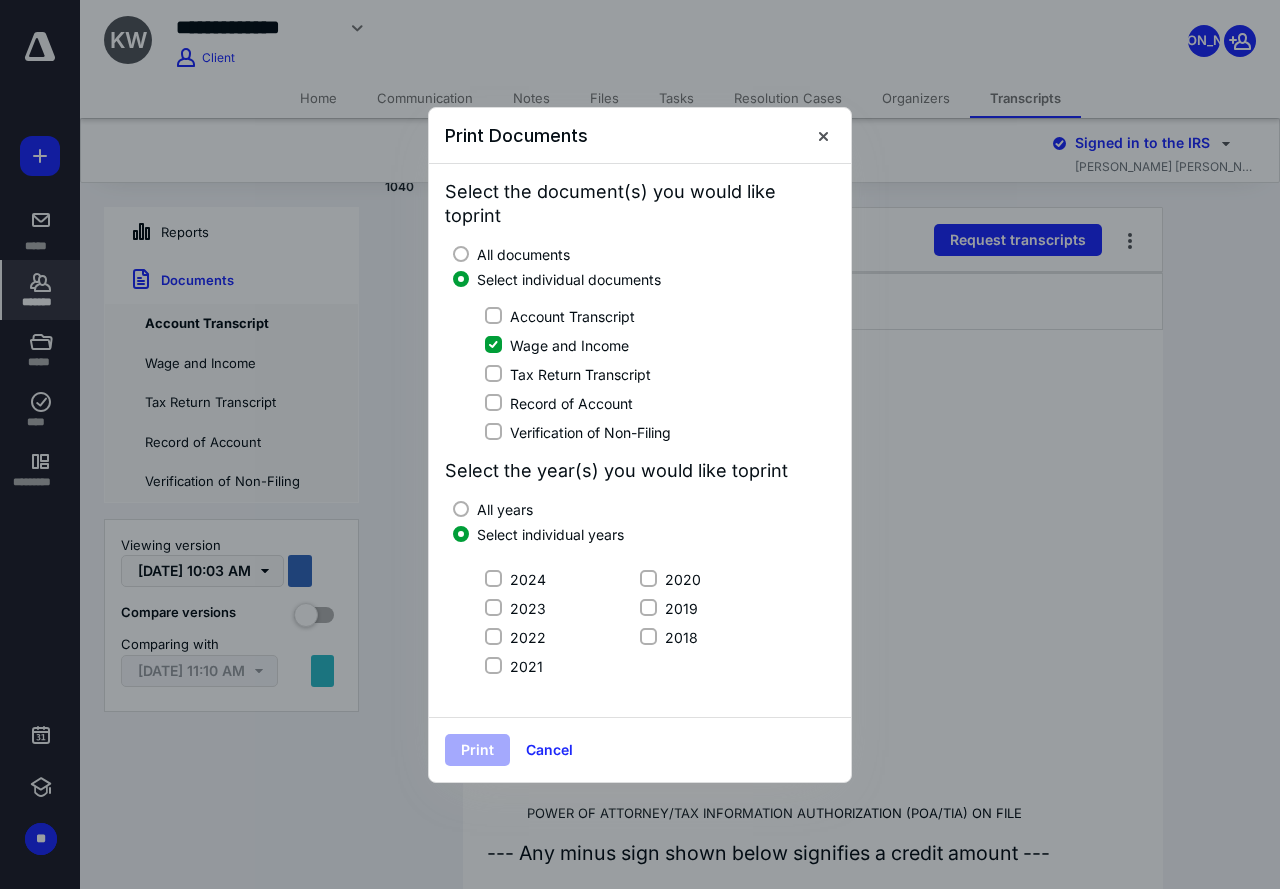 click on "2024" at bounding box center (515, 579) 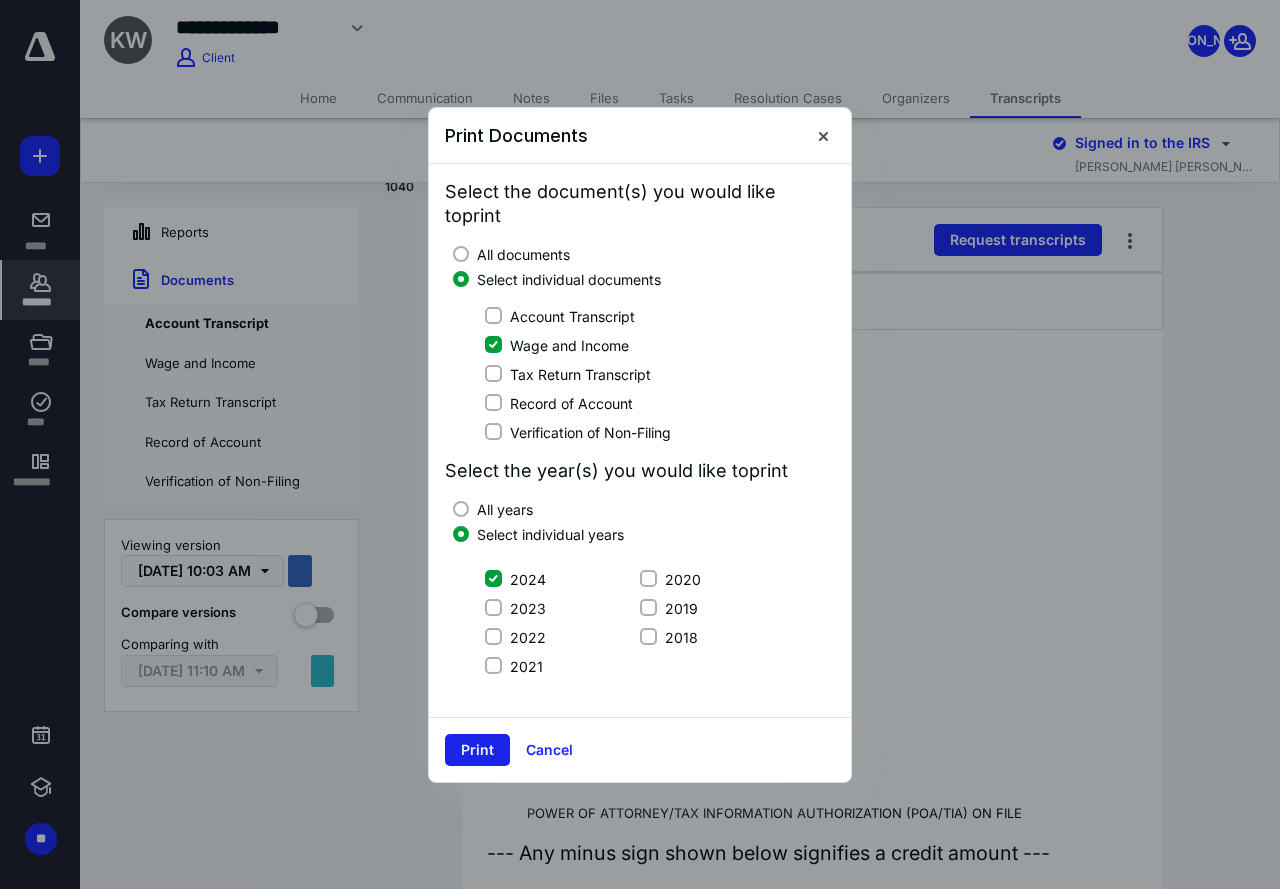 click on "Print" at bounding box center (477, 750) 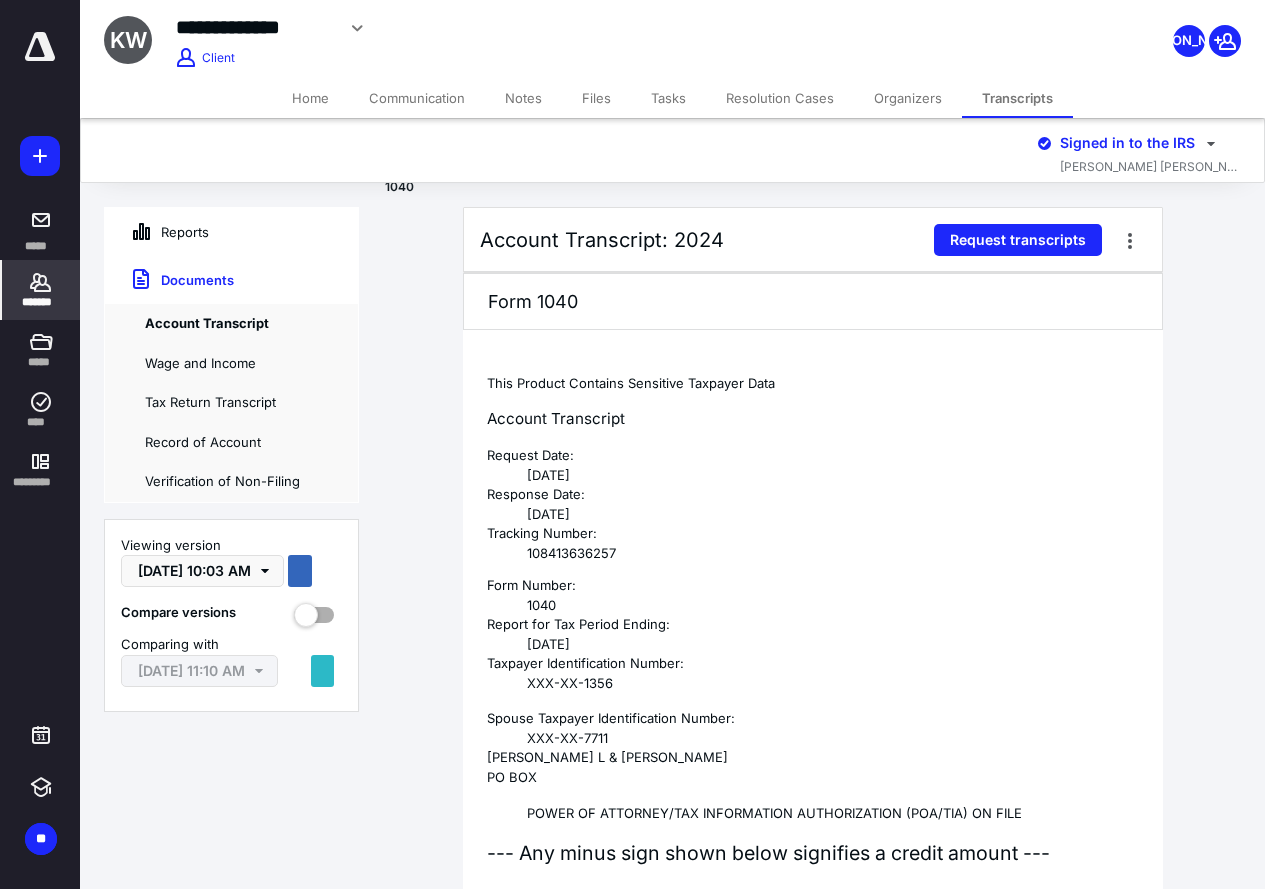 click 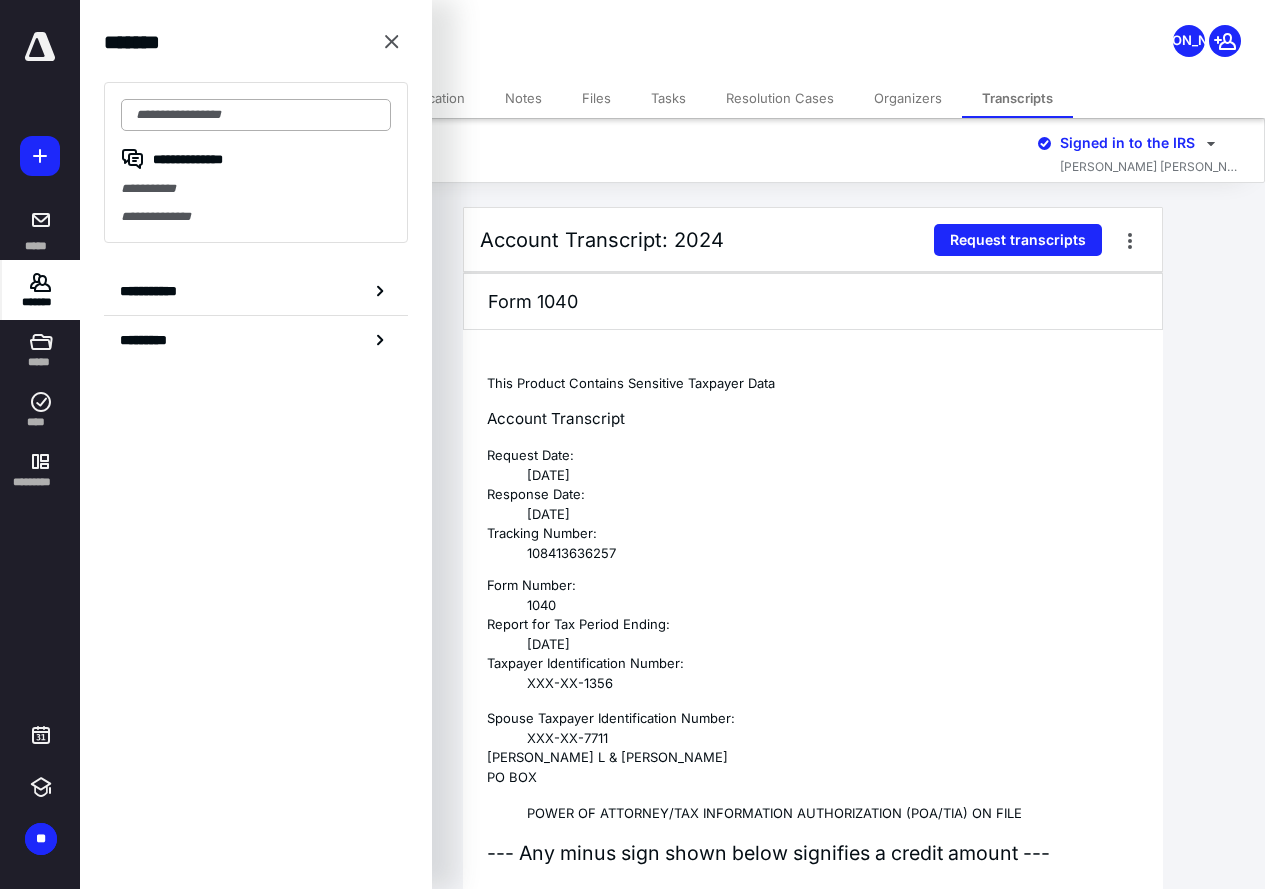 click at bounding box center [256, 115] 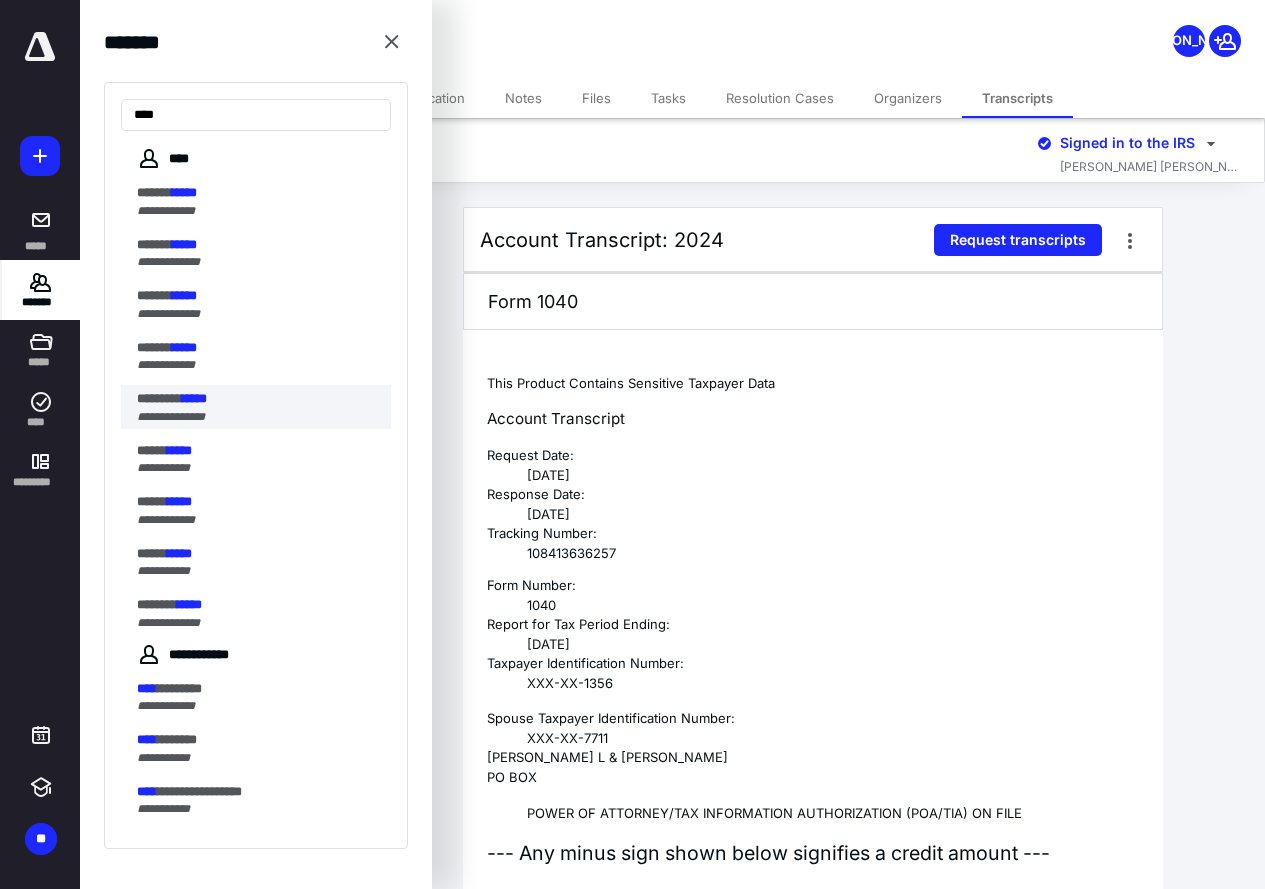 type on "****" 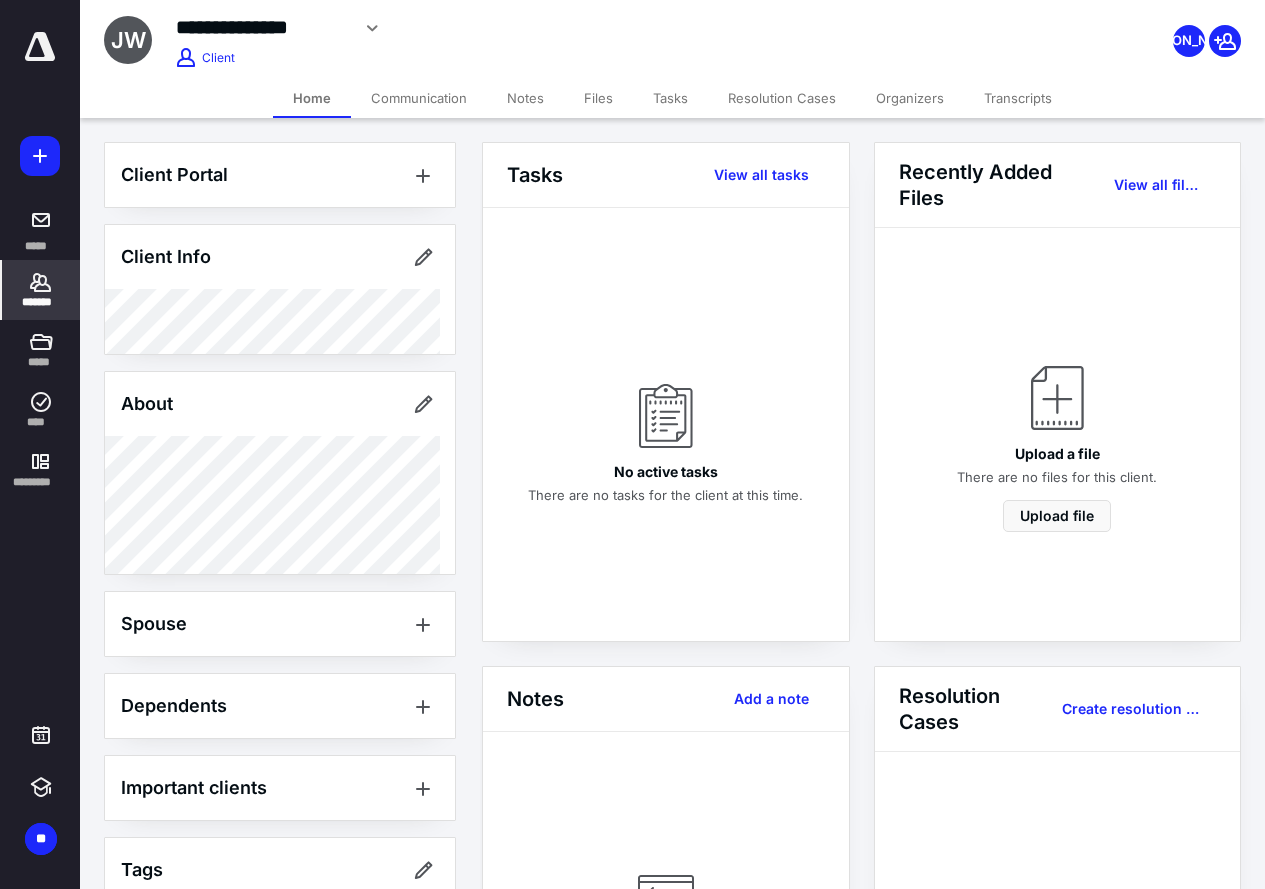click on "Transcripts" at bounding box center (1018, 98) 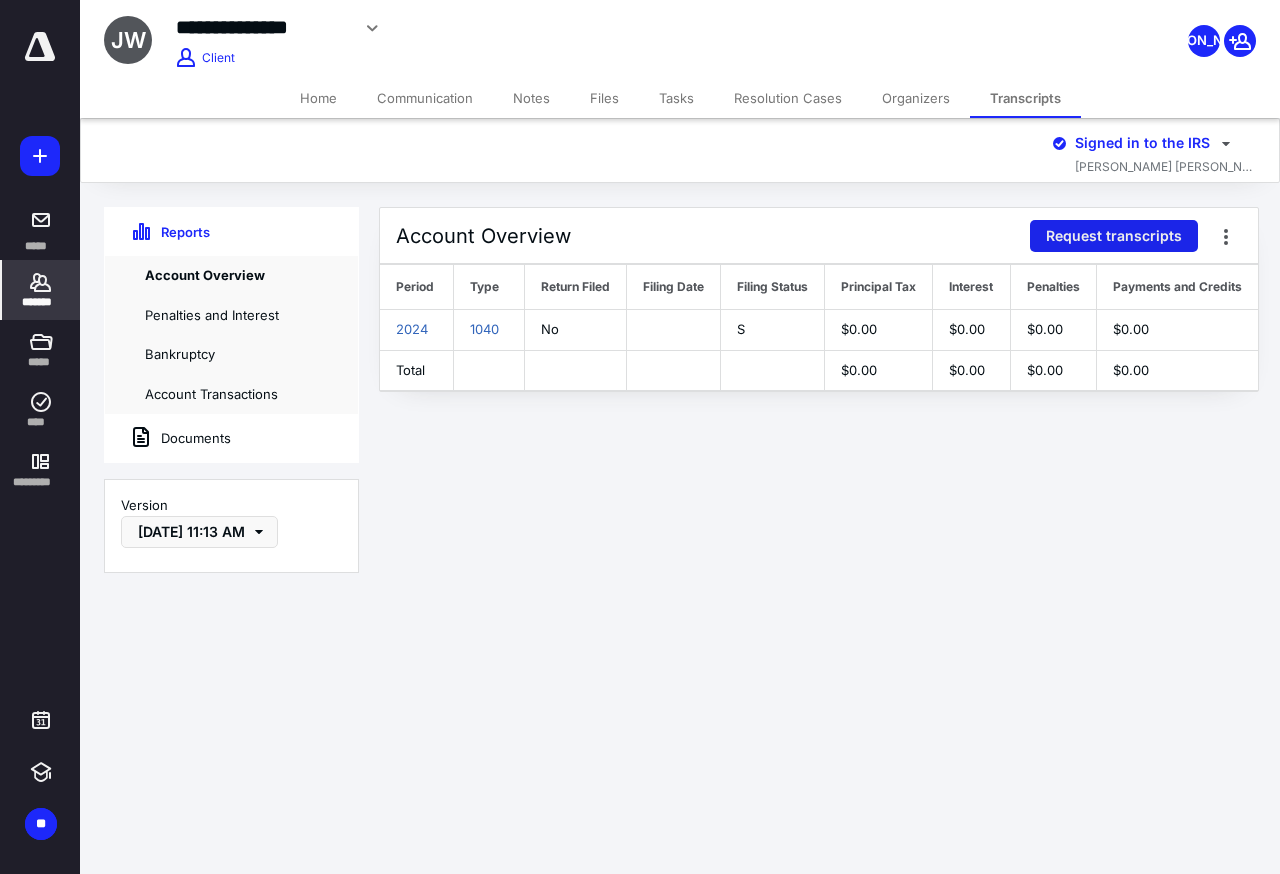click on "Request transcripts" at bounding box center [1114, 236] 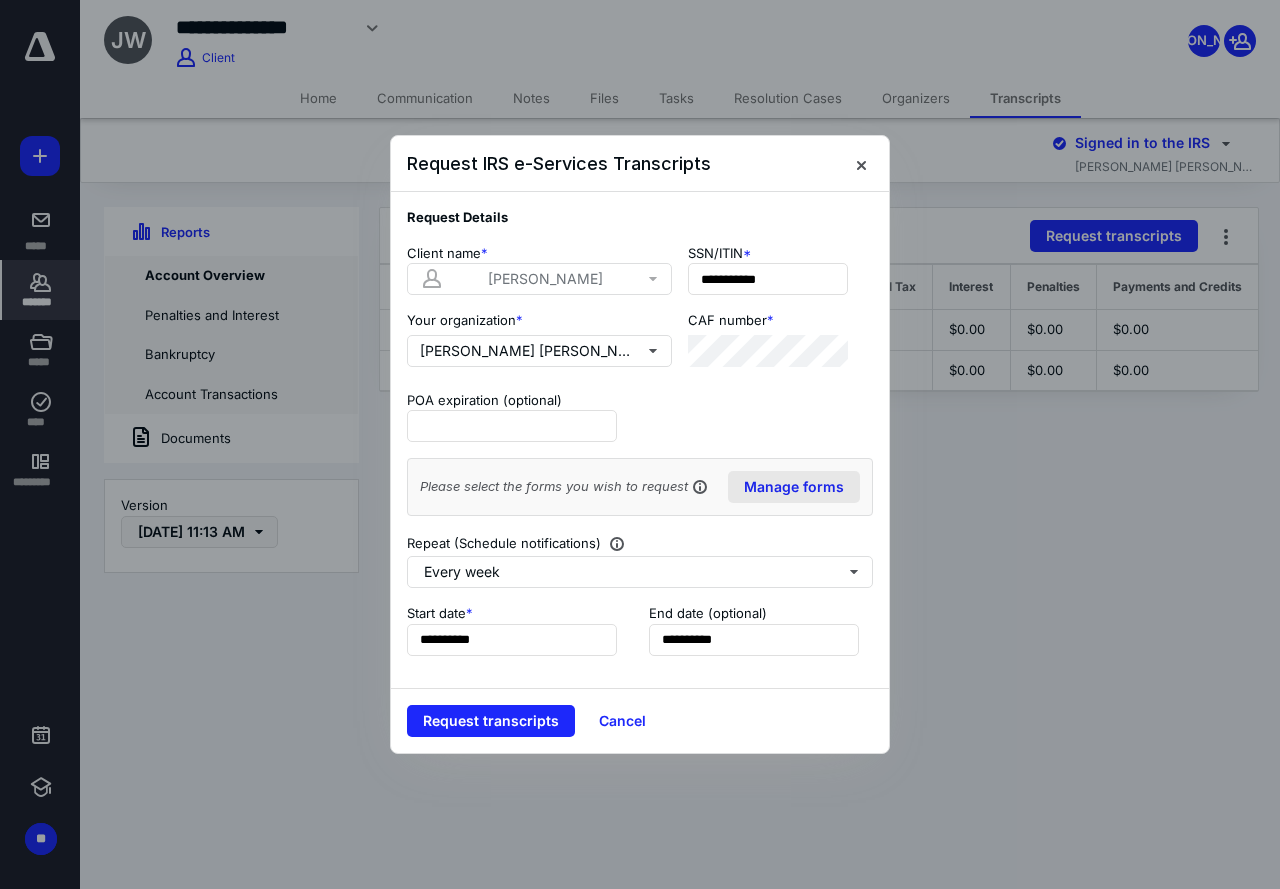 click on "Manage forms" at bounding box center (794, 487) 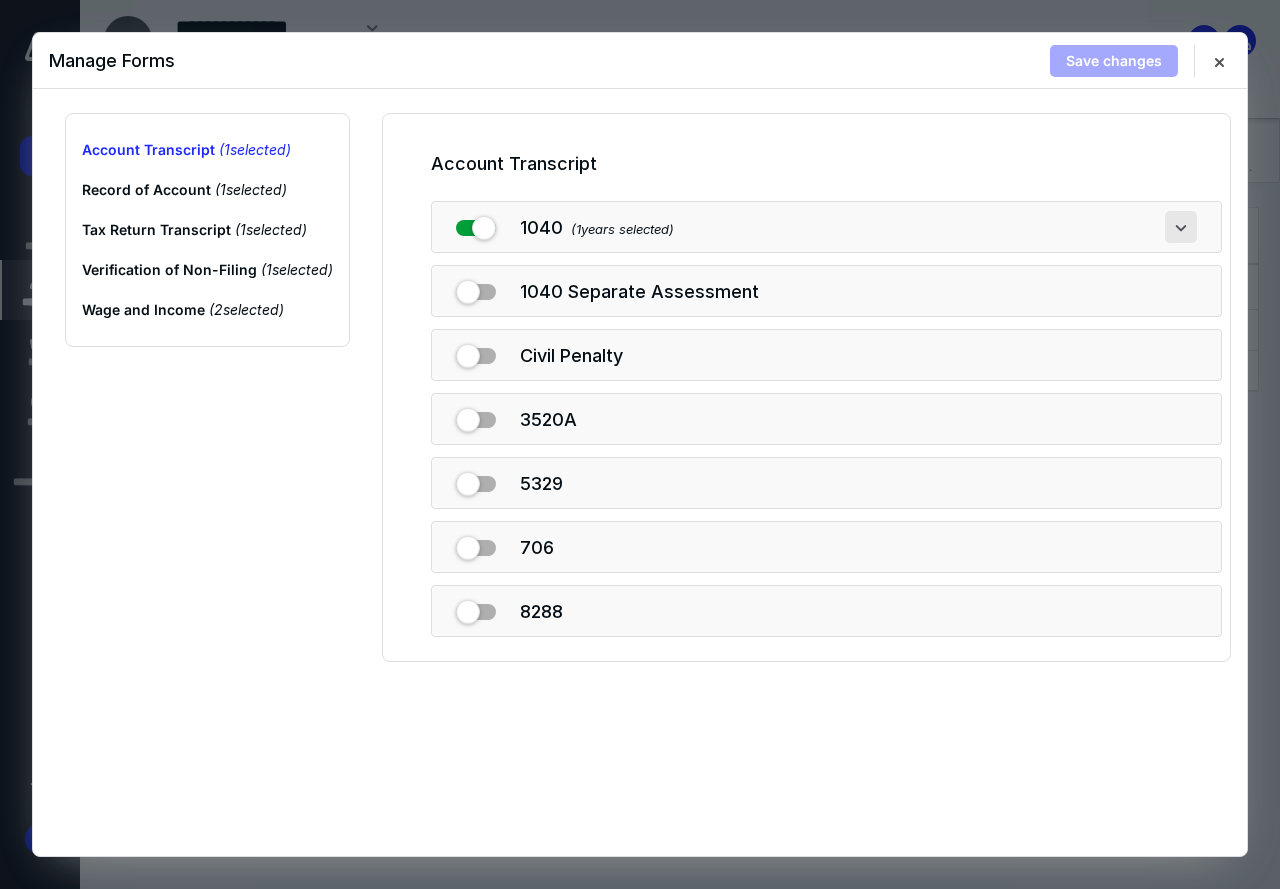 click at bounding box center [1181, 227] 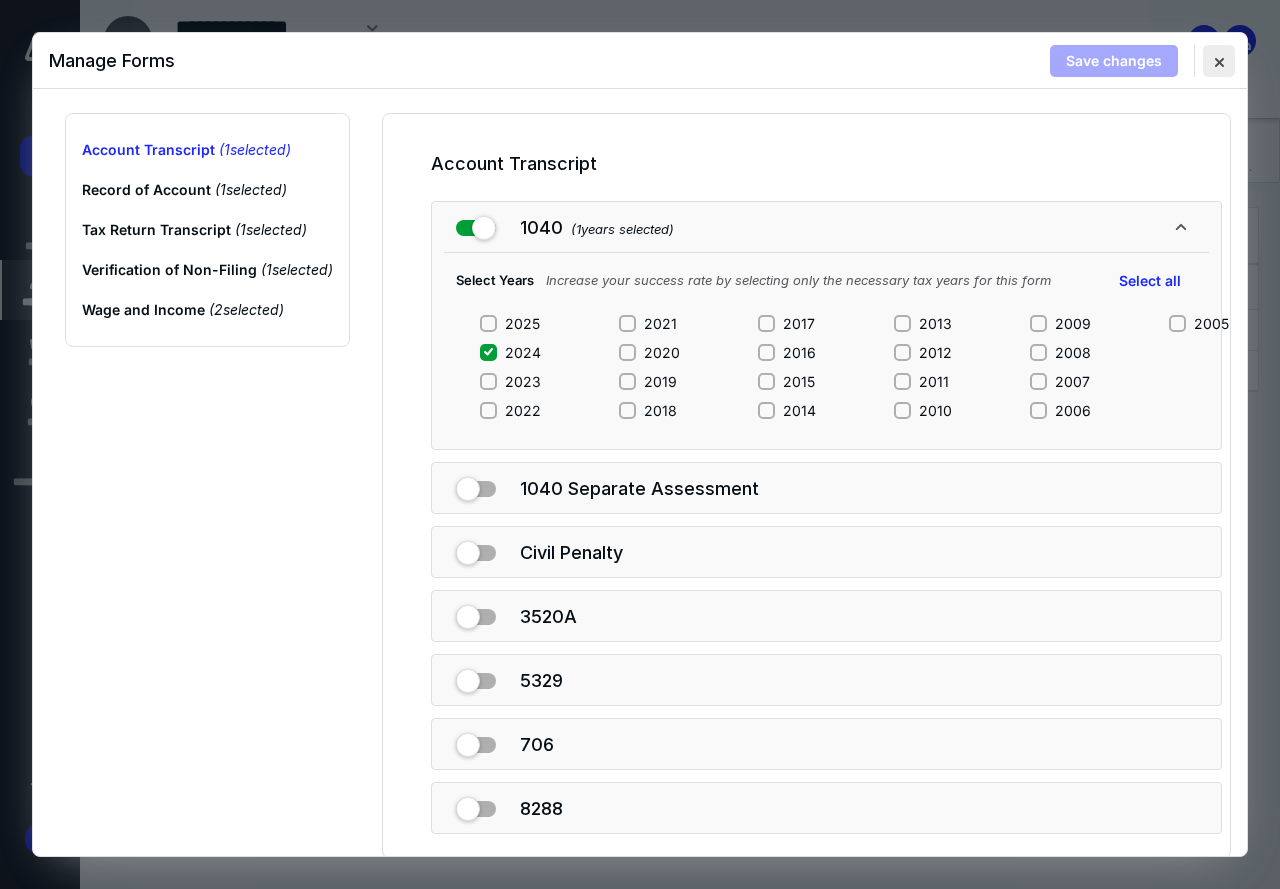 click at bounding box center (1219, 61) 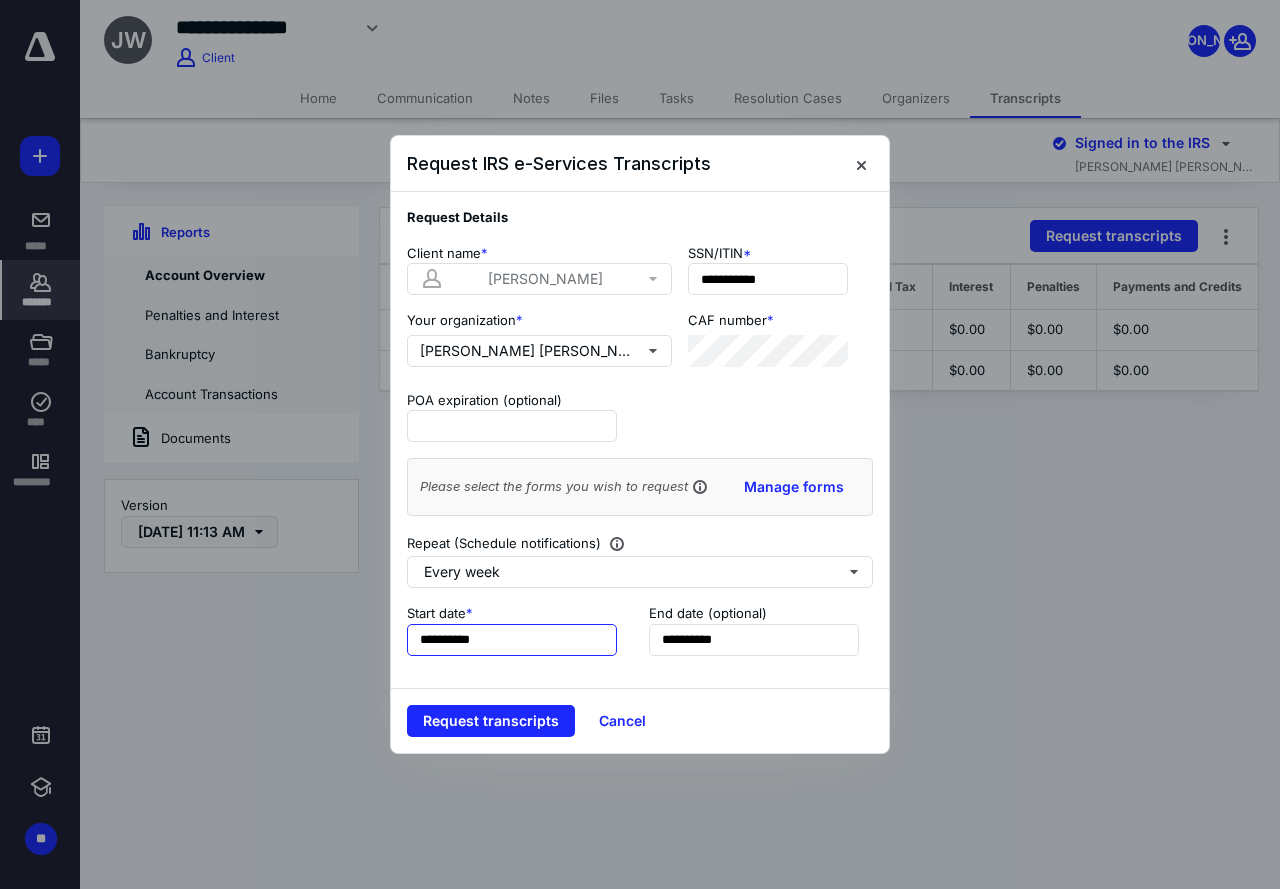 click on "**********" at bounding box center (512, 640) 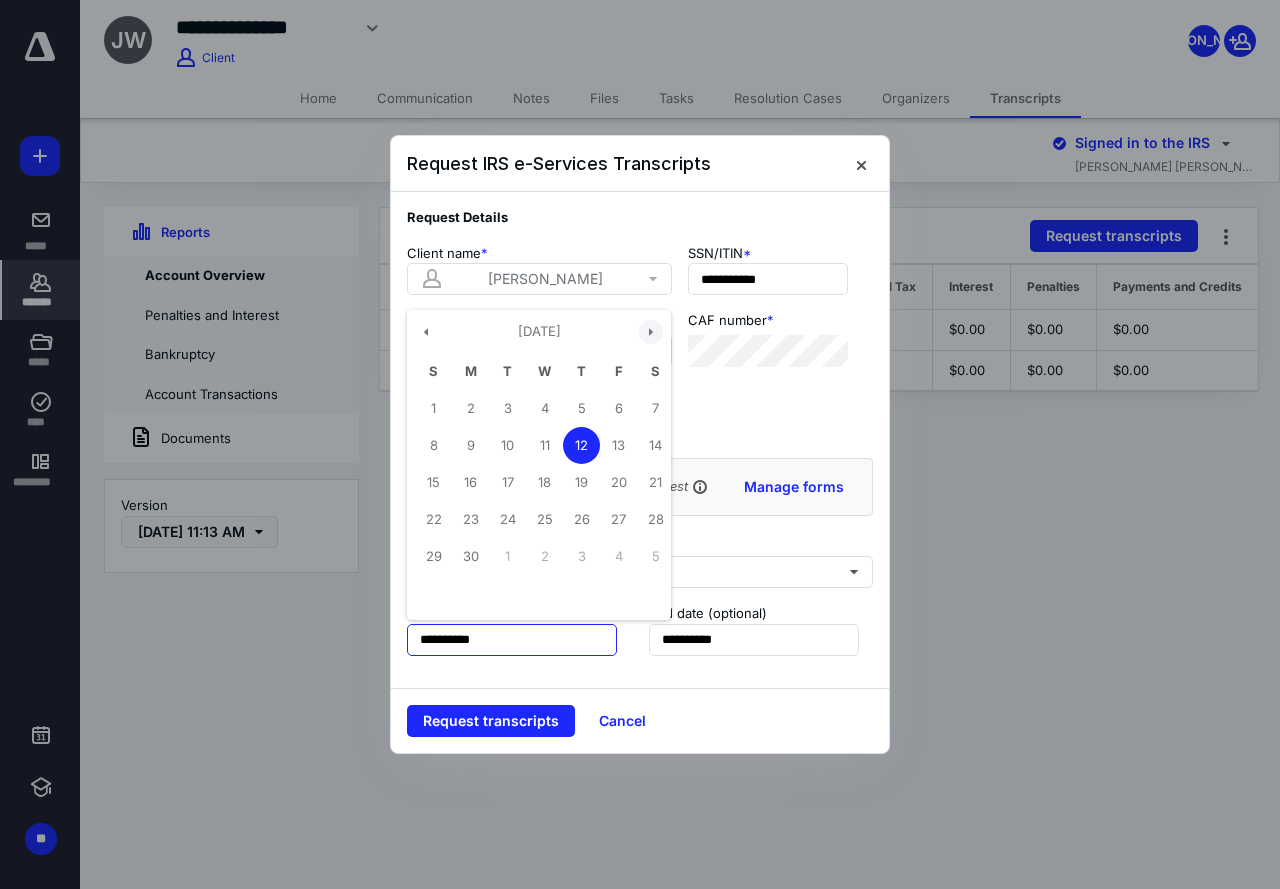 click at bounding box center [651, 332] 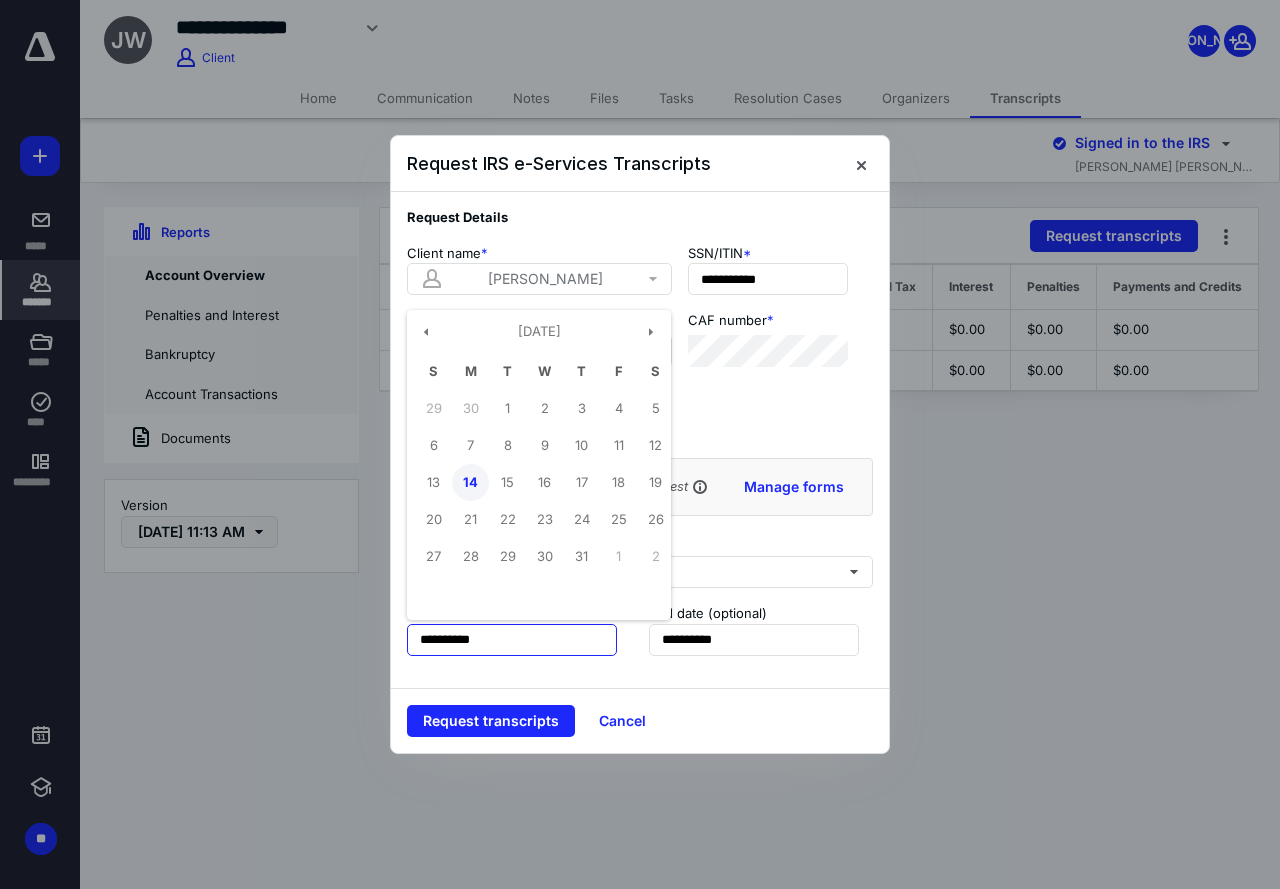 click on "14" at bounding box center [470, 482] 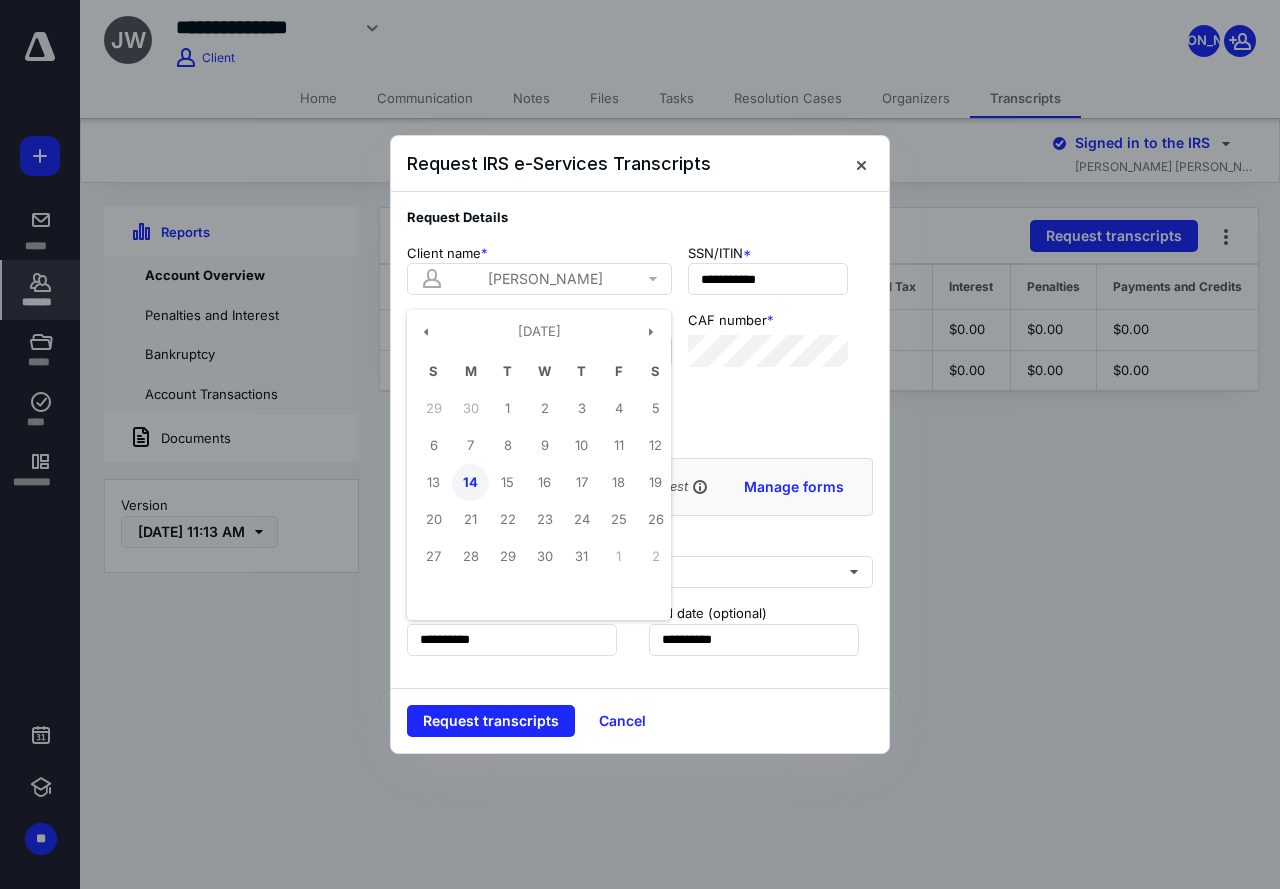 type on "**********" 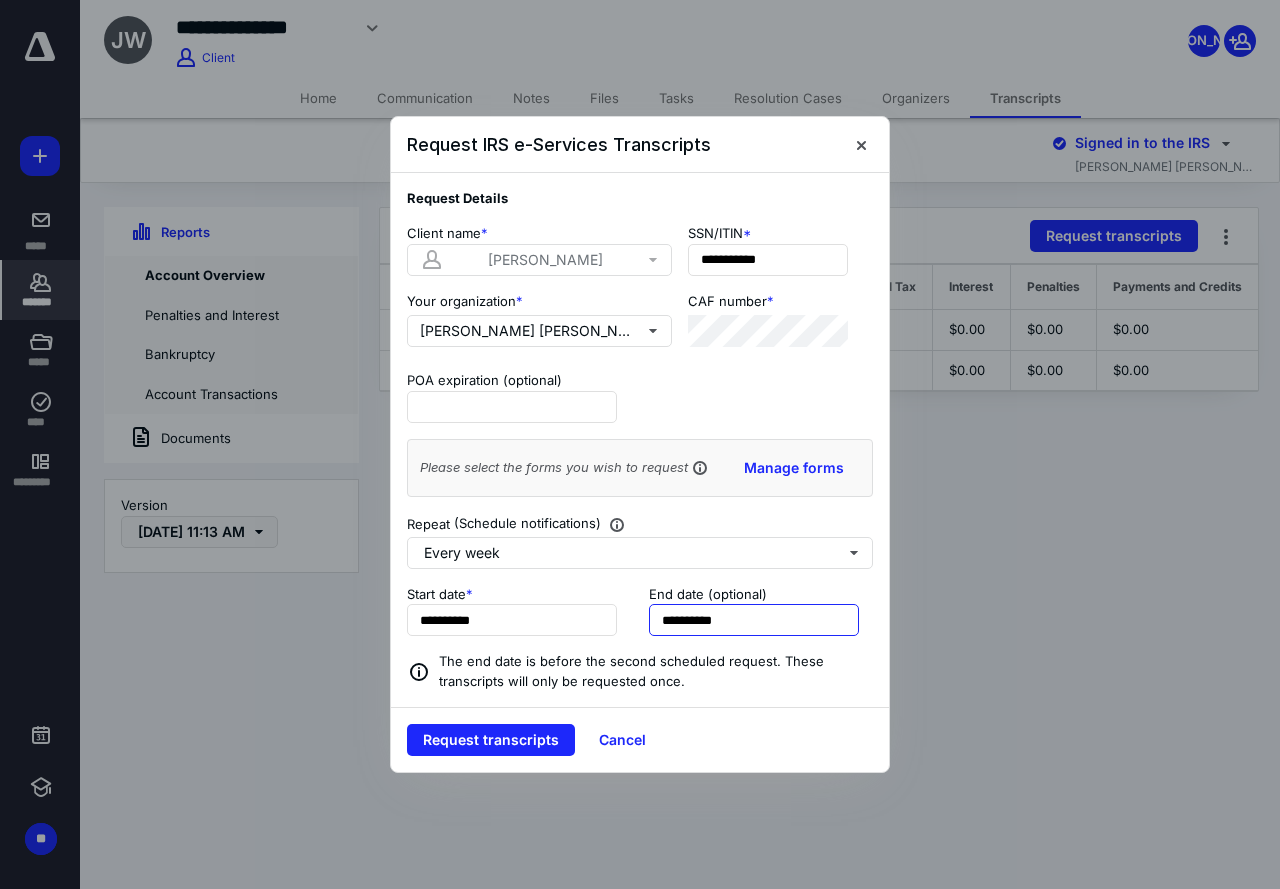 click on "**********" at bounding box center [754, 620] 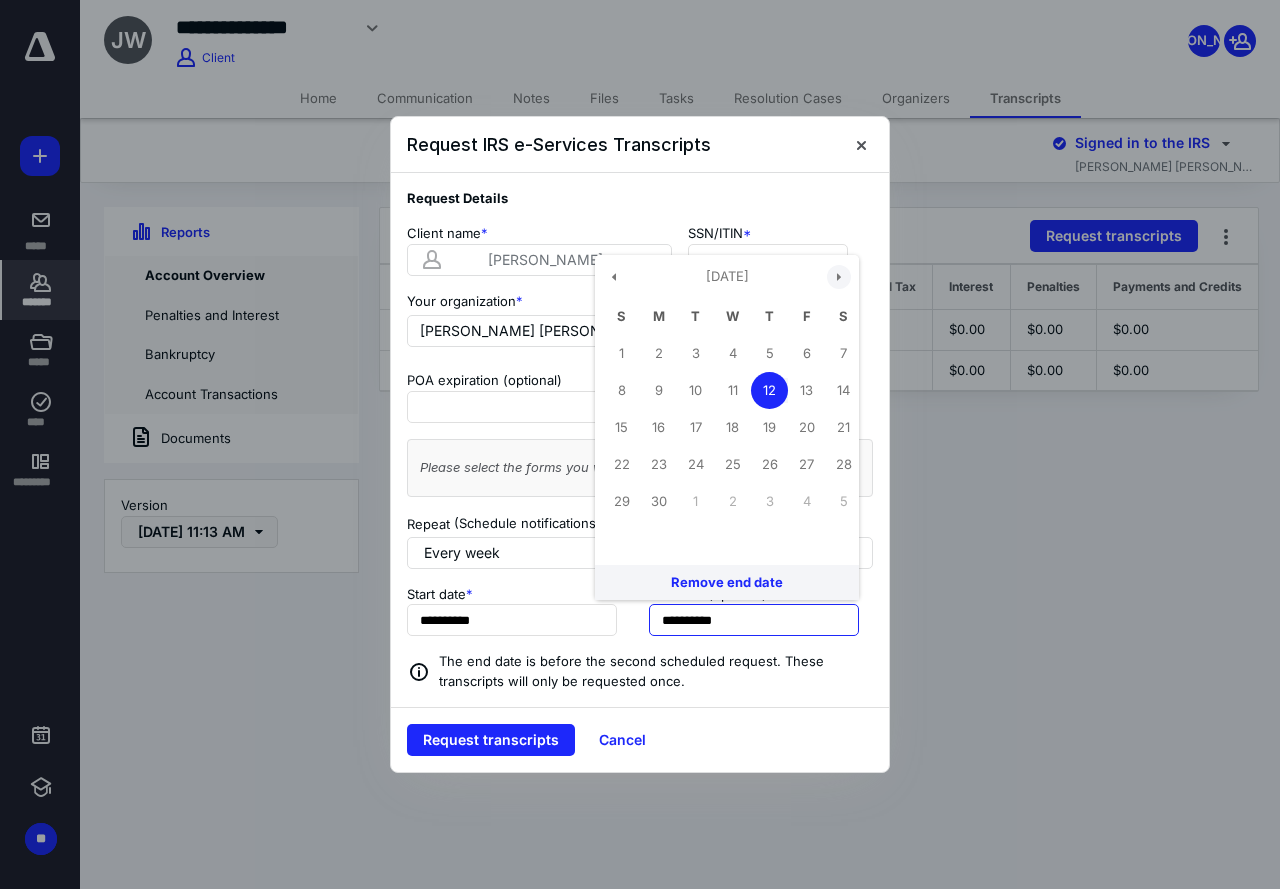 click at bounding box center (839, 277) 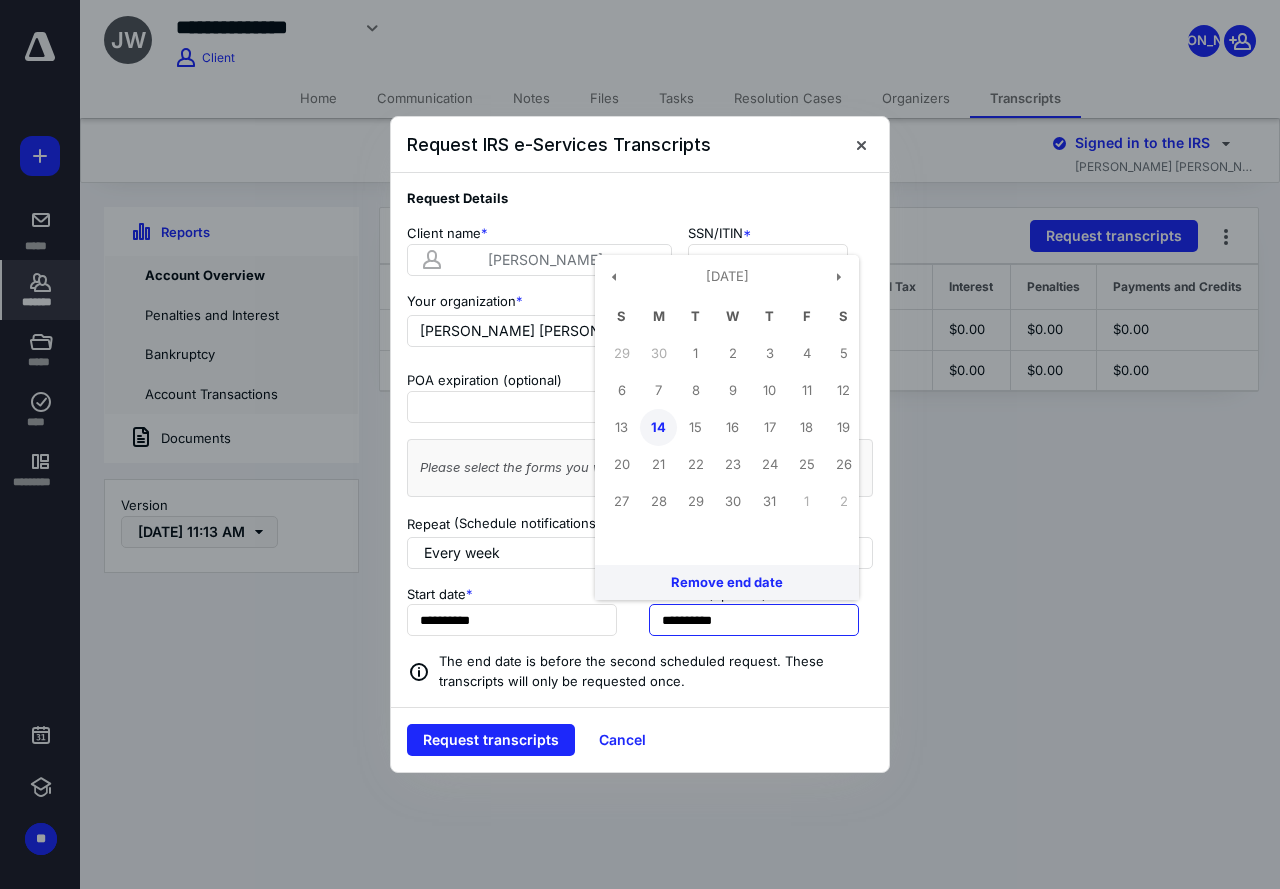 click on "14" at bounding box center [658, 427] 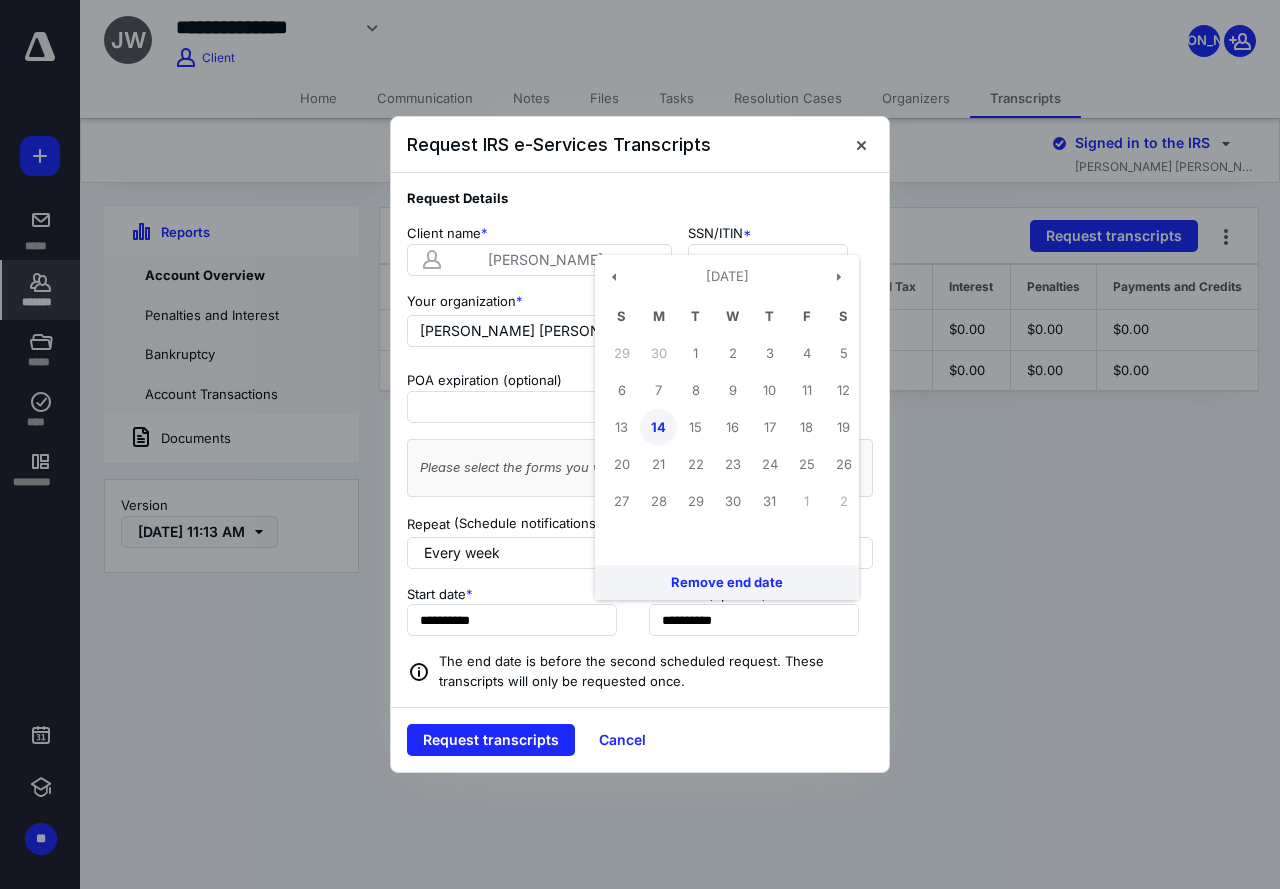 type on "**********" 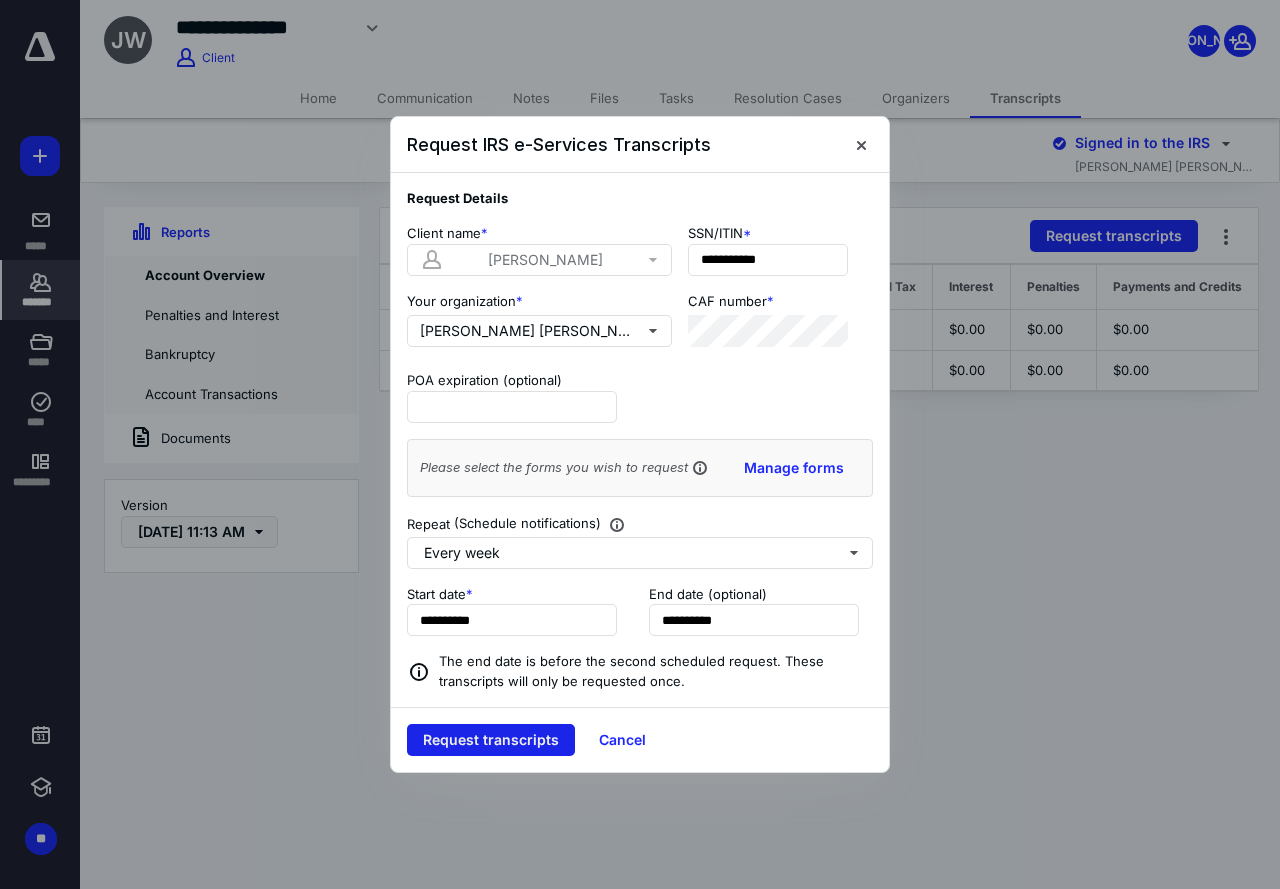 click on "Request transcripts" at bounding box center (491, 740) 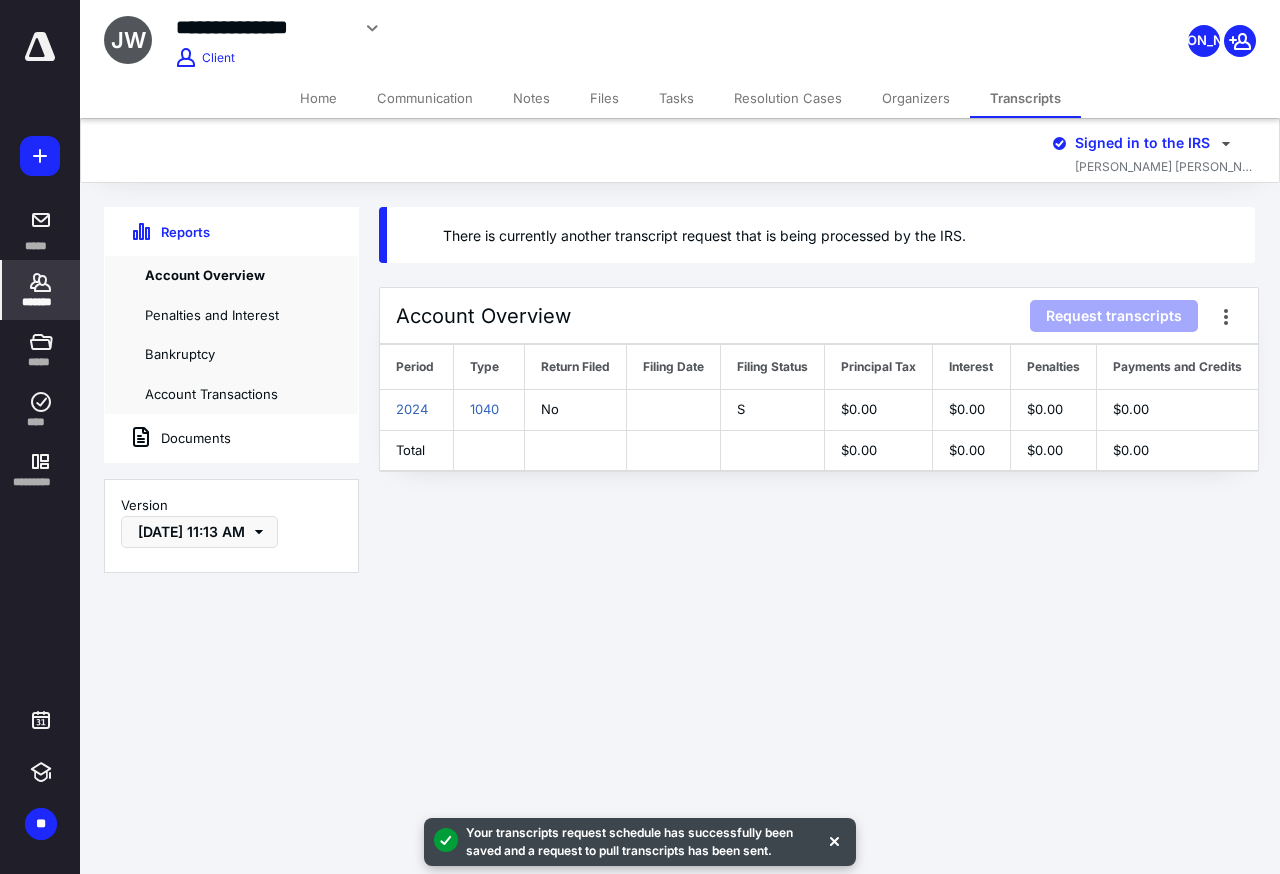 click 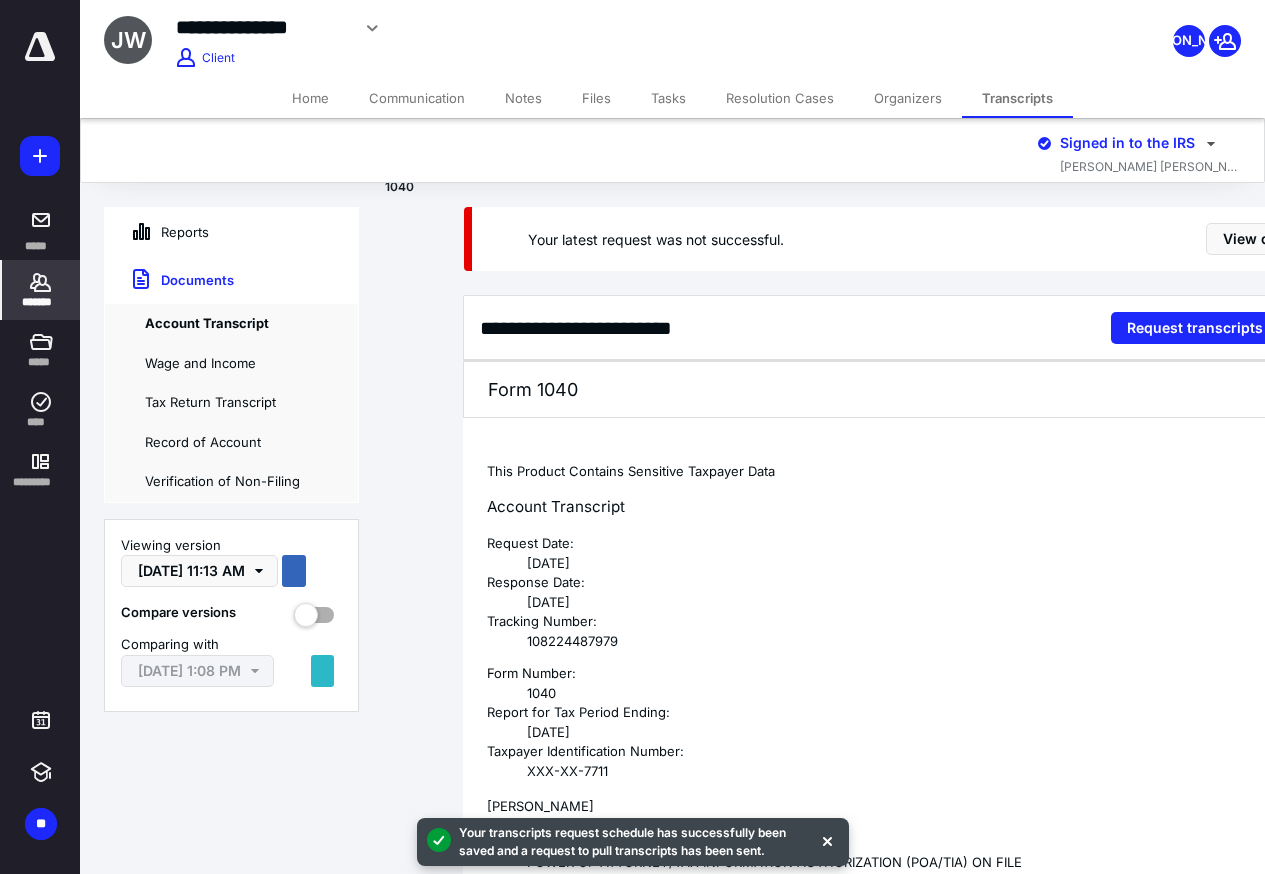 scroll, scrollTop: 0, scrollLeft: 75, axis: horizontal 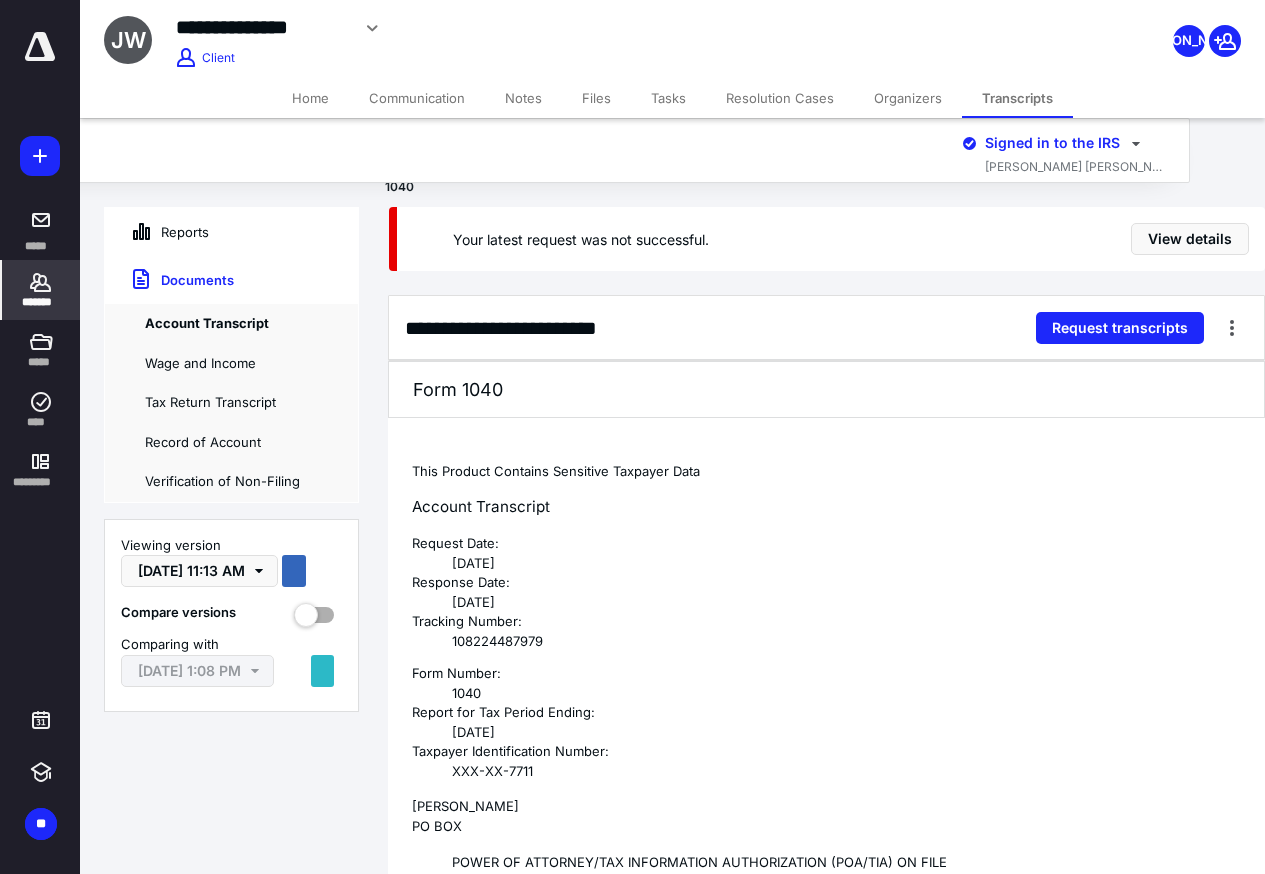 click on "*******" at bounding box center (41, 302) 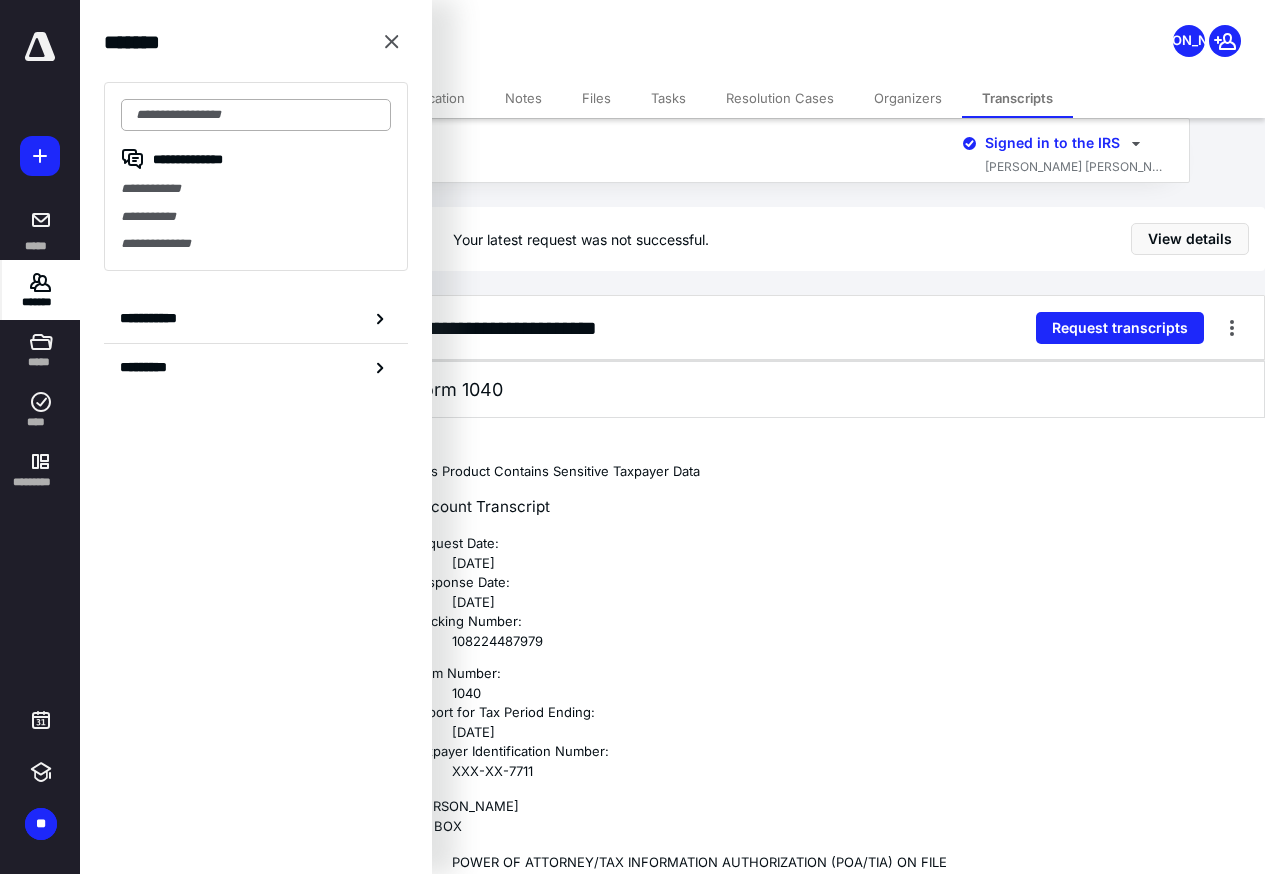click at bounding box center (256, 115) 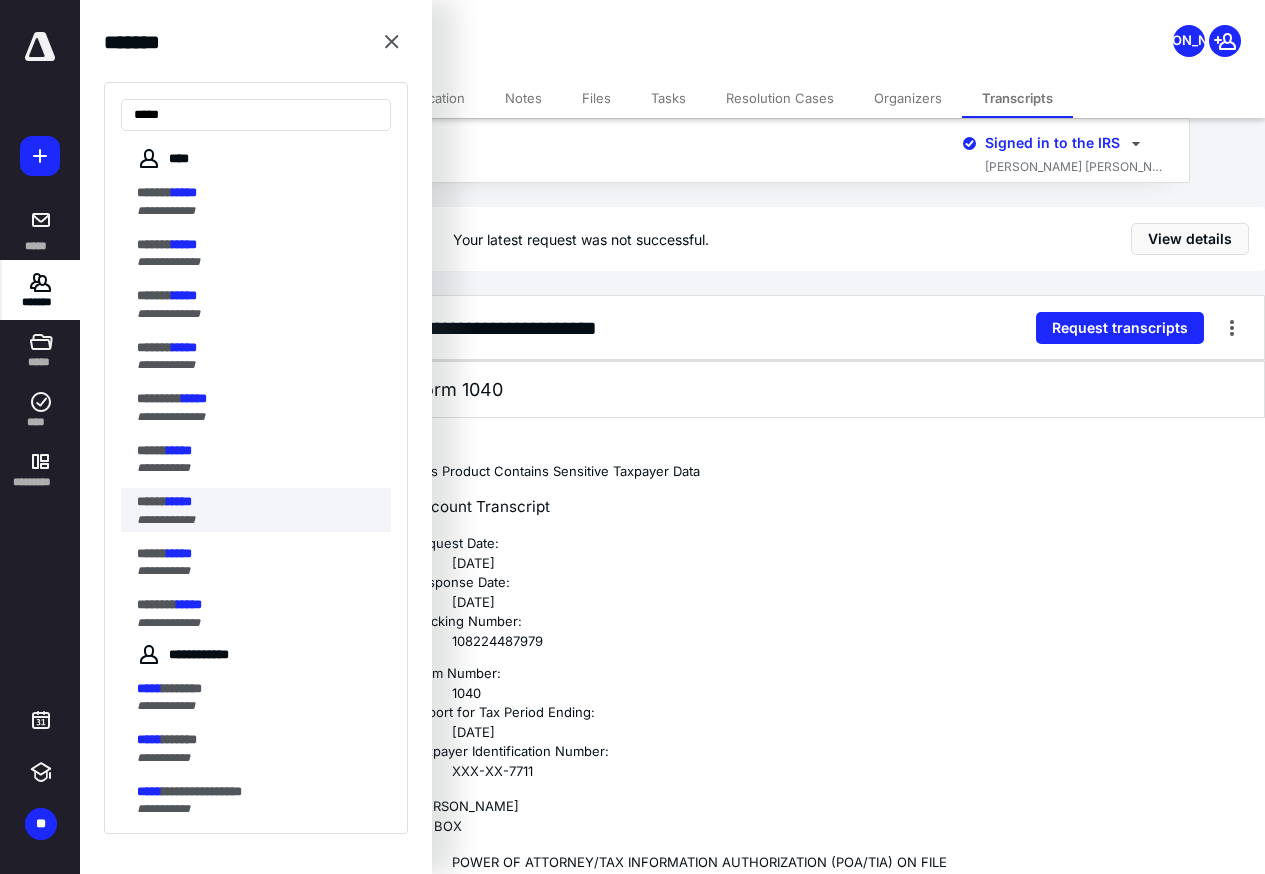 type on "*****" 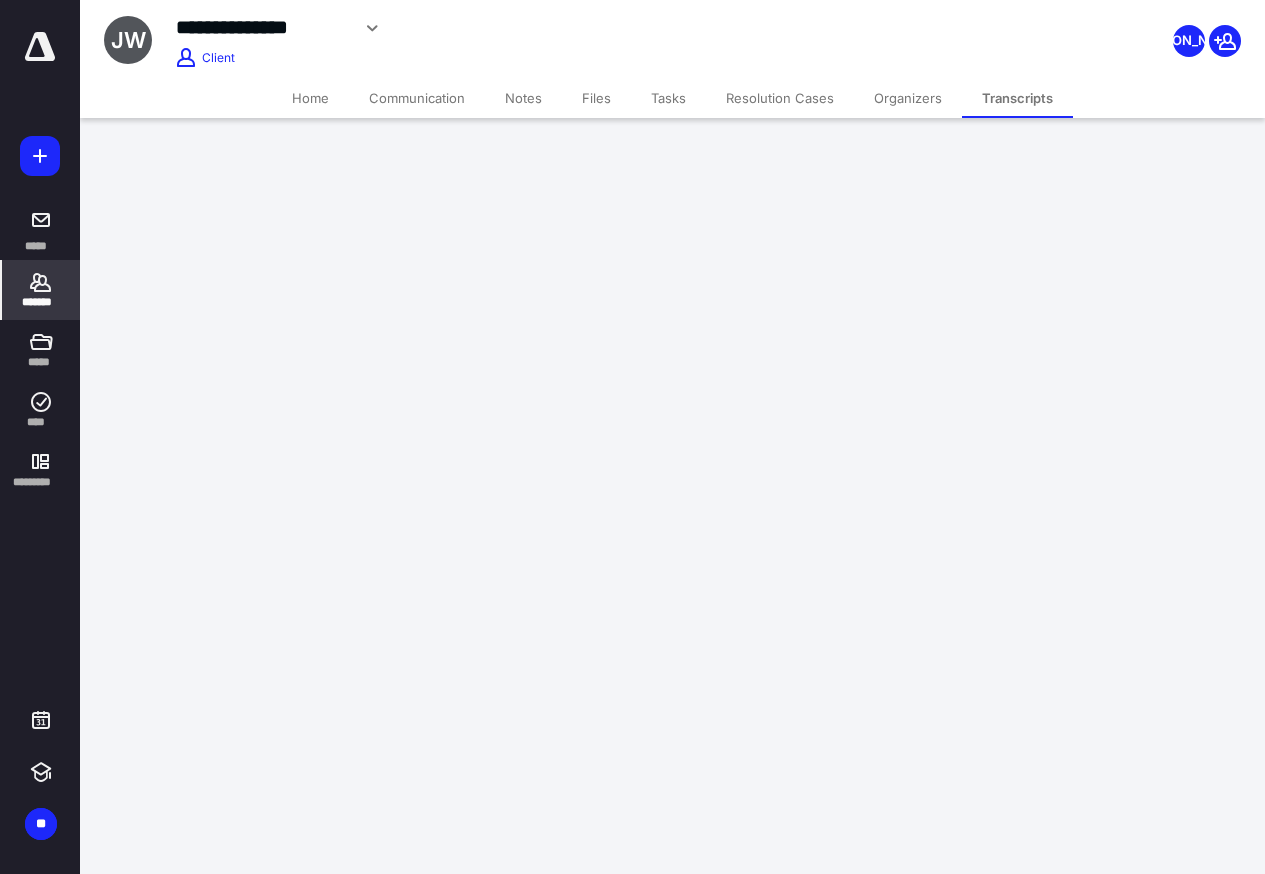 scroll, scrollTop: 0, scrollLeft: 0, axis: both 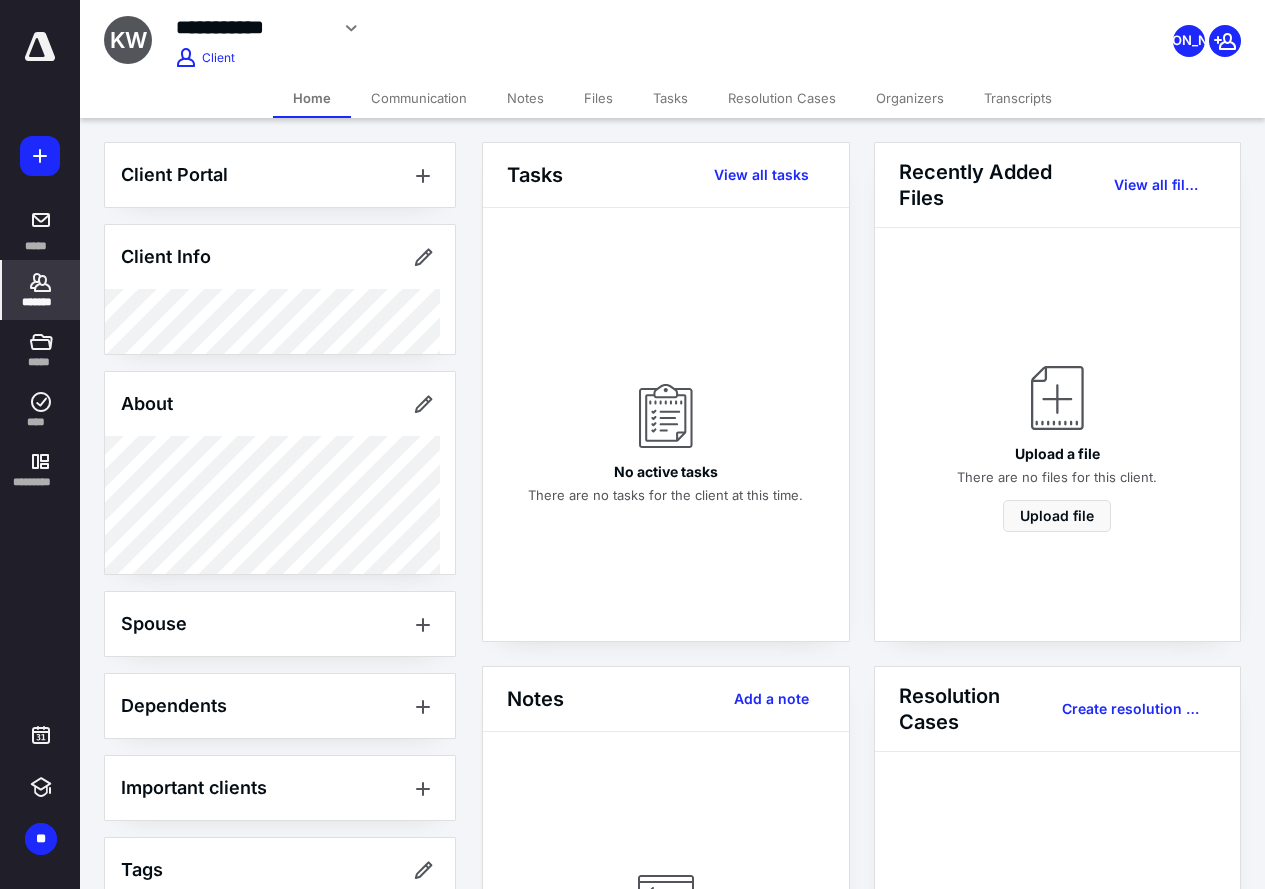 click on "Transcripts" at bounding box center (1018, 98) 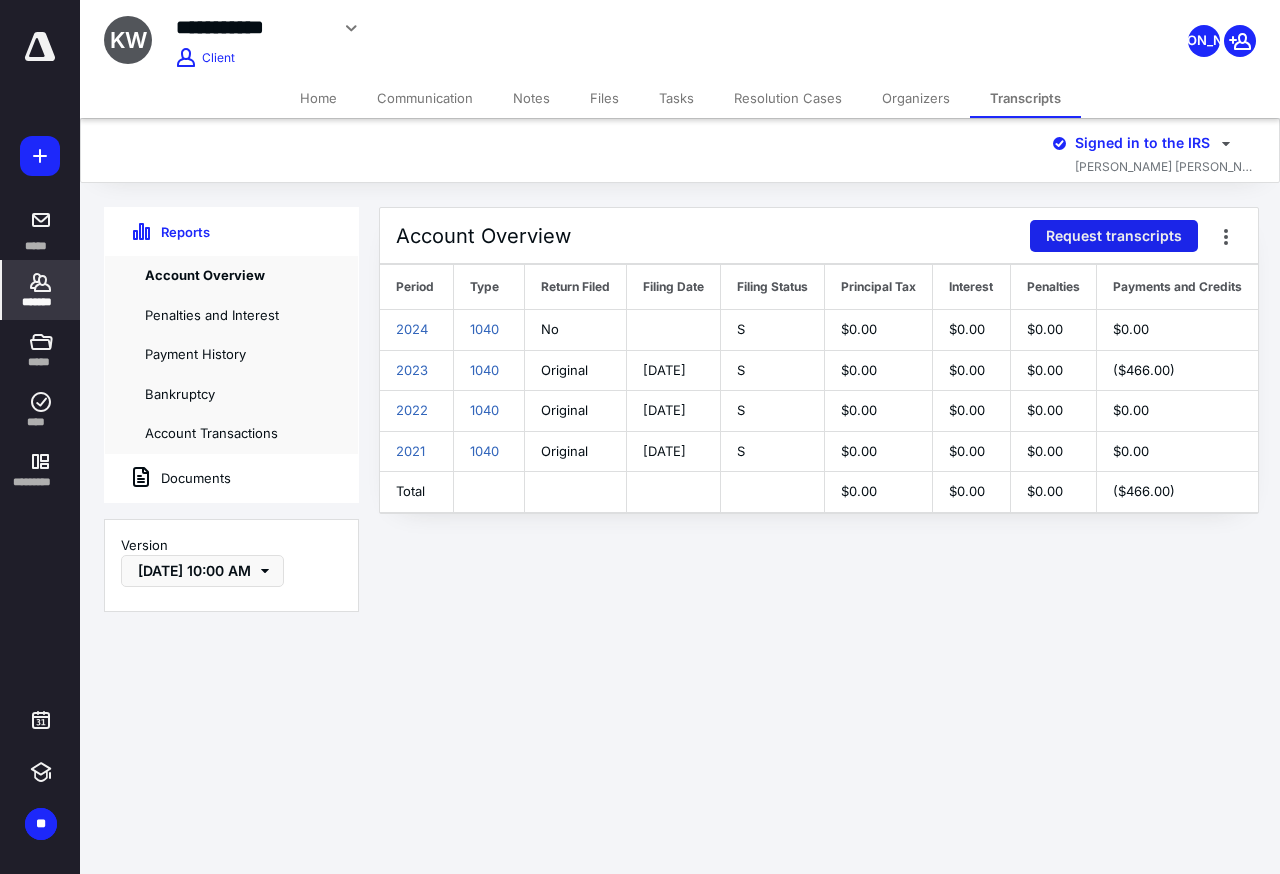 click on "Request transcripts" at bounding box center (1114, 236) 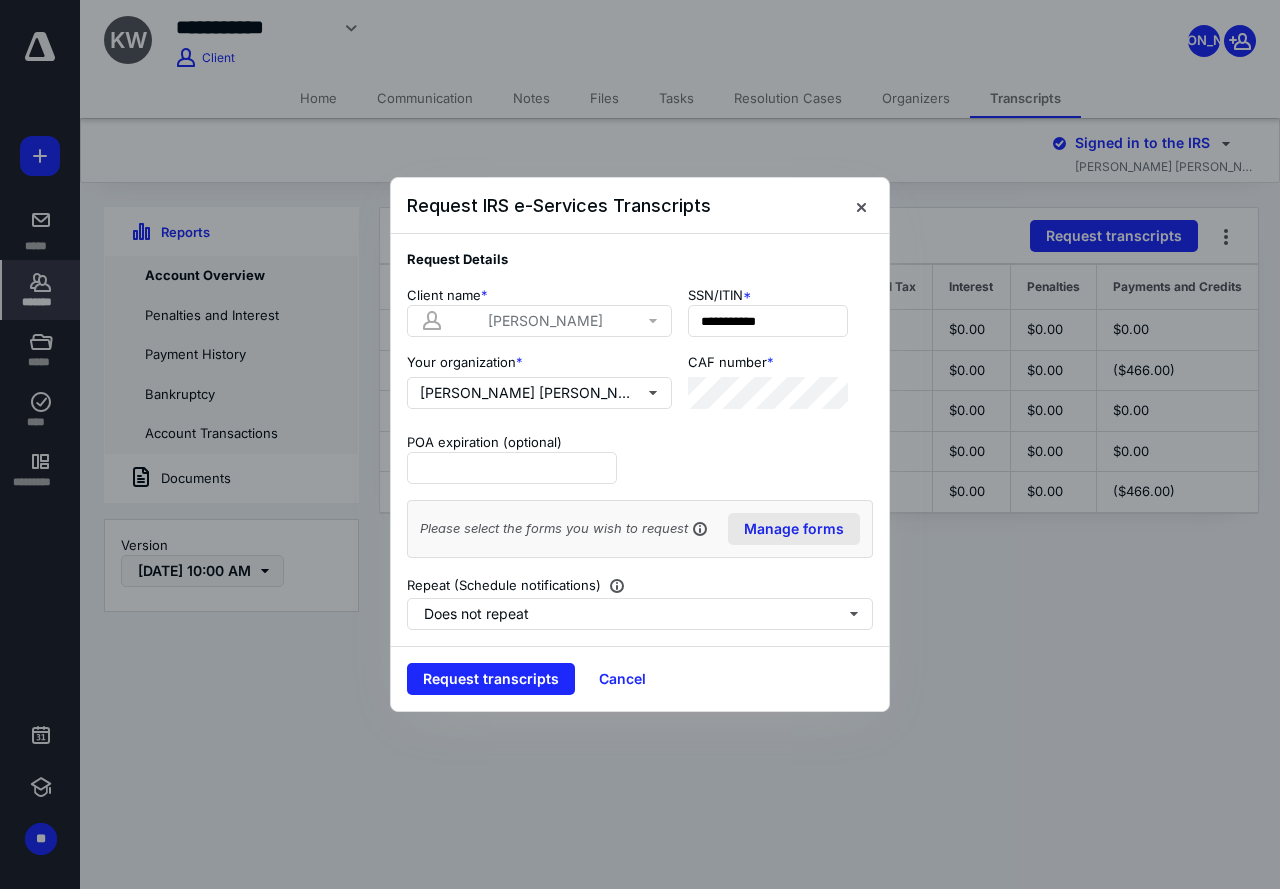 click on "Manage forms" at bounding box center [794, 529] 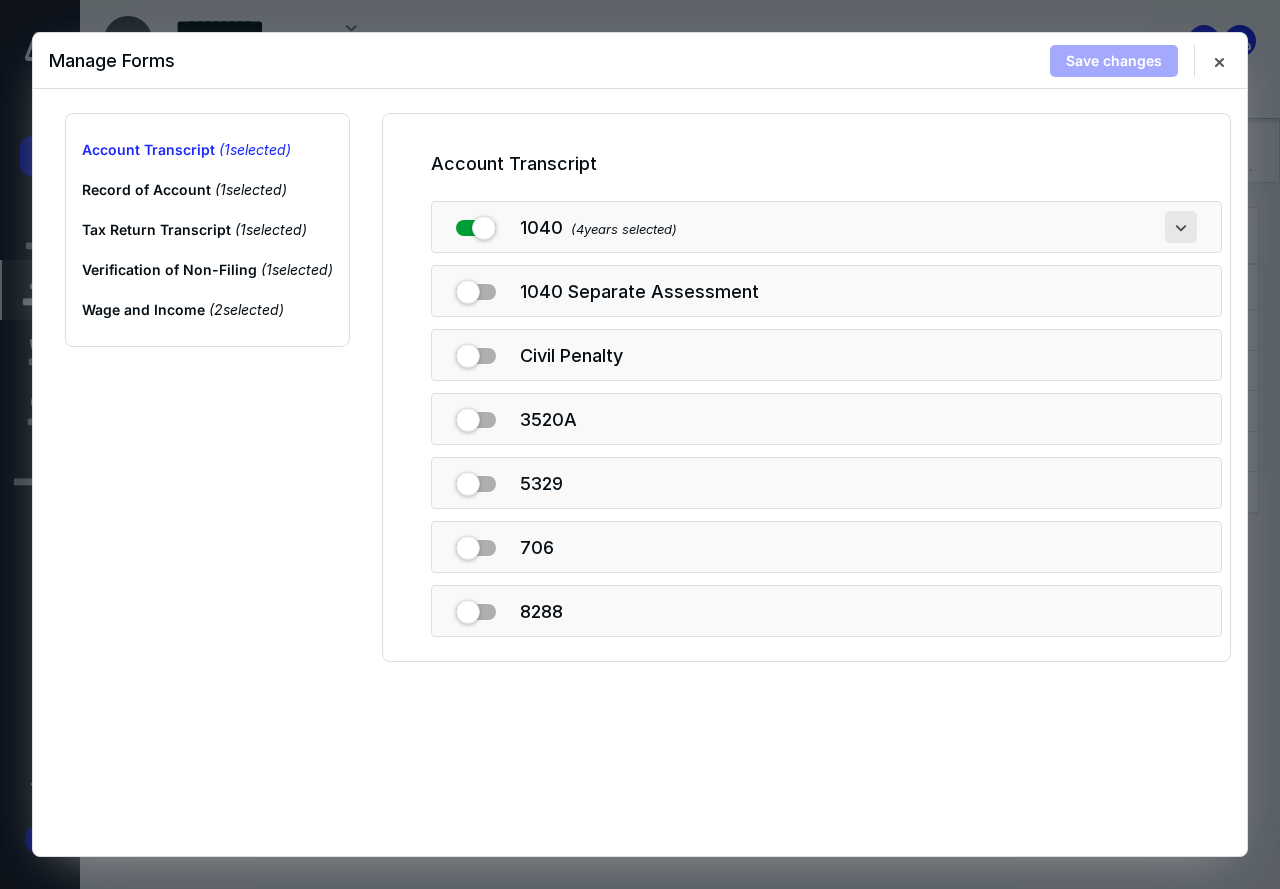 click at bounding box center (1181, 227) 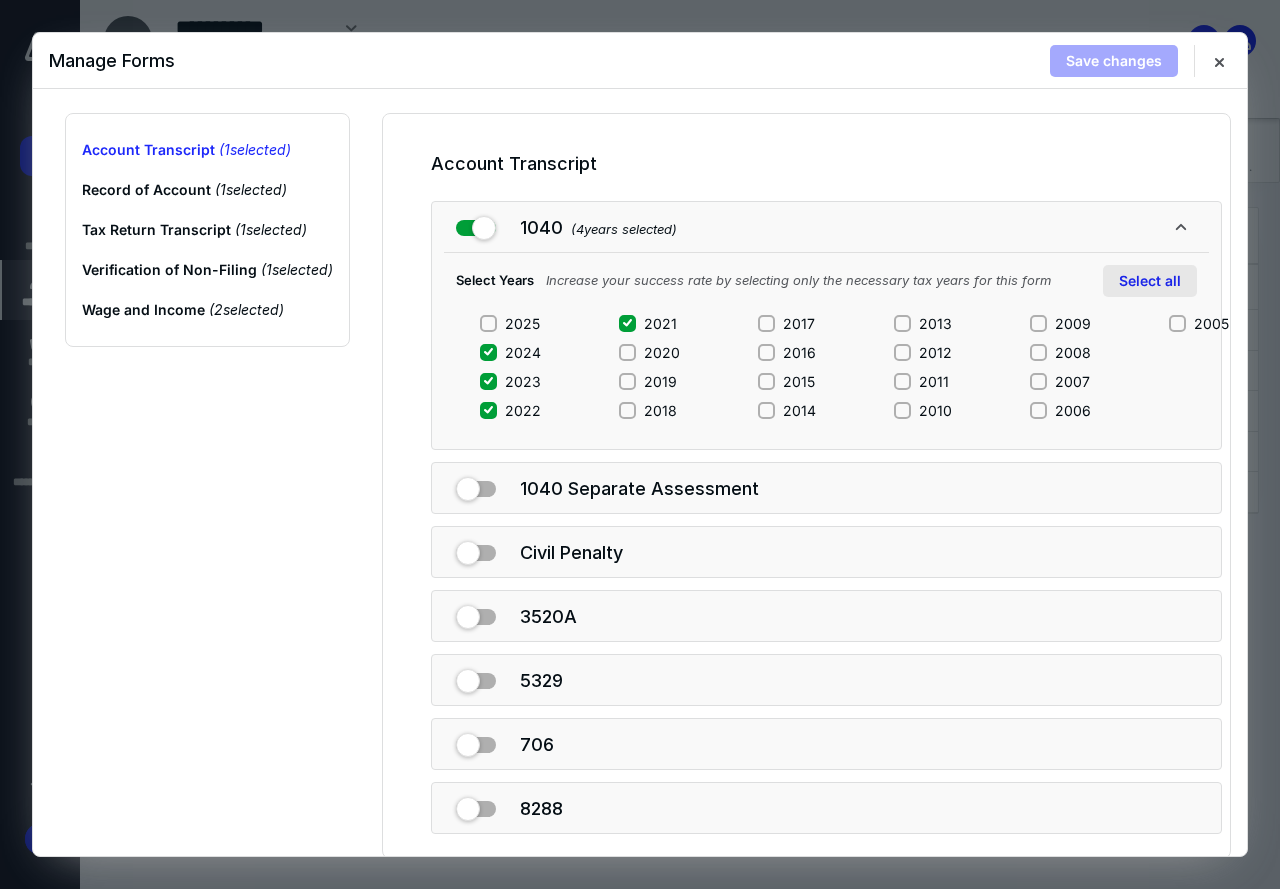click on "Select all" at bounding box center (1150, 281) 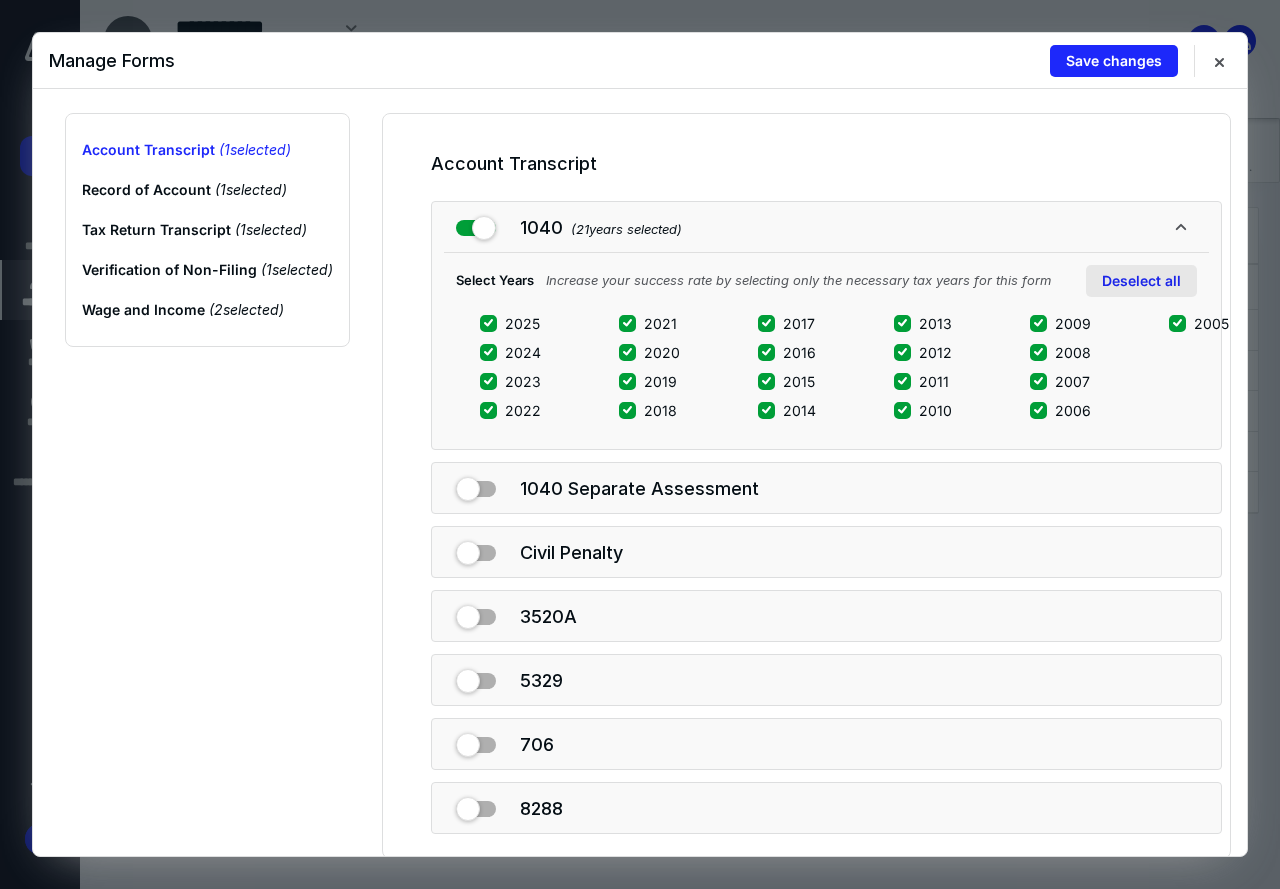checkbox on "true" 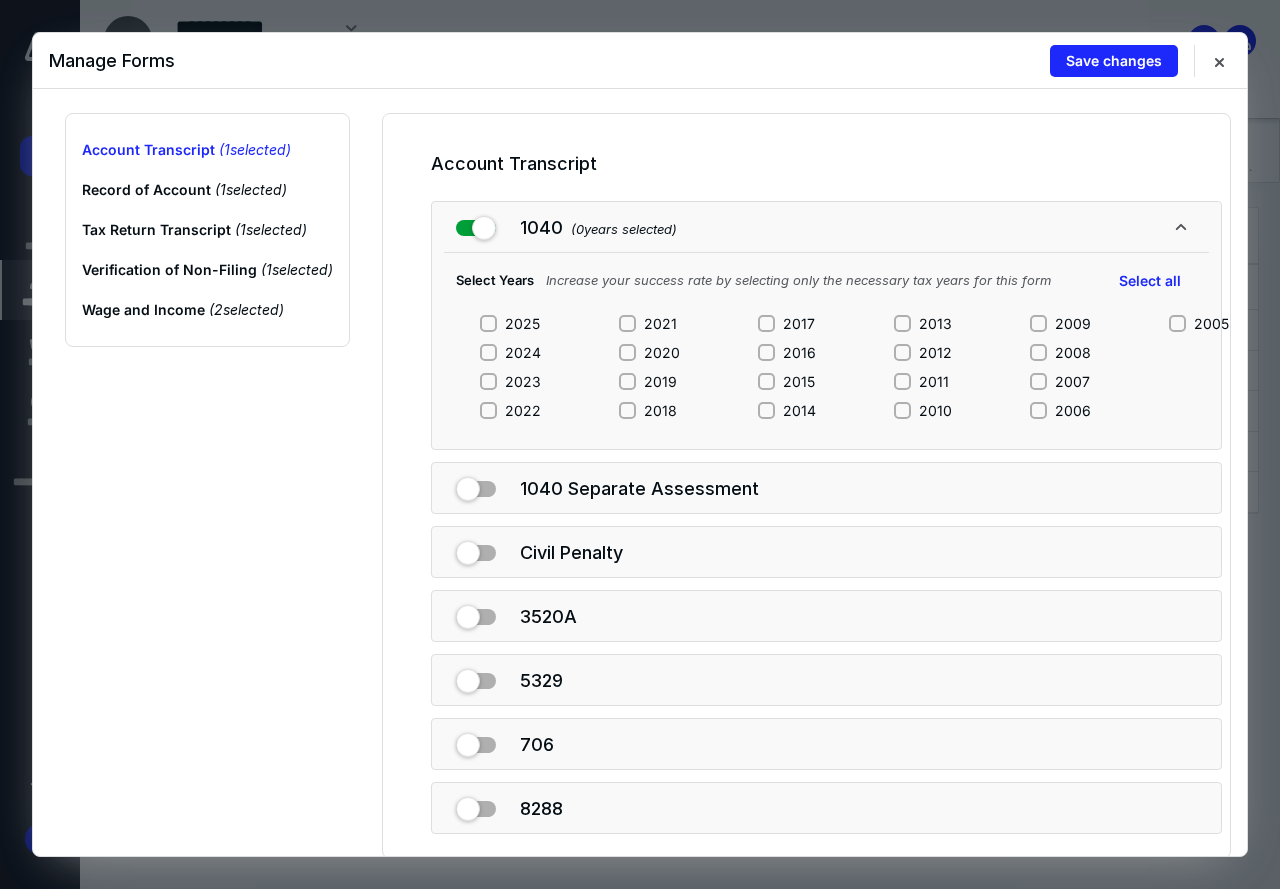 click 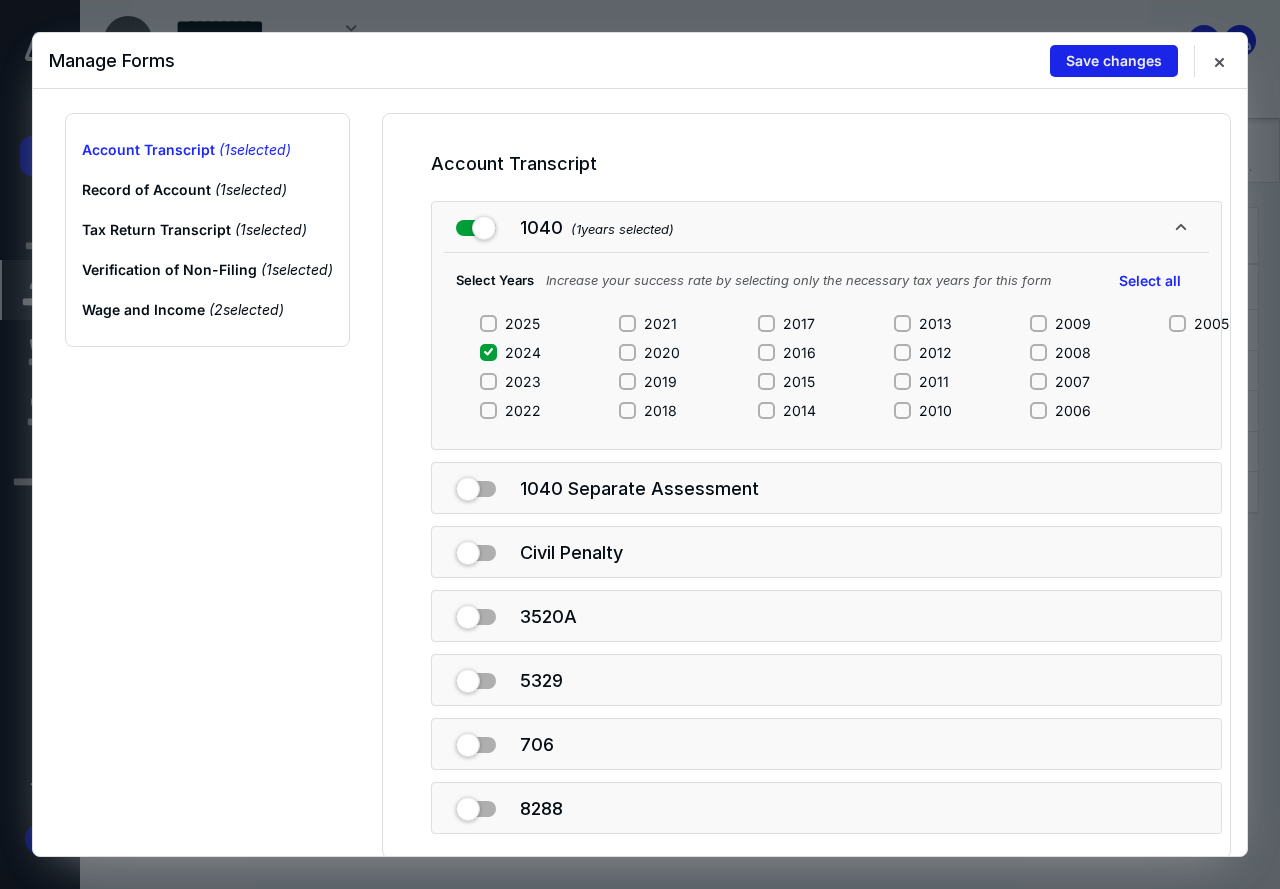 click on "Save changes" at bounding box center (1114, 61) 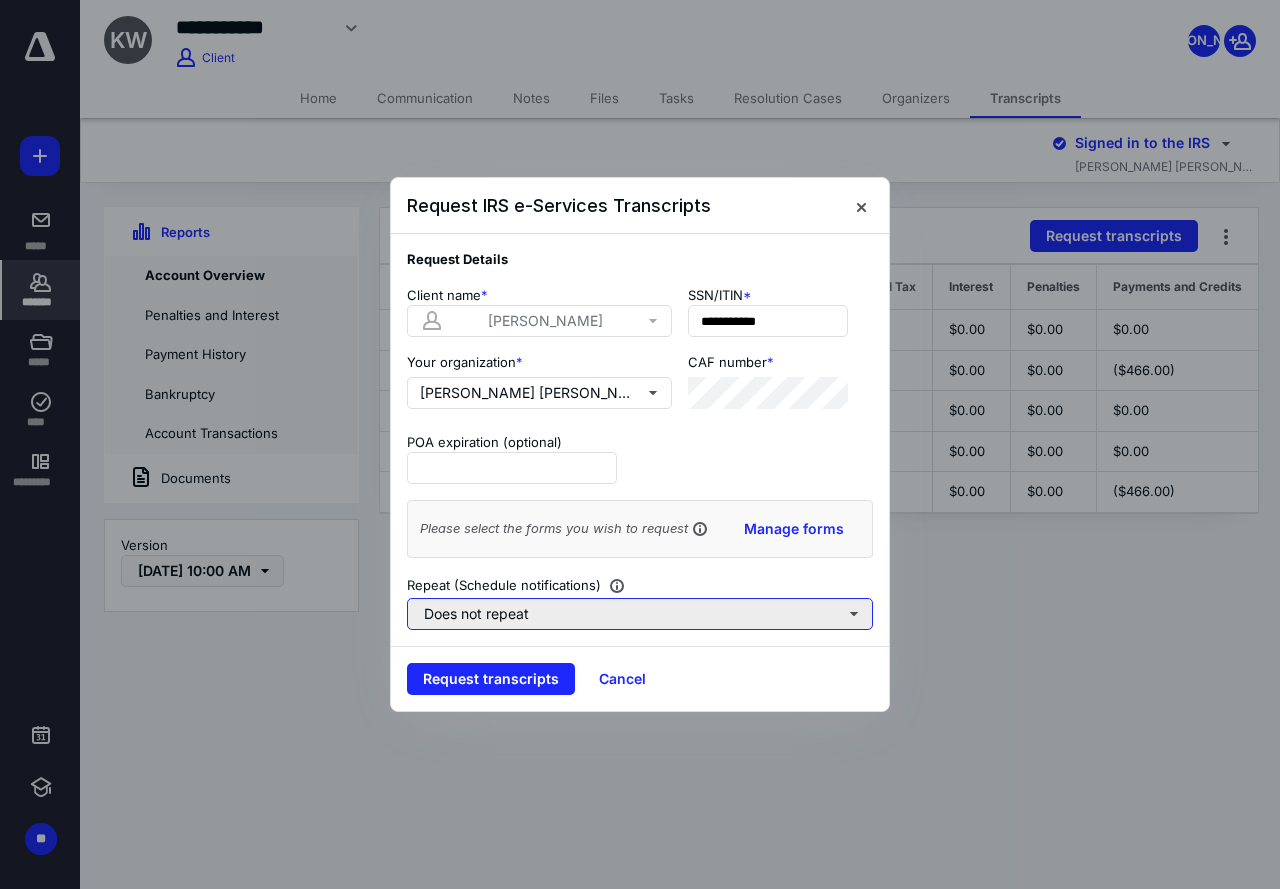 click on "Does not repeat" at bounding box center [640, 614] 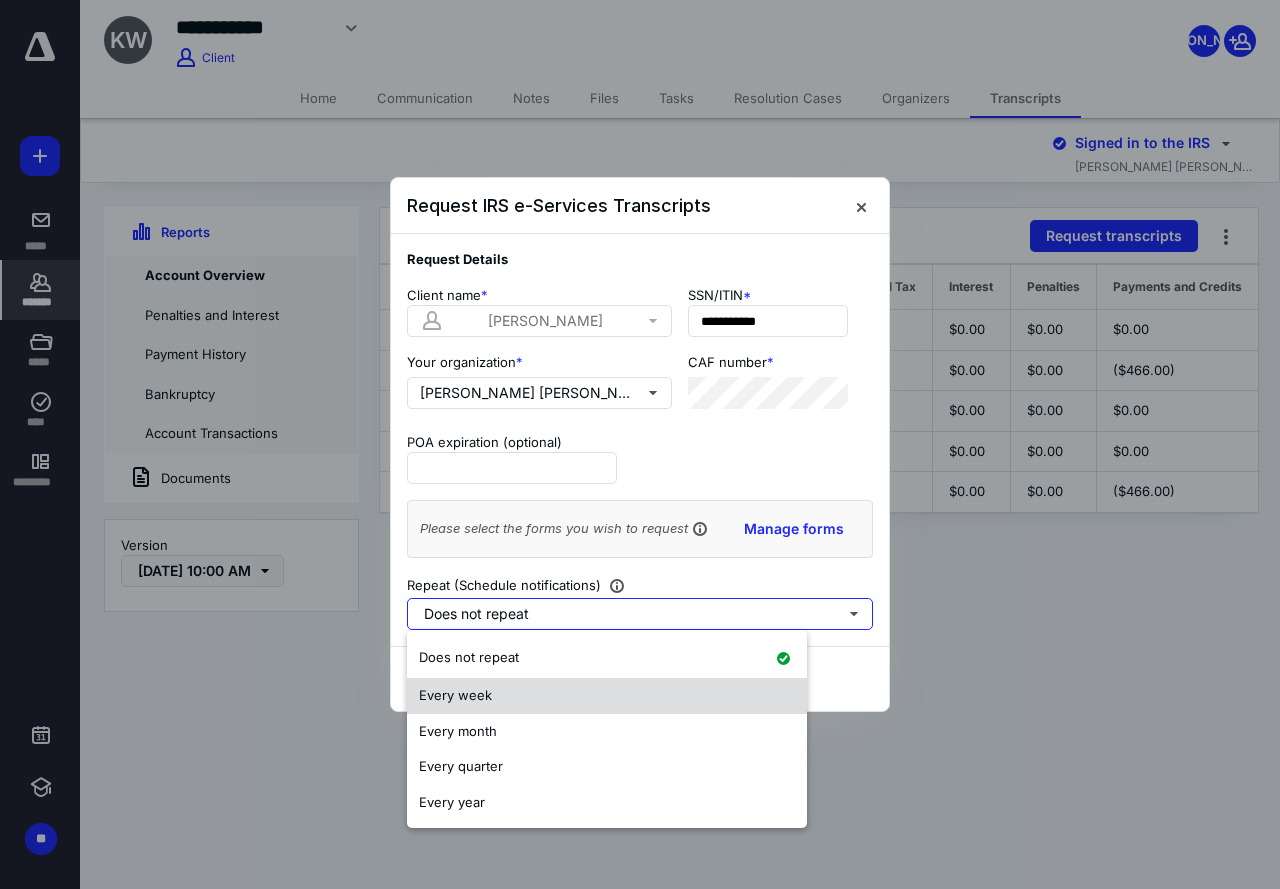 click on "Every week" at bounding box center (607, 696) 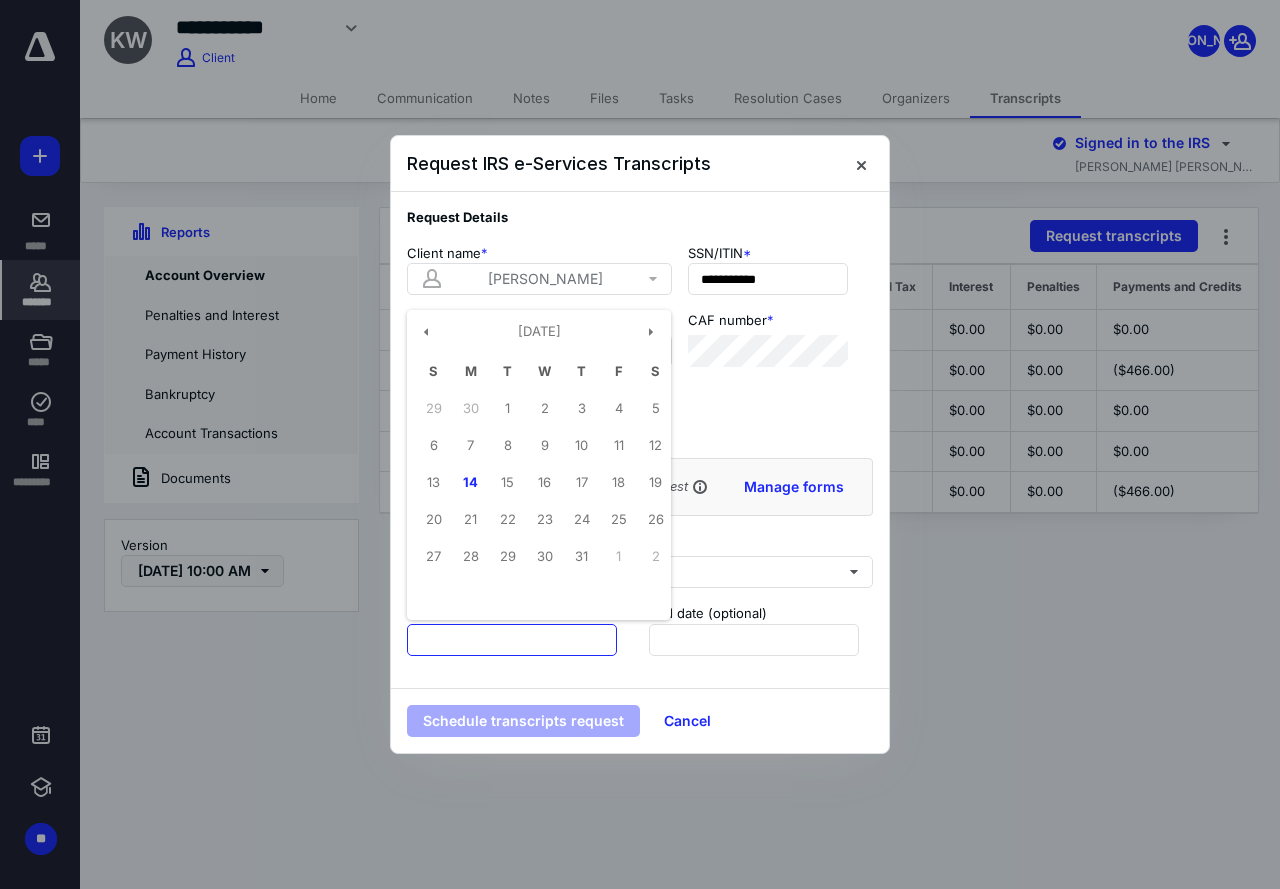 click at bounding box center [512, 640] 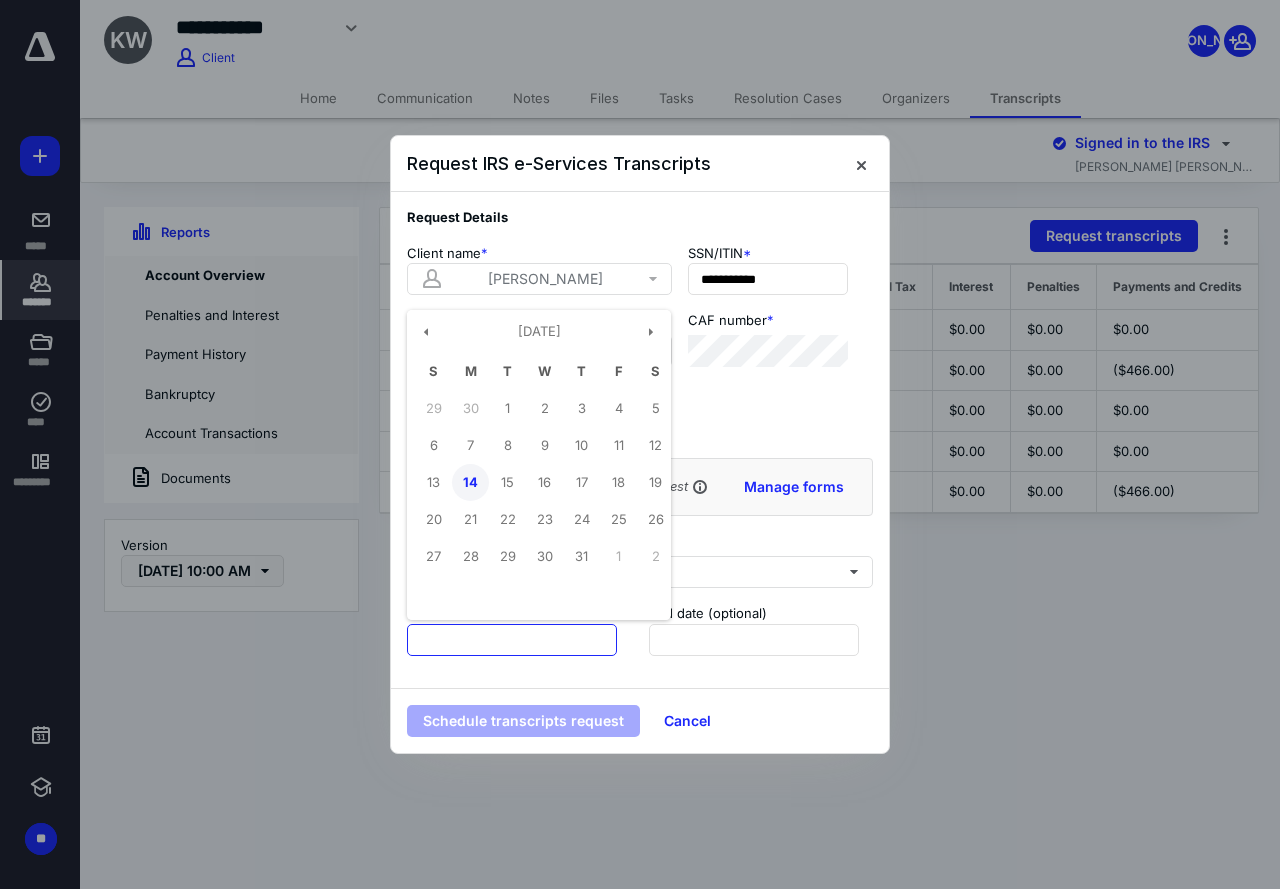 click on "14" at bounding box center [470, 482] 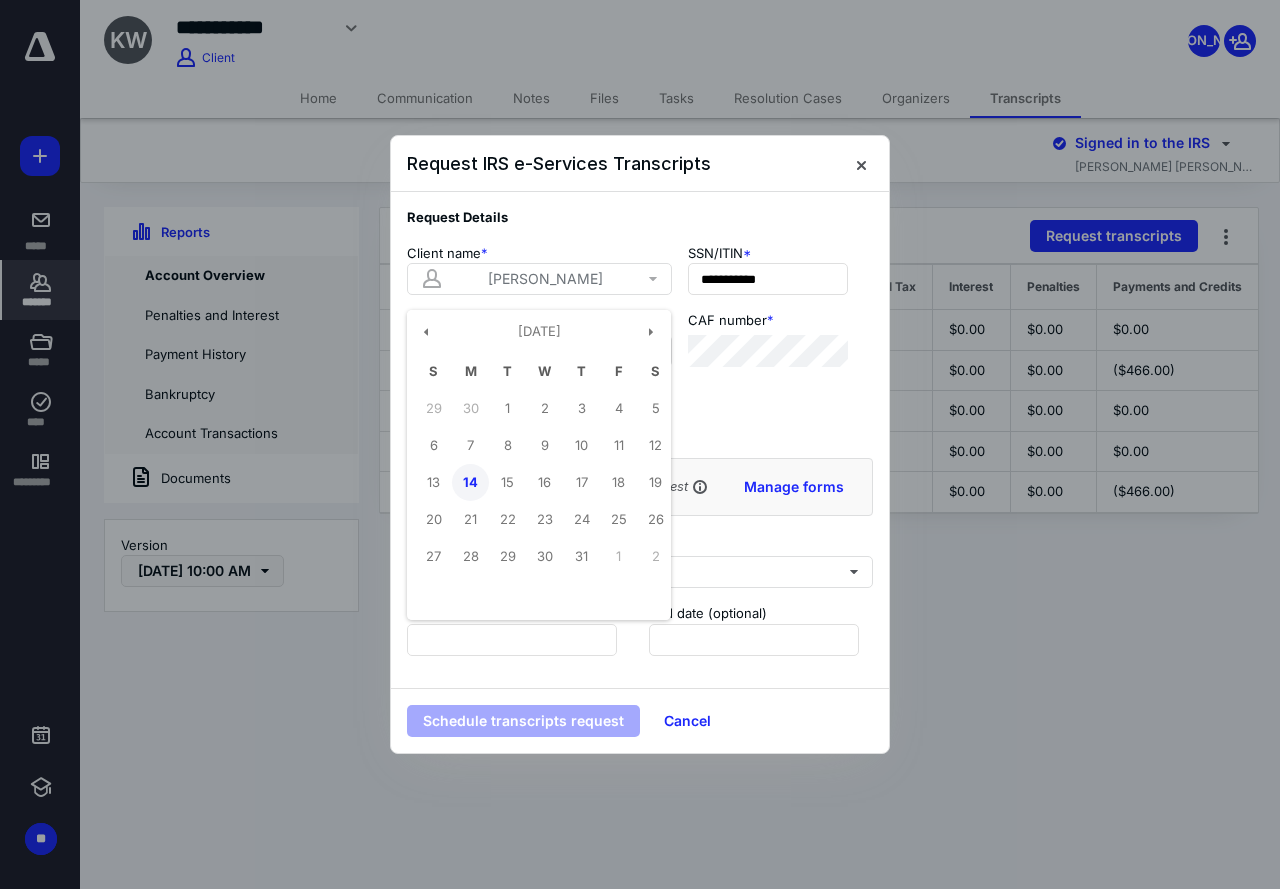 type on "**********" 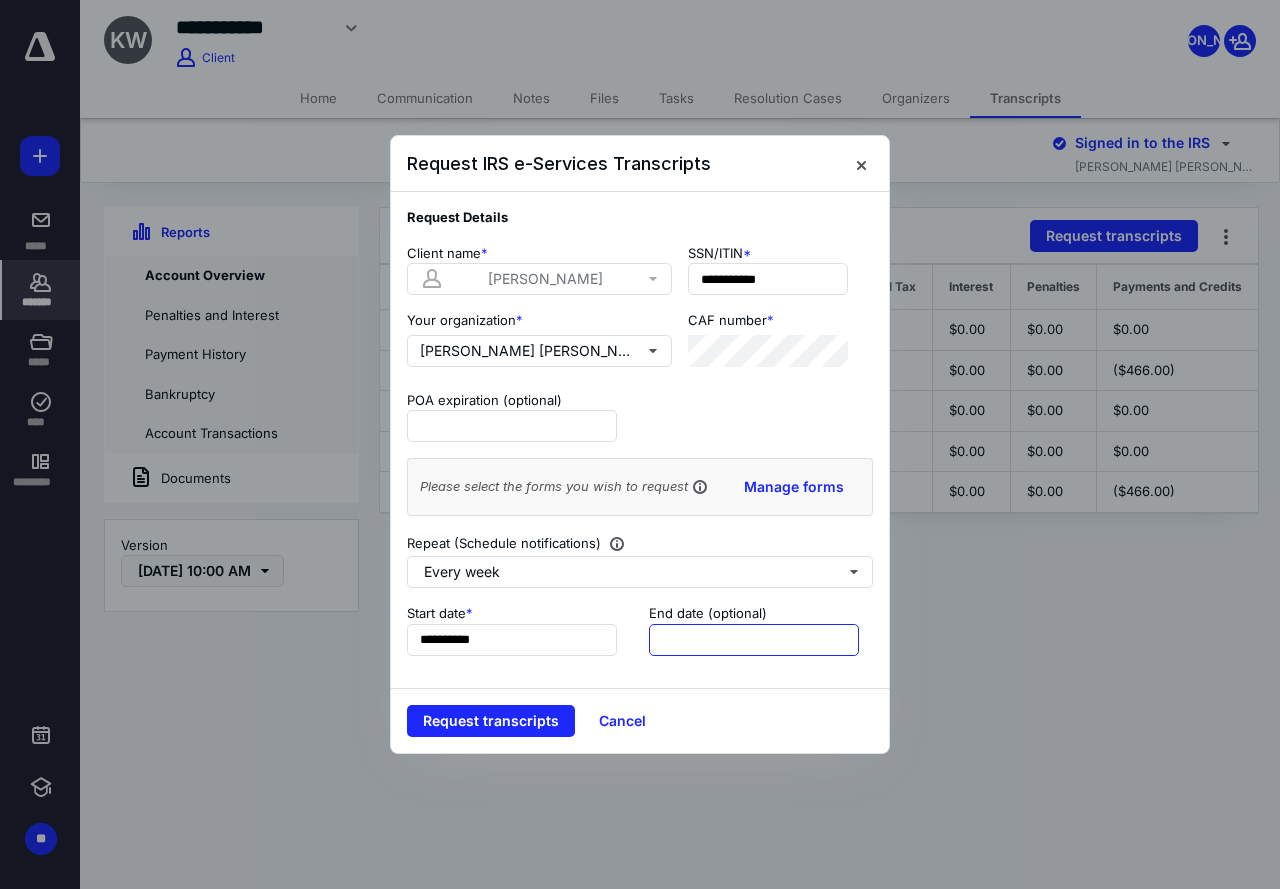 click at bounding box center [754, 640] 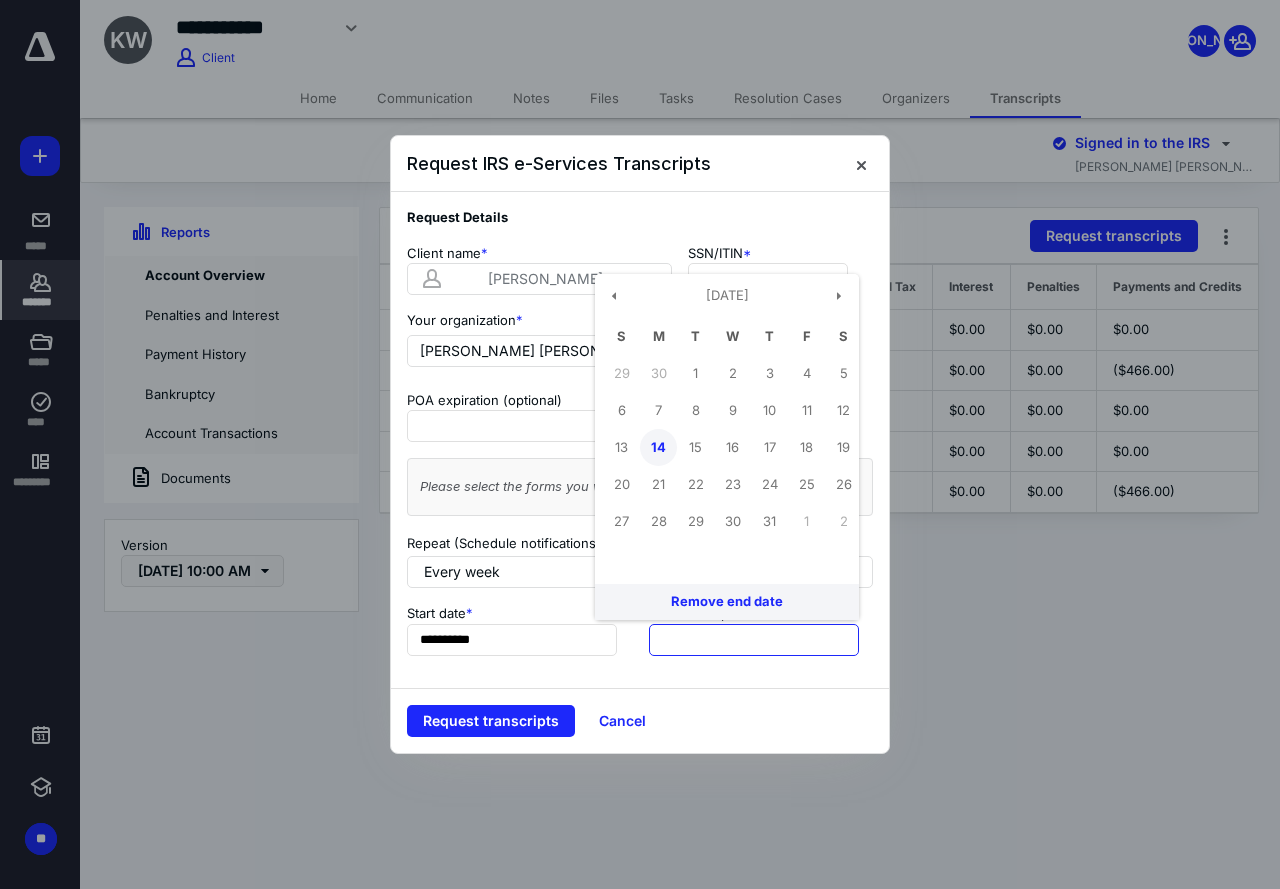 click on "14" at bounding box center [658, 447] 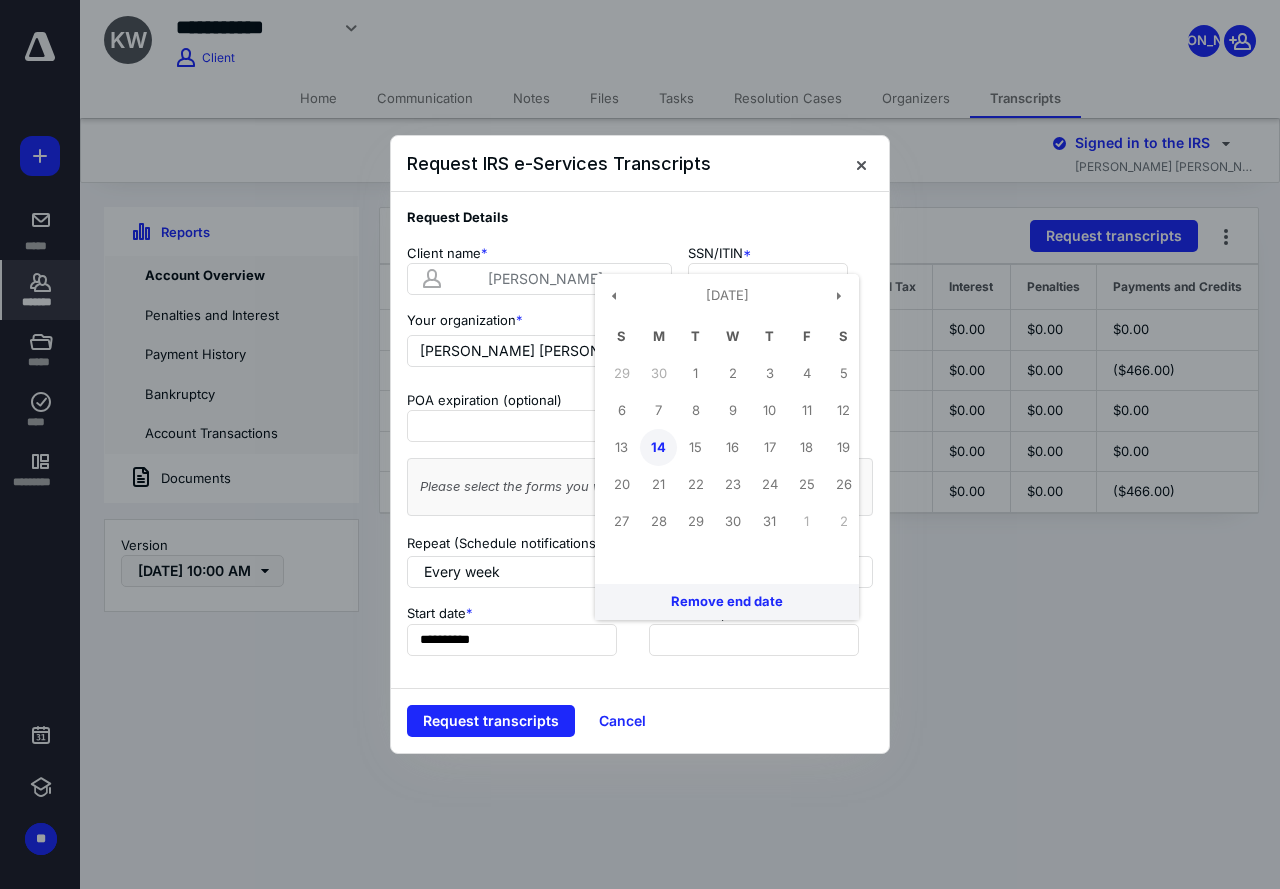type on "**********" 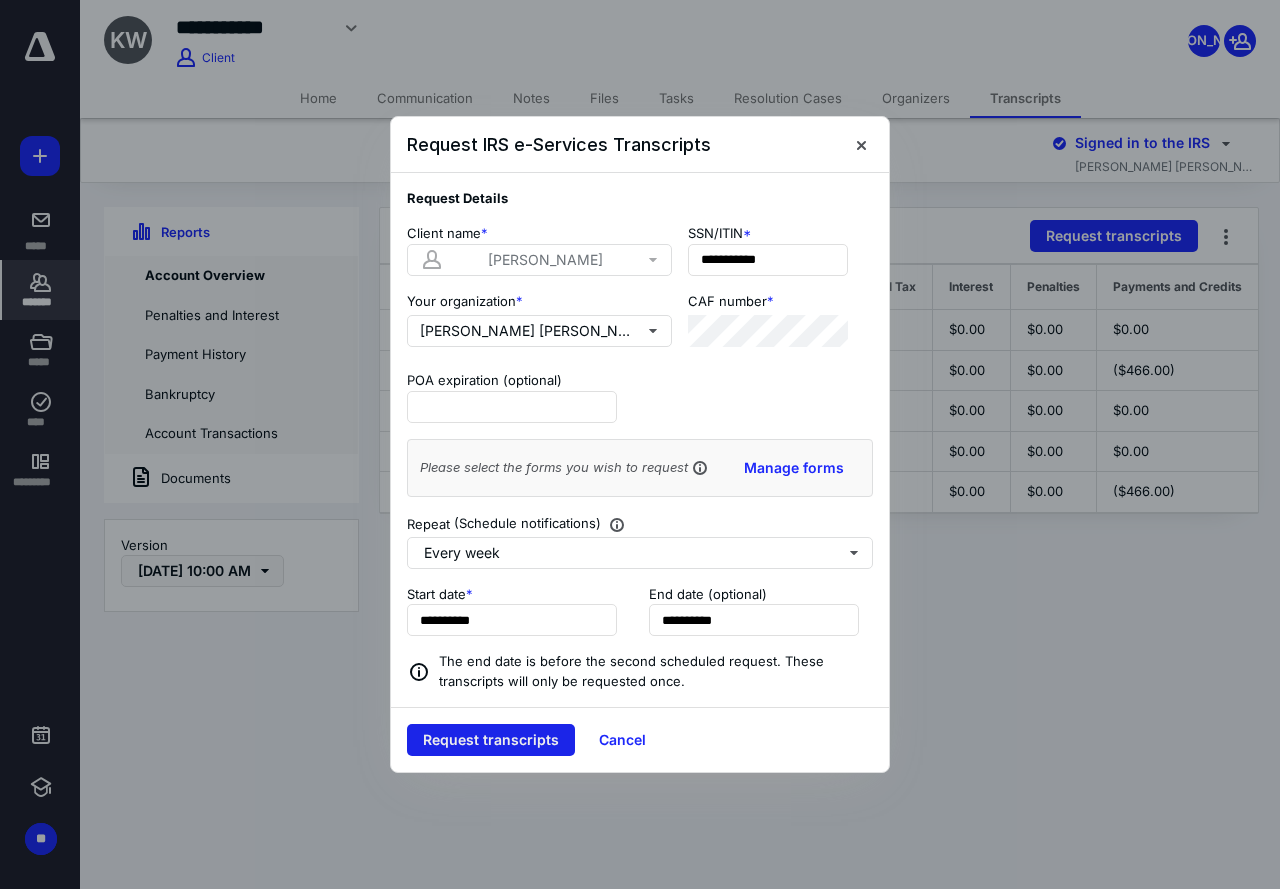 click on "Request transcripts" at bounding box center [491, 740] 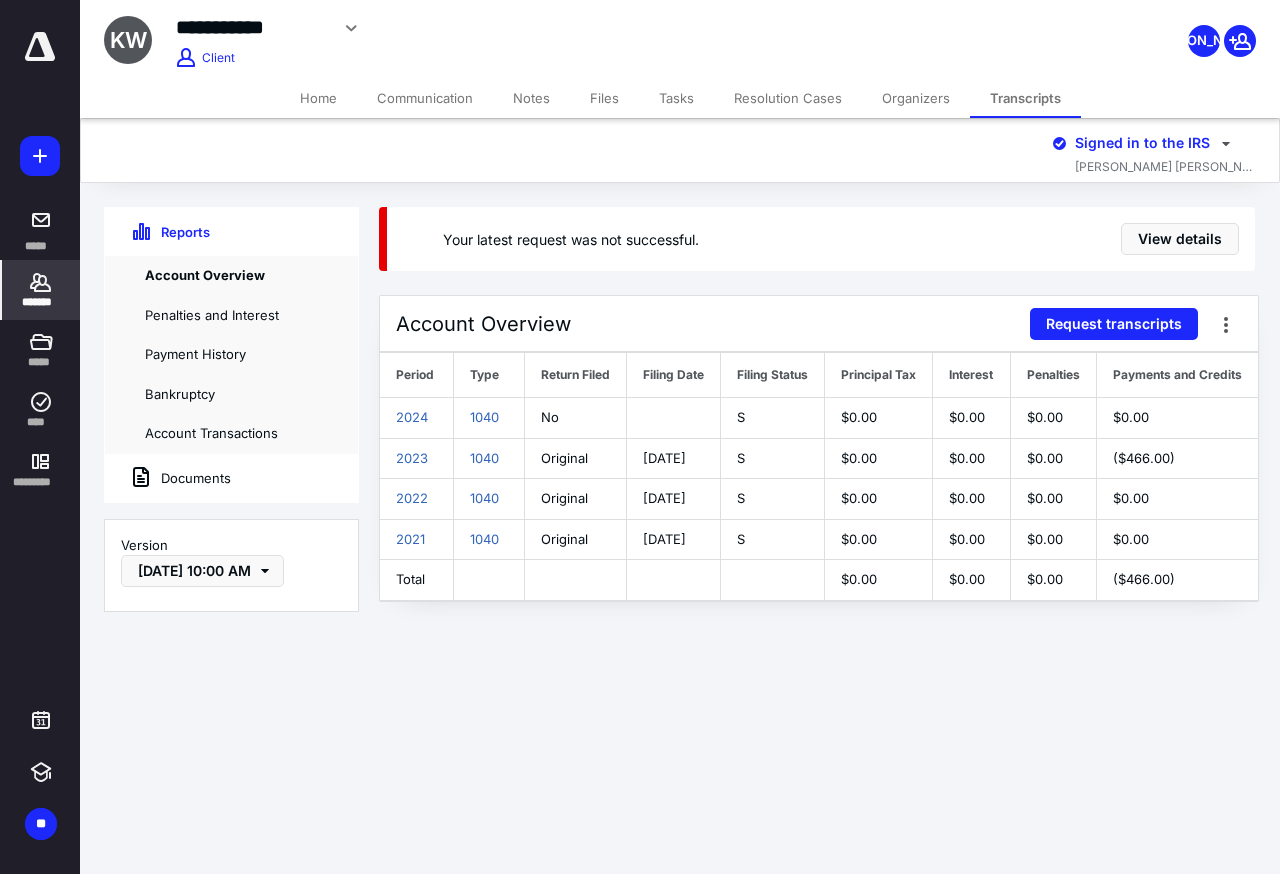 click 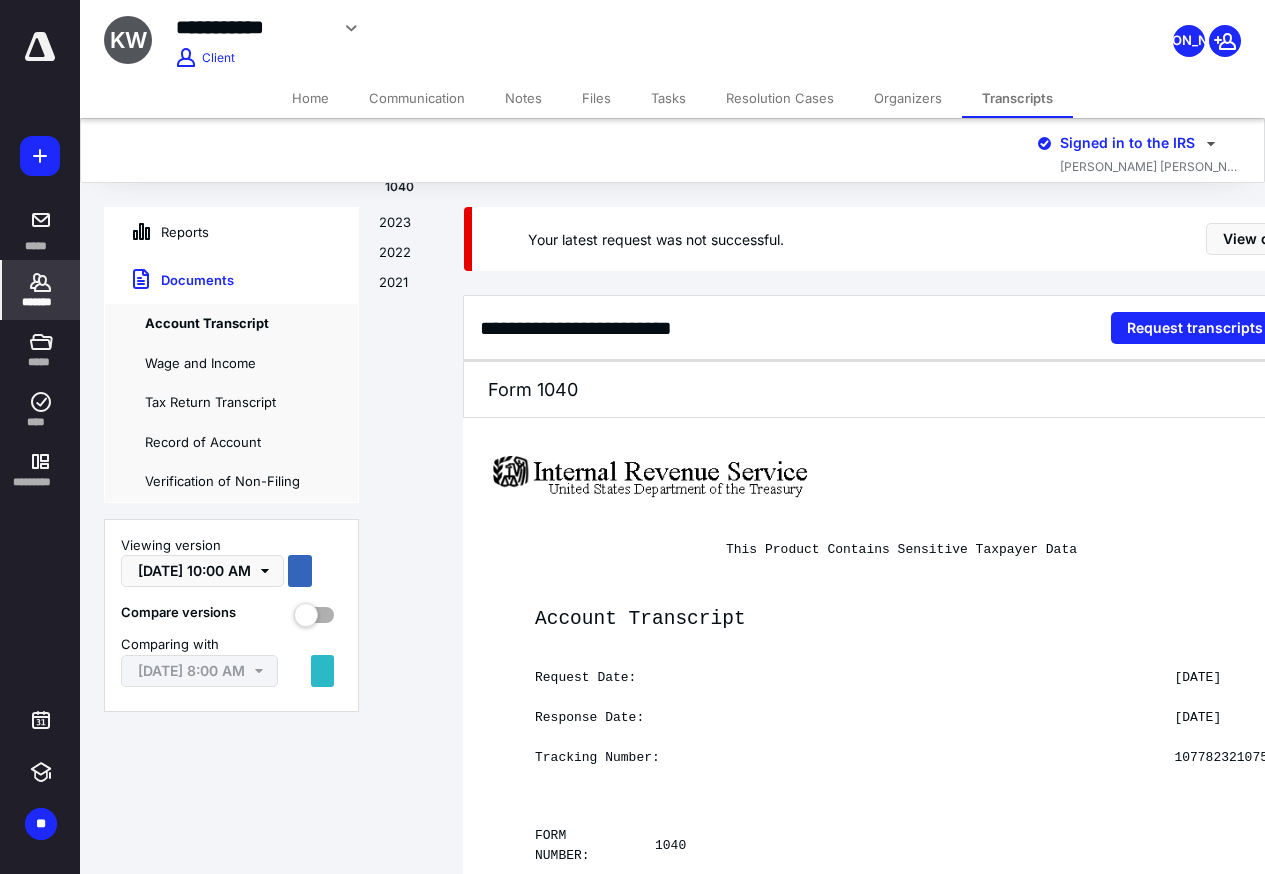 scroll, scrollTop: 0, scrollLeft: 75, axis: horizontal 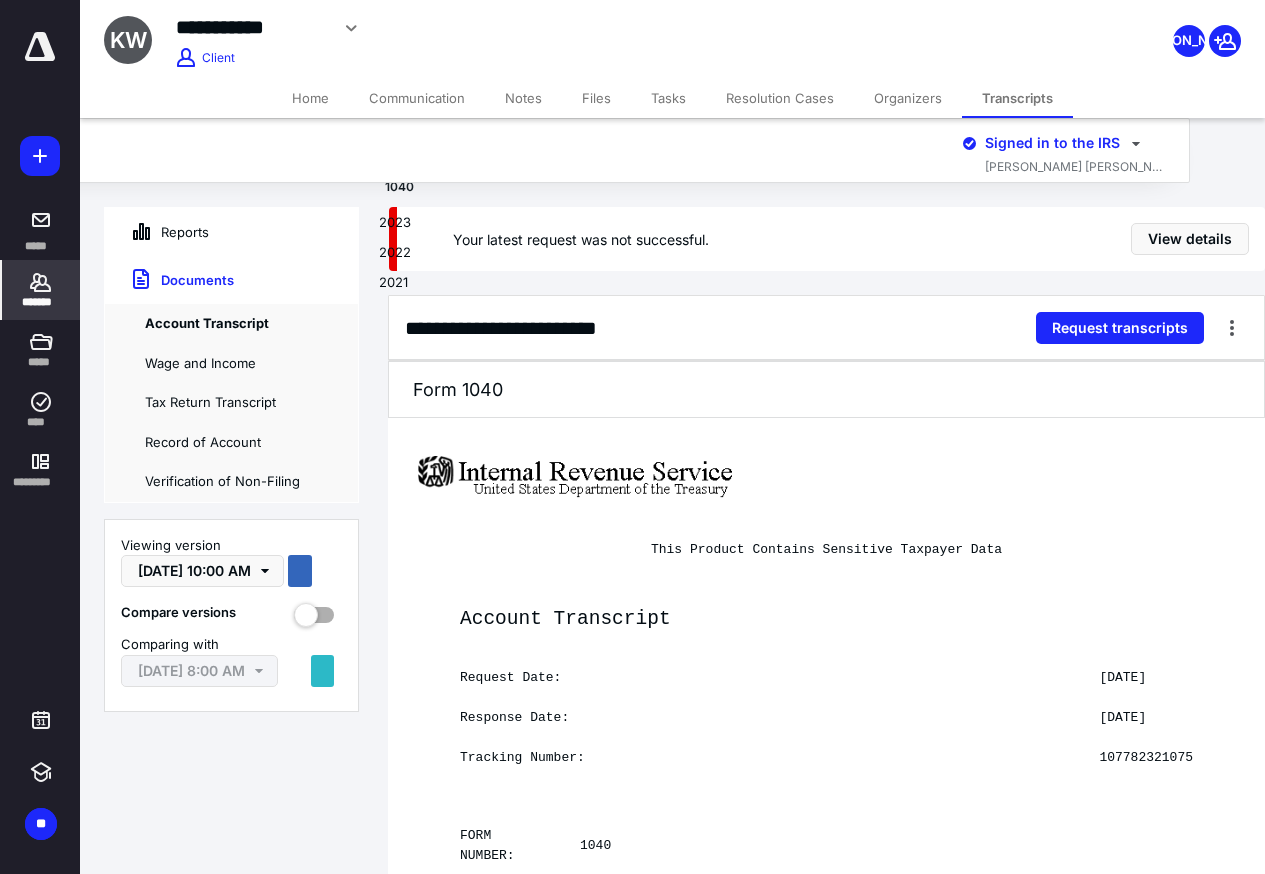click on "*******" at bounding box center (41, 302) 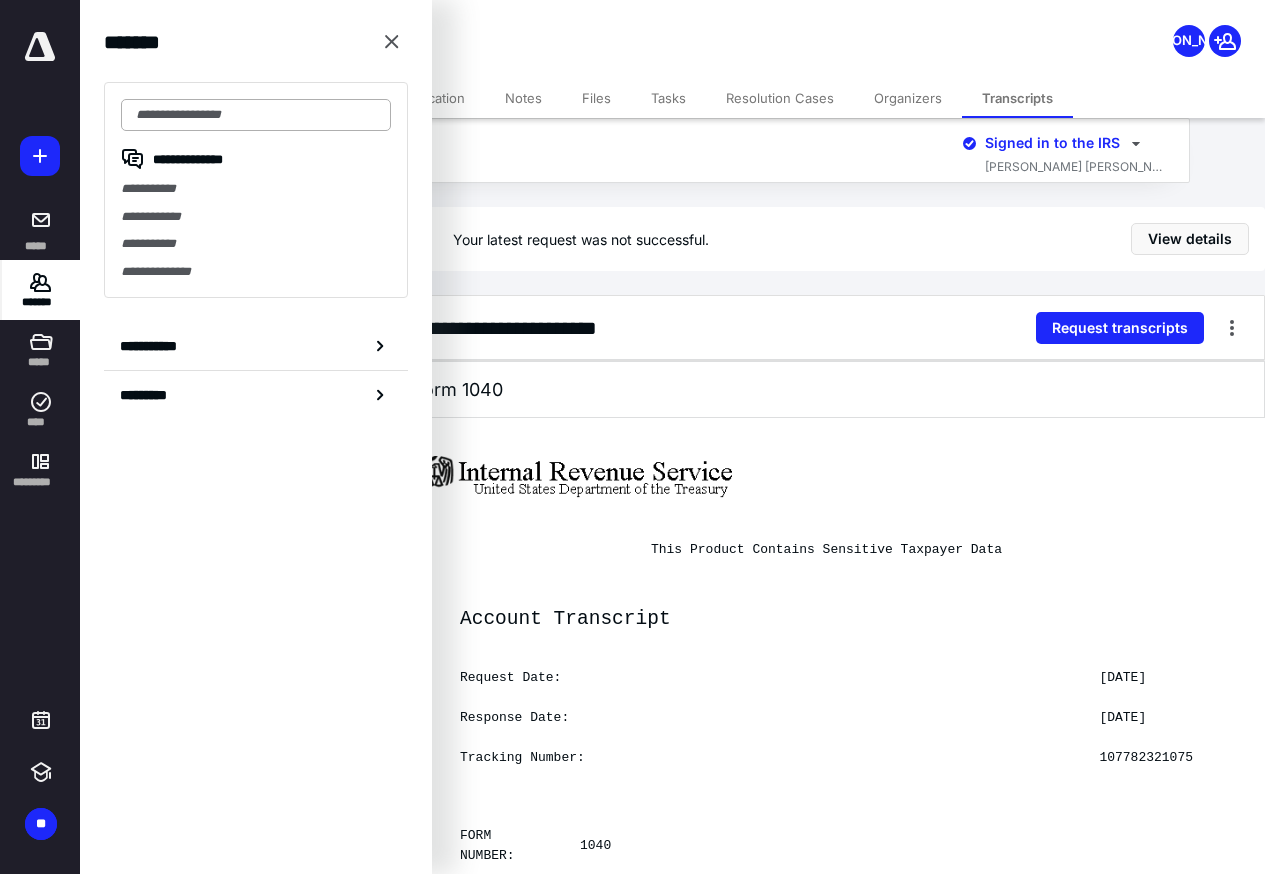 click at bounding box center (256, 115) 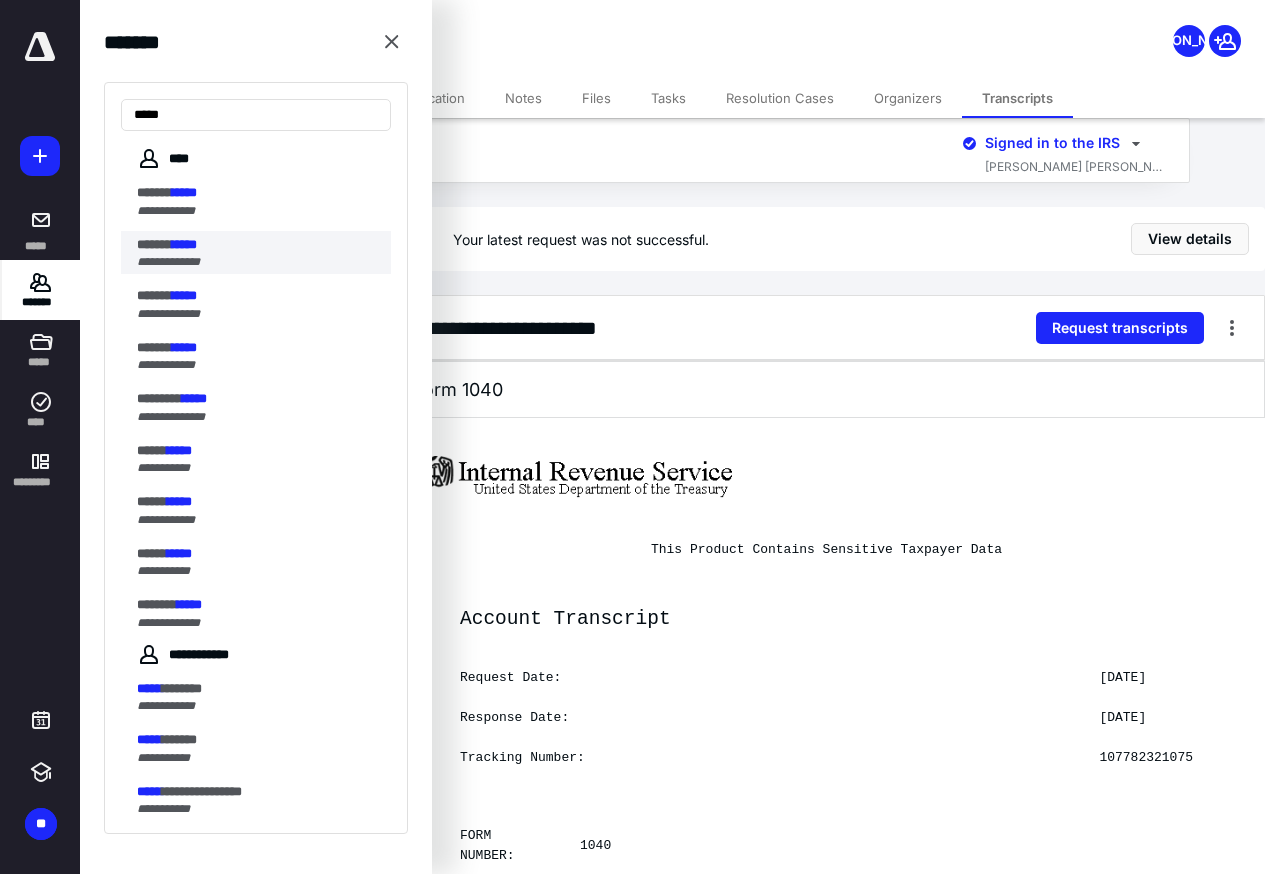 type on "*****" 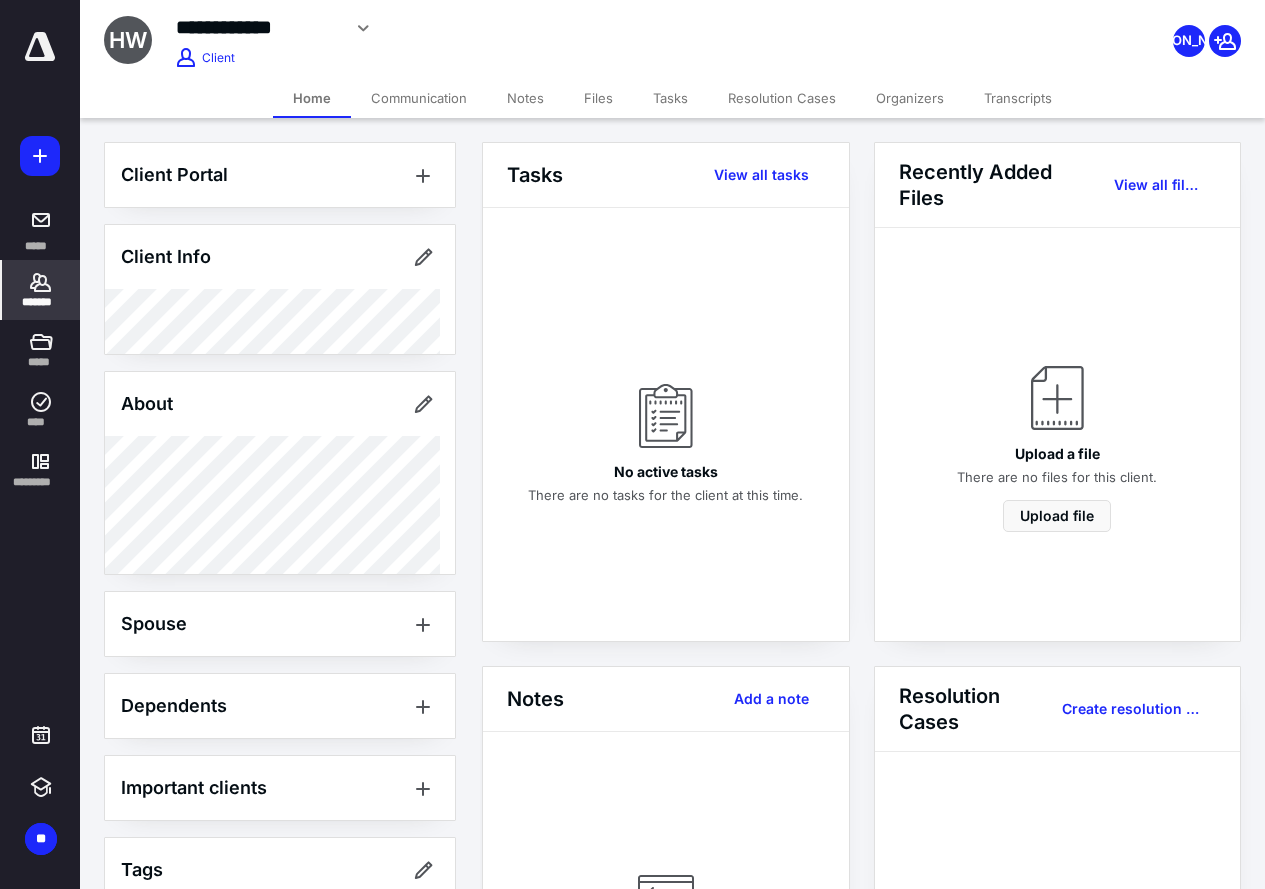 click on "Transcripts" at bounding box center [1018, 98] 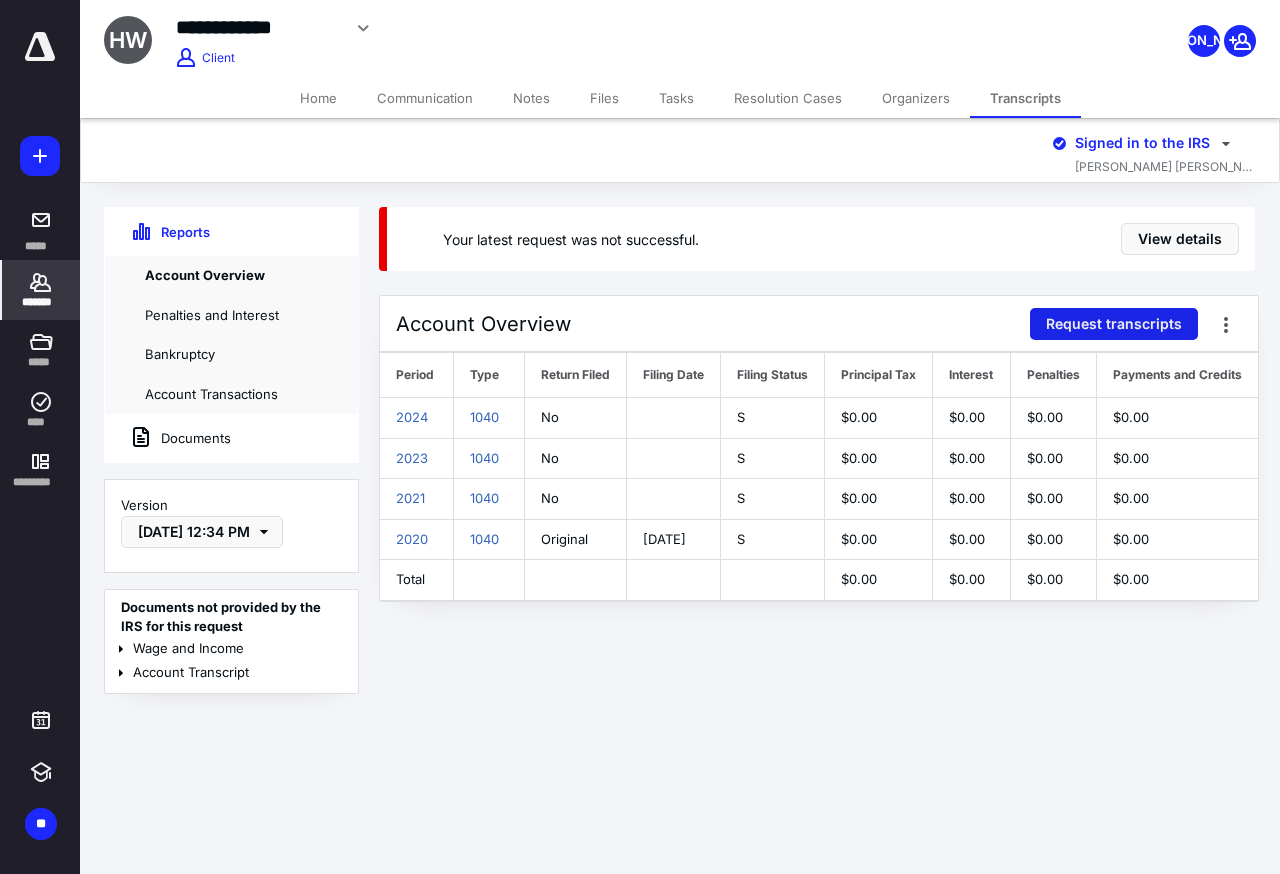 click on "Request transcripts" at bounding box center [1114, 324] 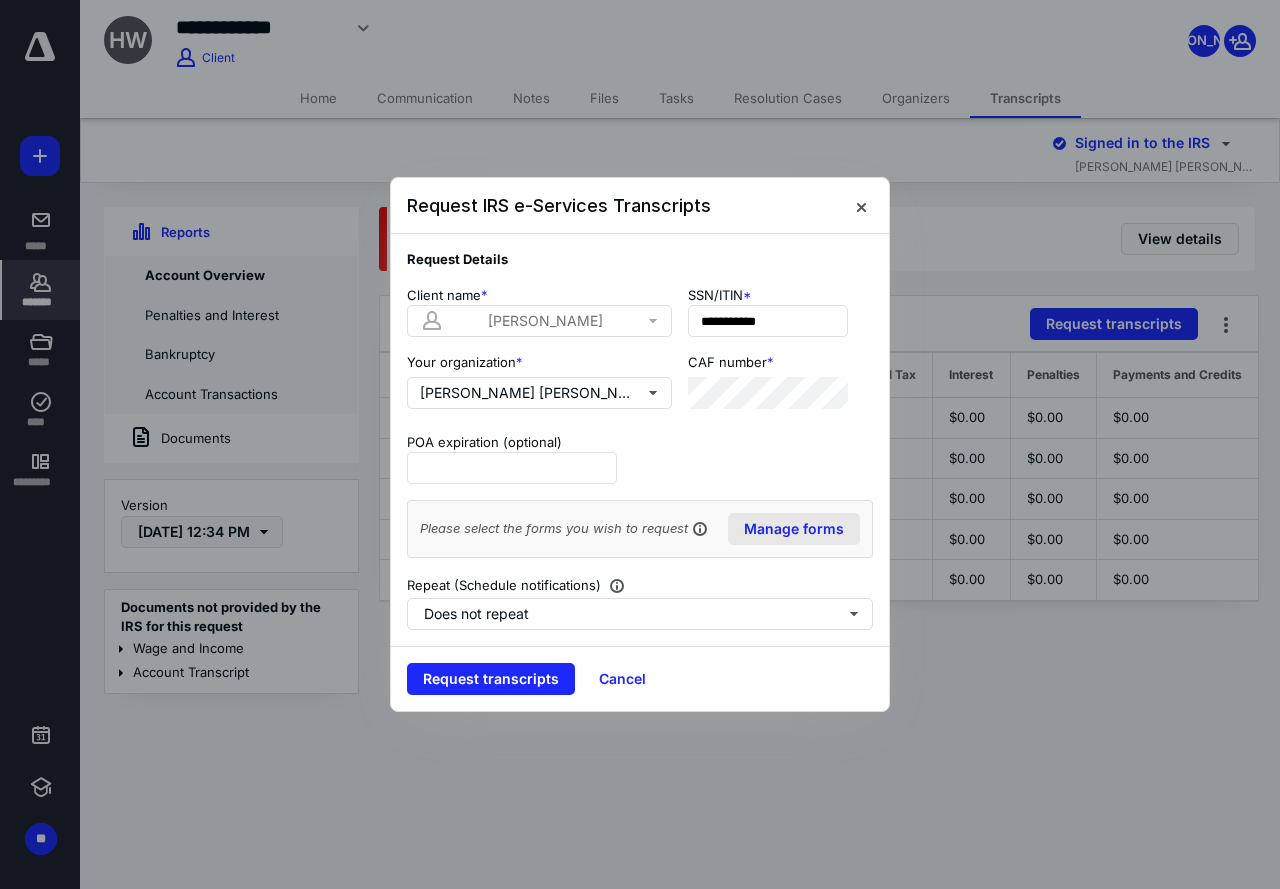 click on "Manage forms" at bounding box center [794, 529] 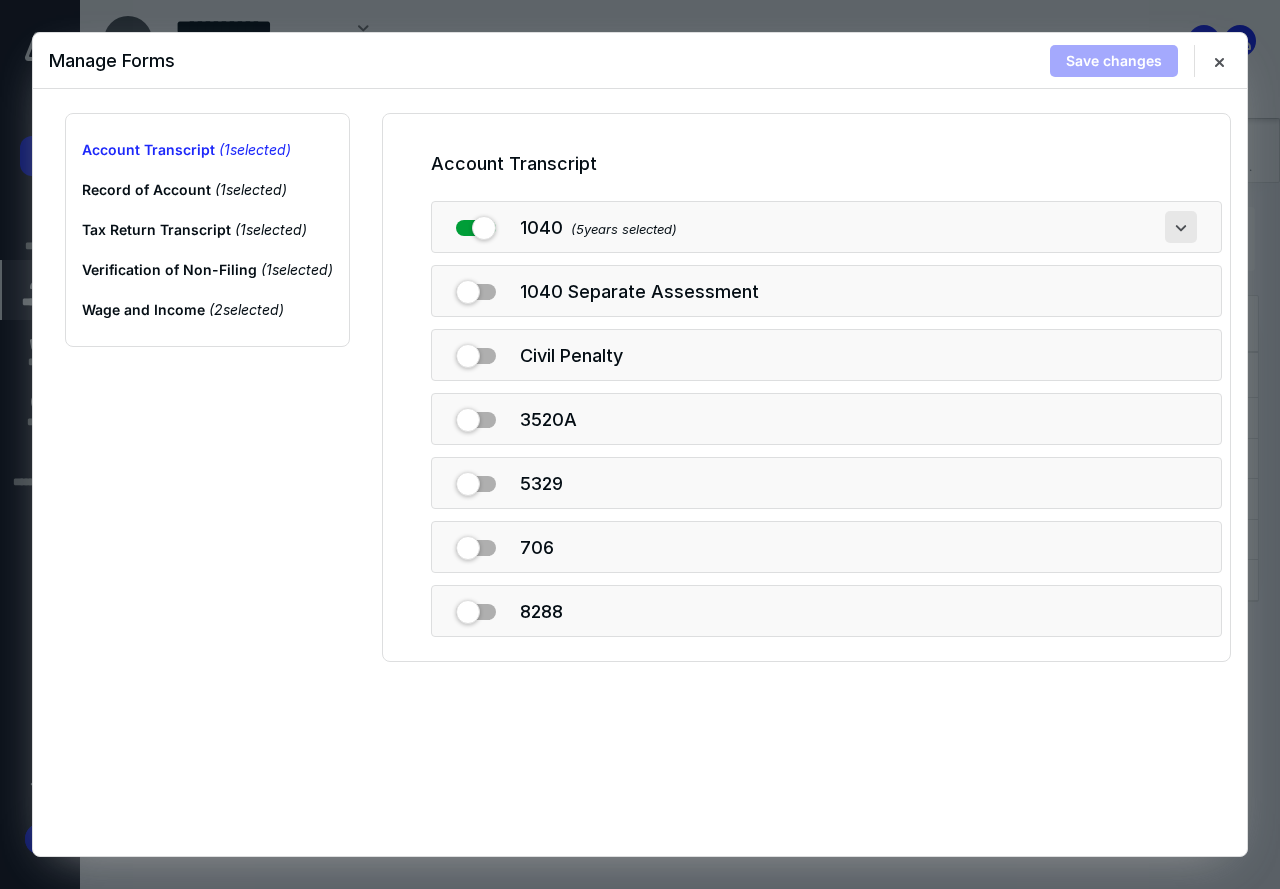 click at bounding box center (1181, 227) 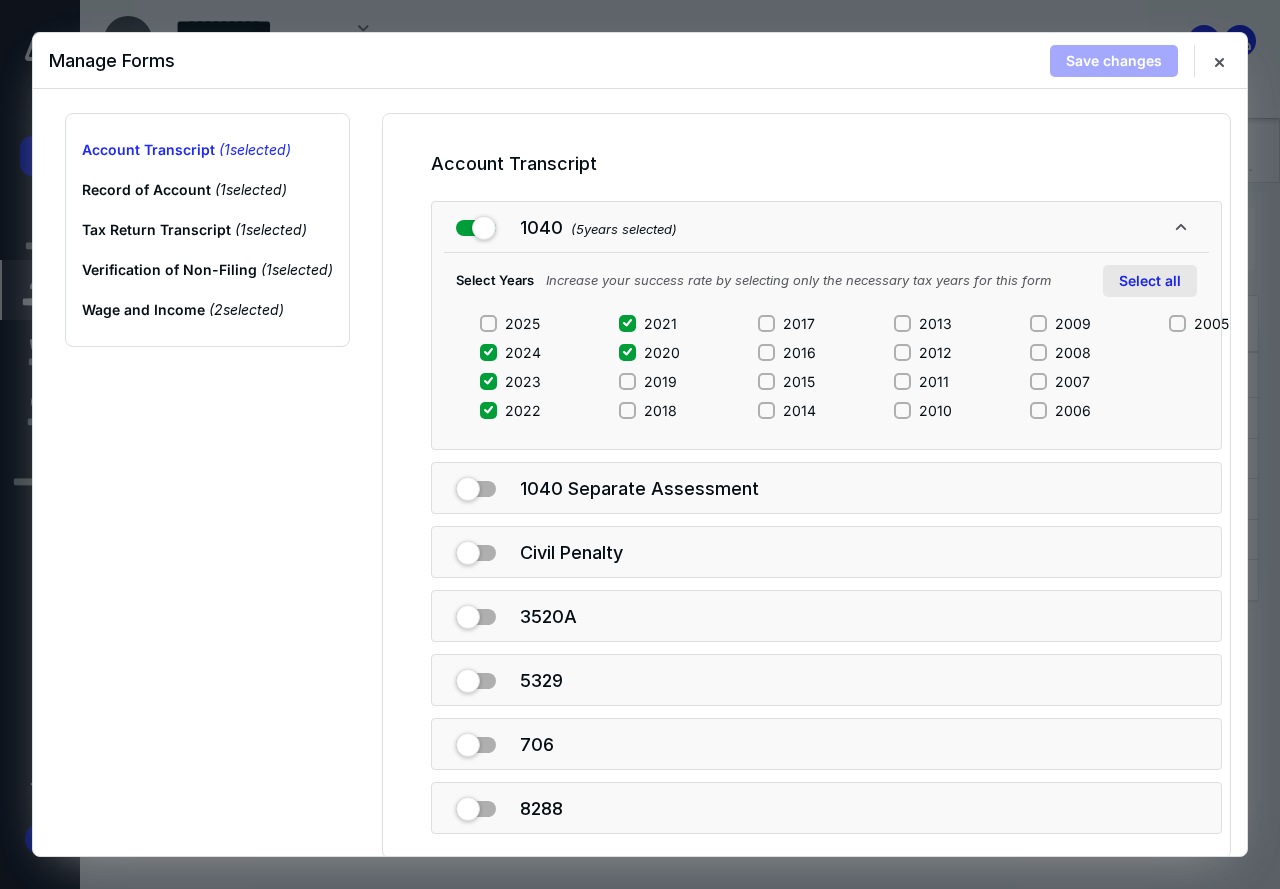 click on "Select all" at bounding box center [1150, 281] 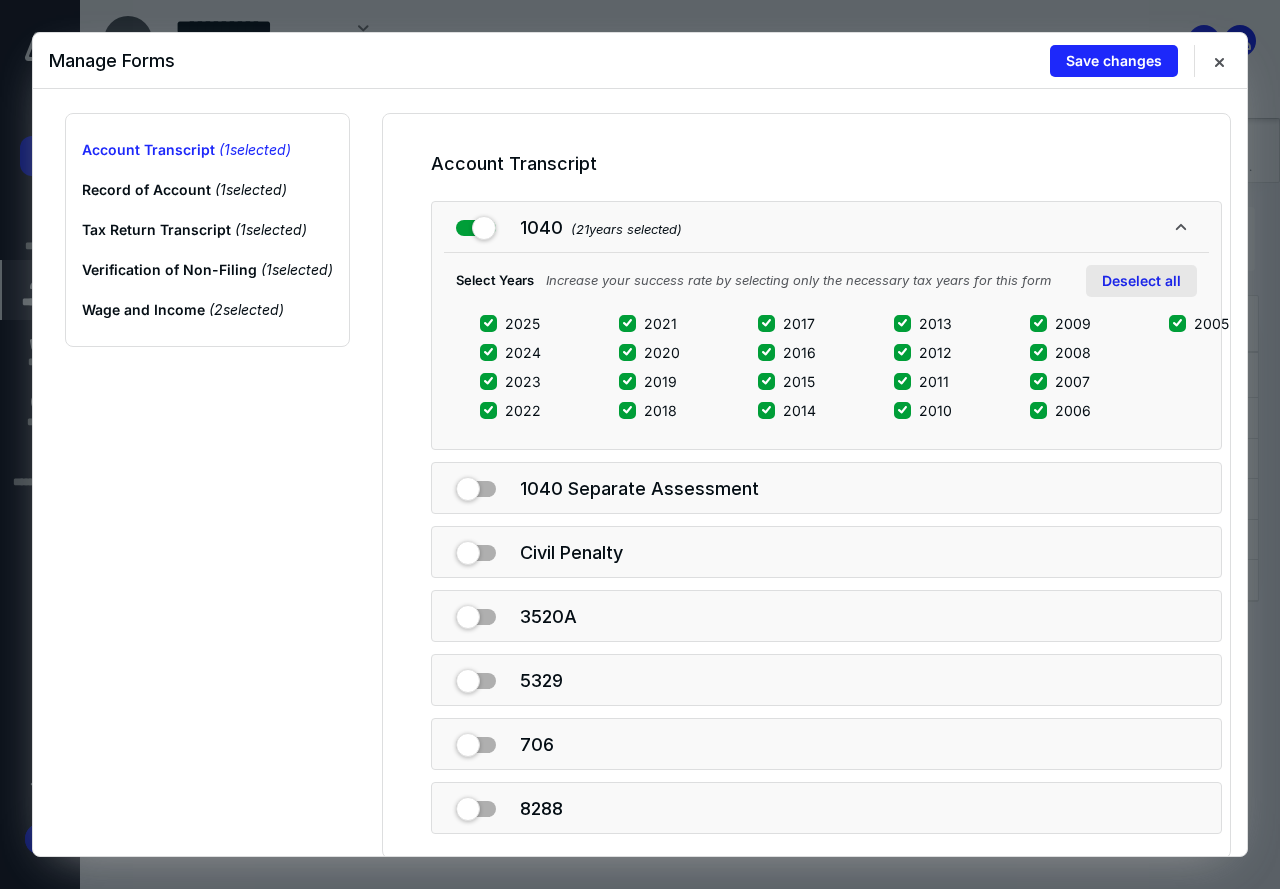 click on "Deselect all" at bounding box center (1141, 281) 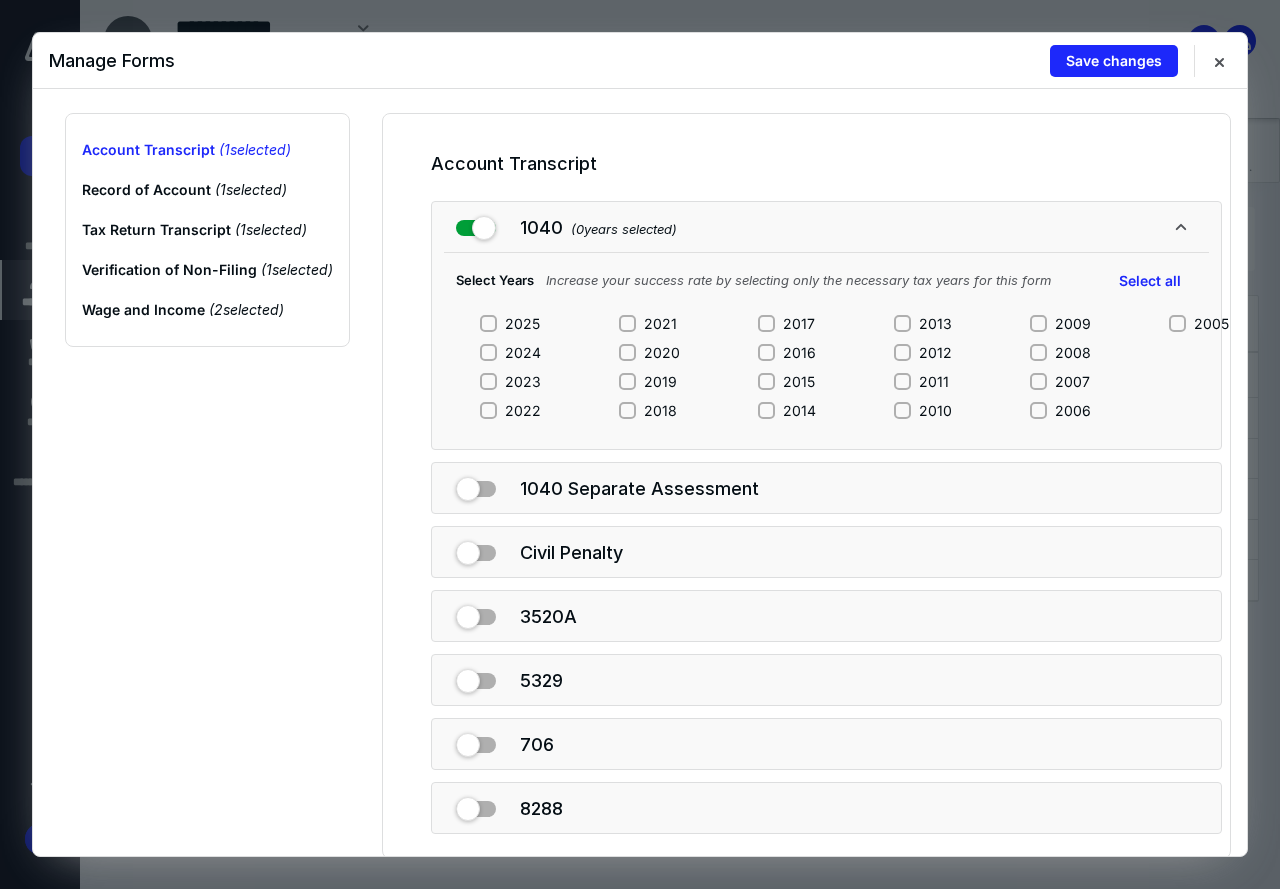 click on "2024" at bounding box center [488, 352] 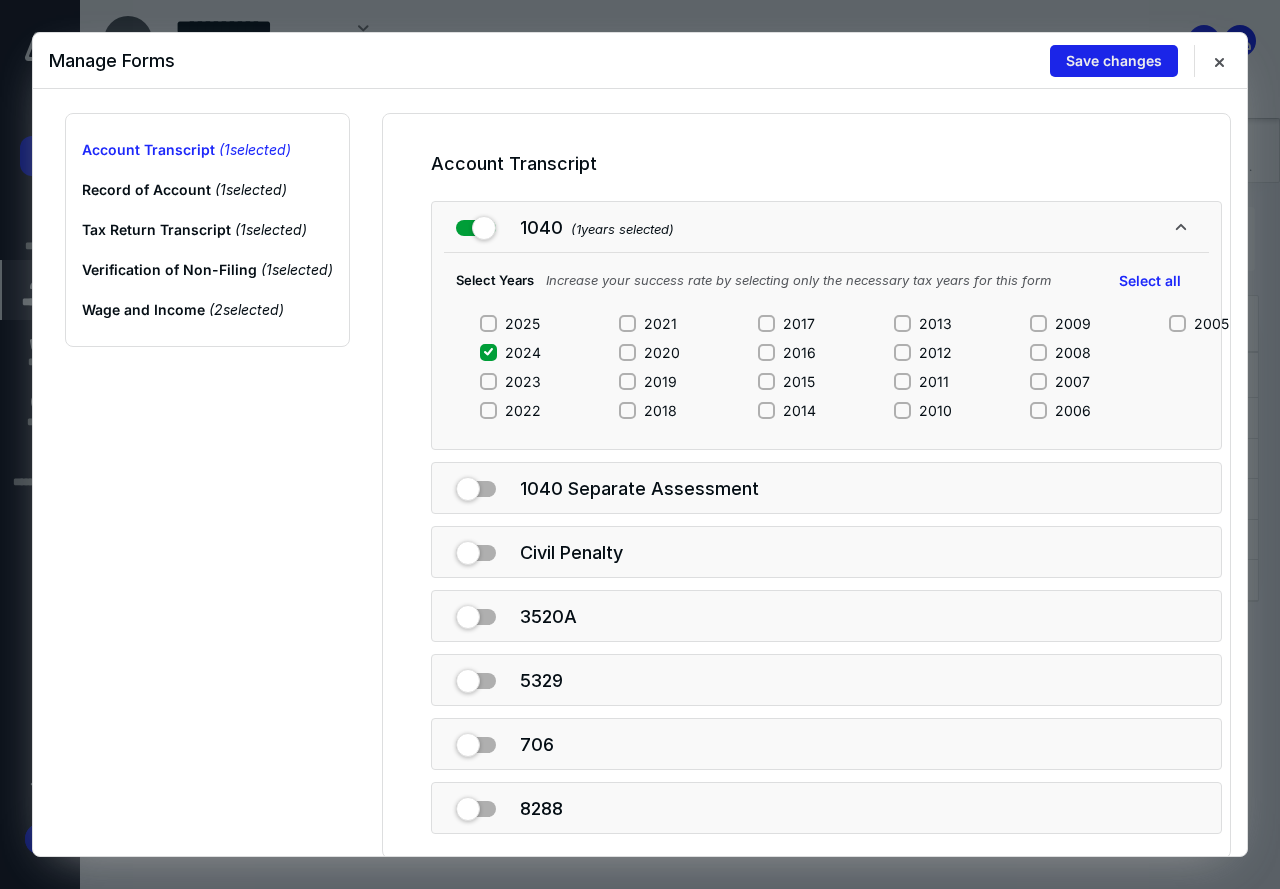 click on "Save changes" at bounding box center [1114, 61] 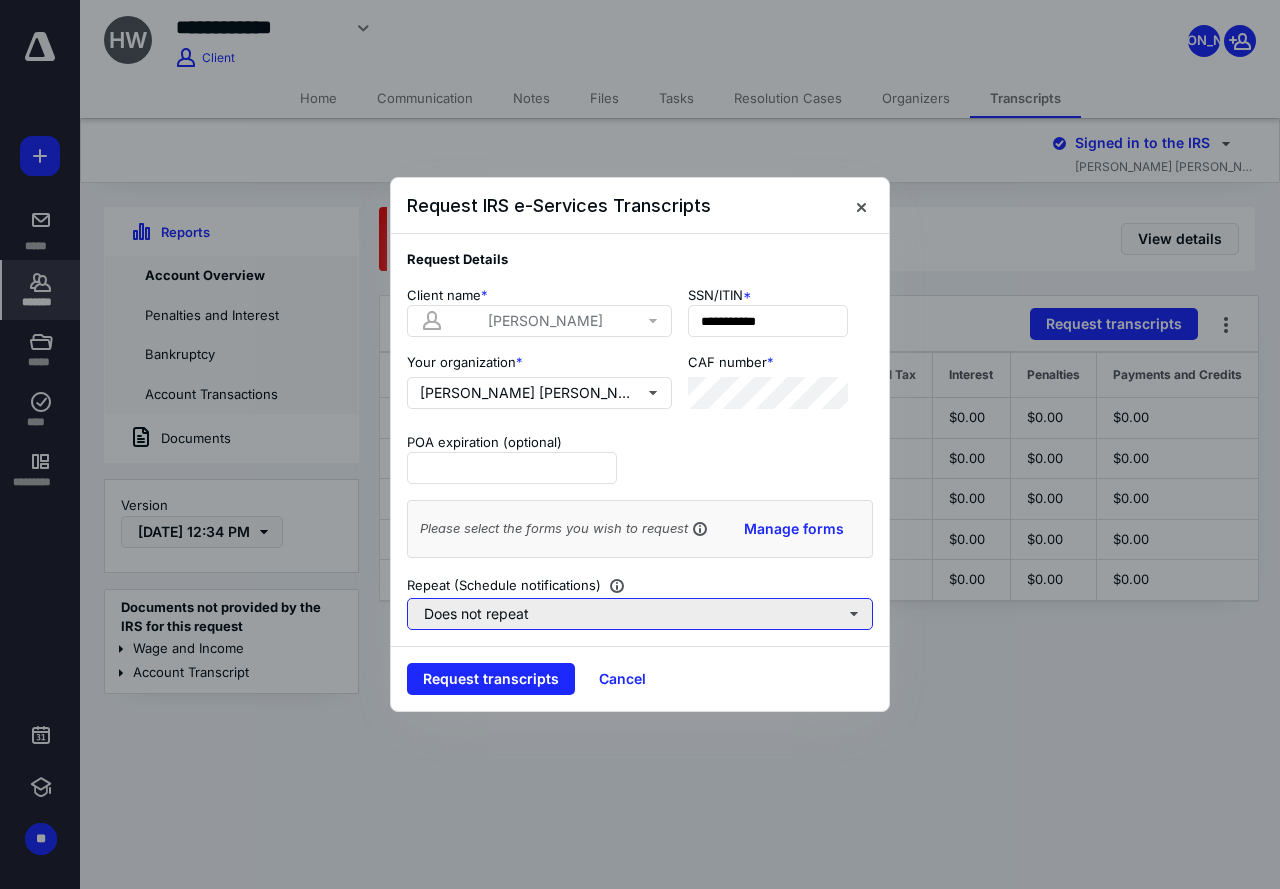 click on "Does not repeat" at bounding box center [640, 614] 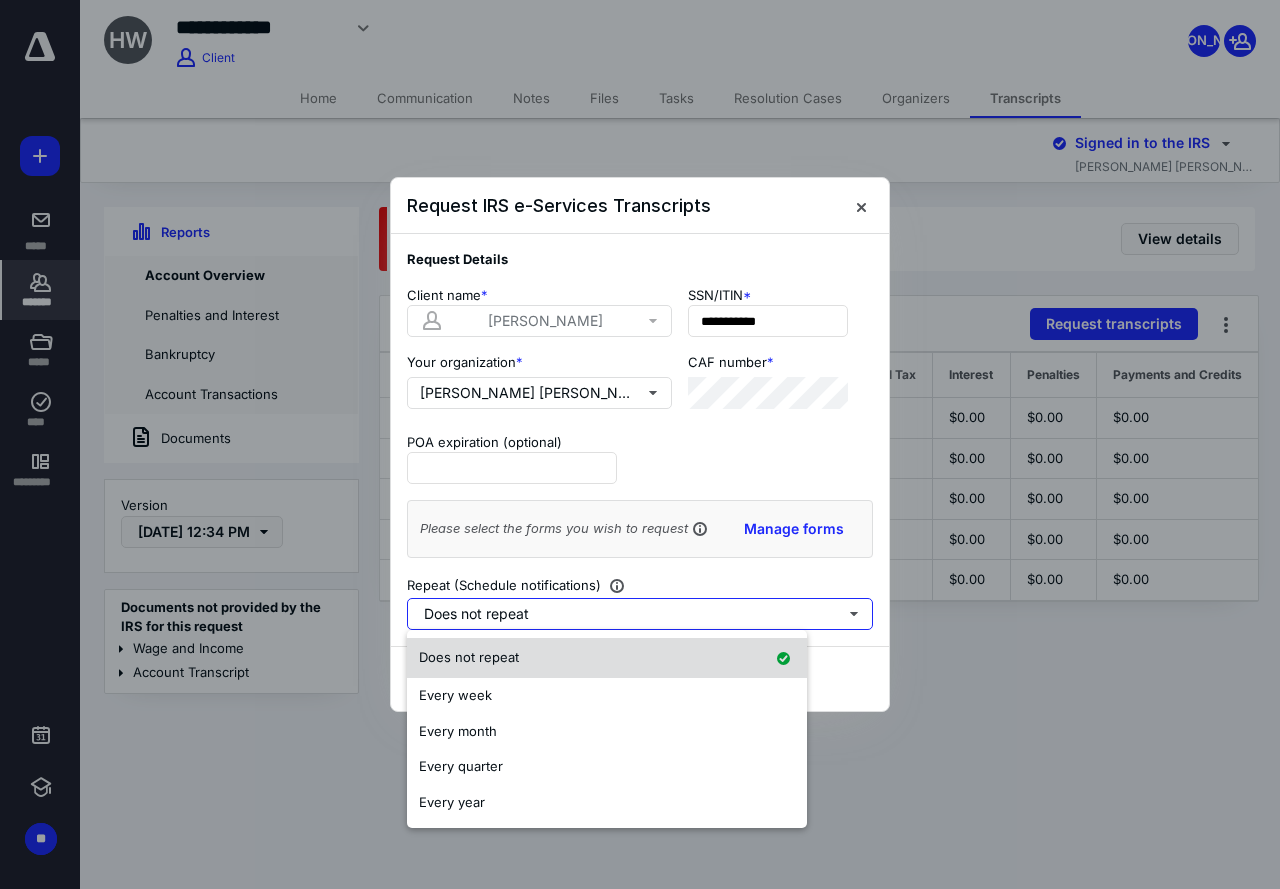 click on "Does not repeat" at bounding box center [607, 658] 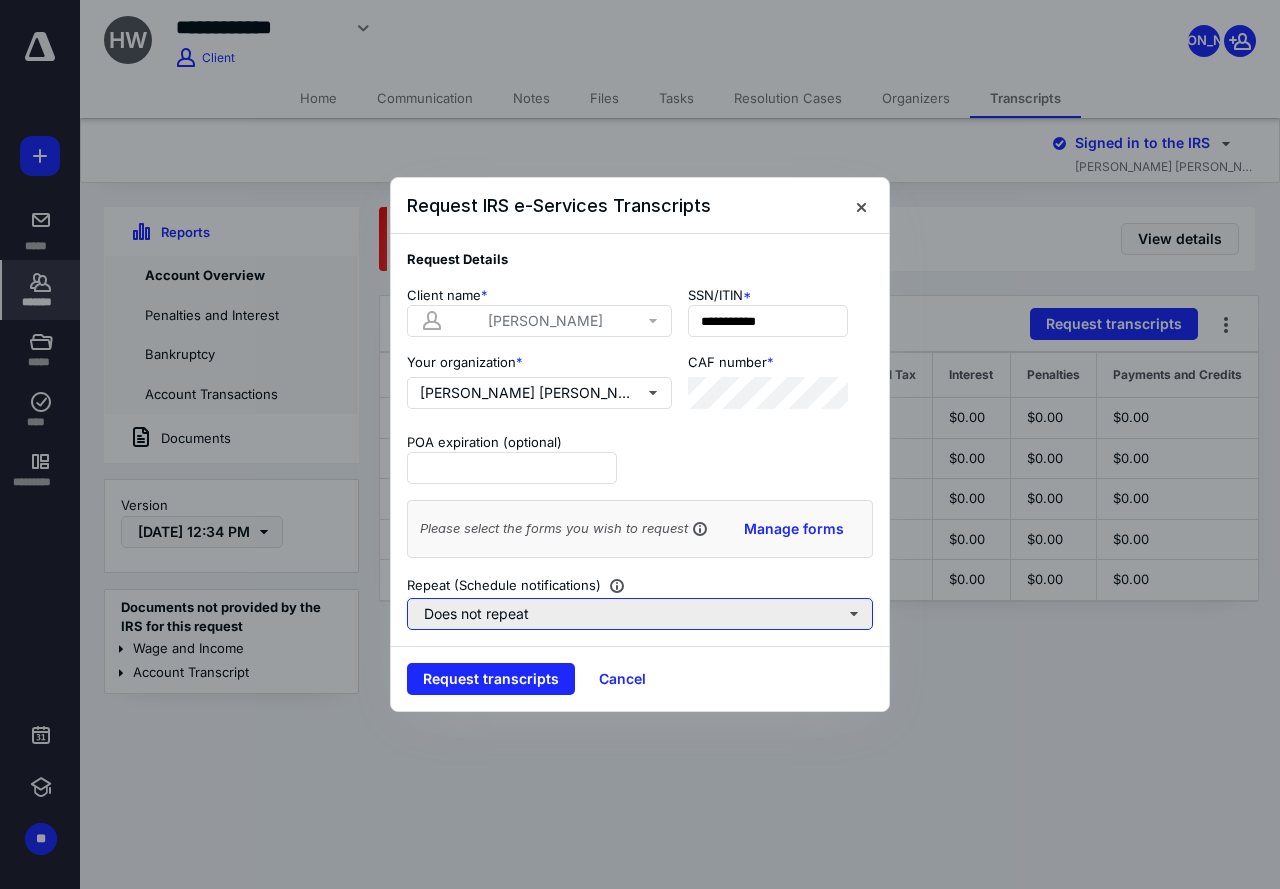 click on "Does not repeat" at bounding box center [640, 614] 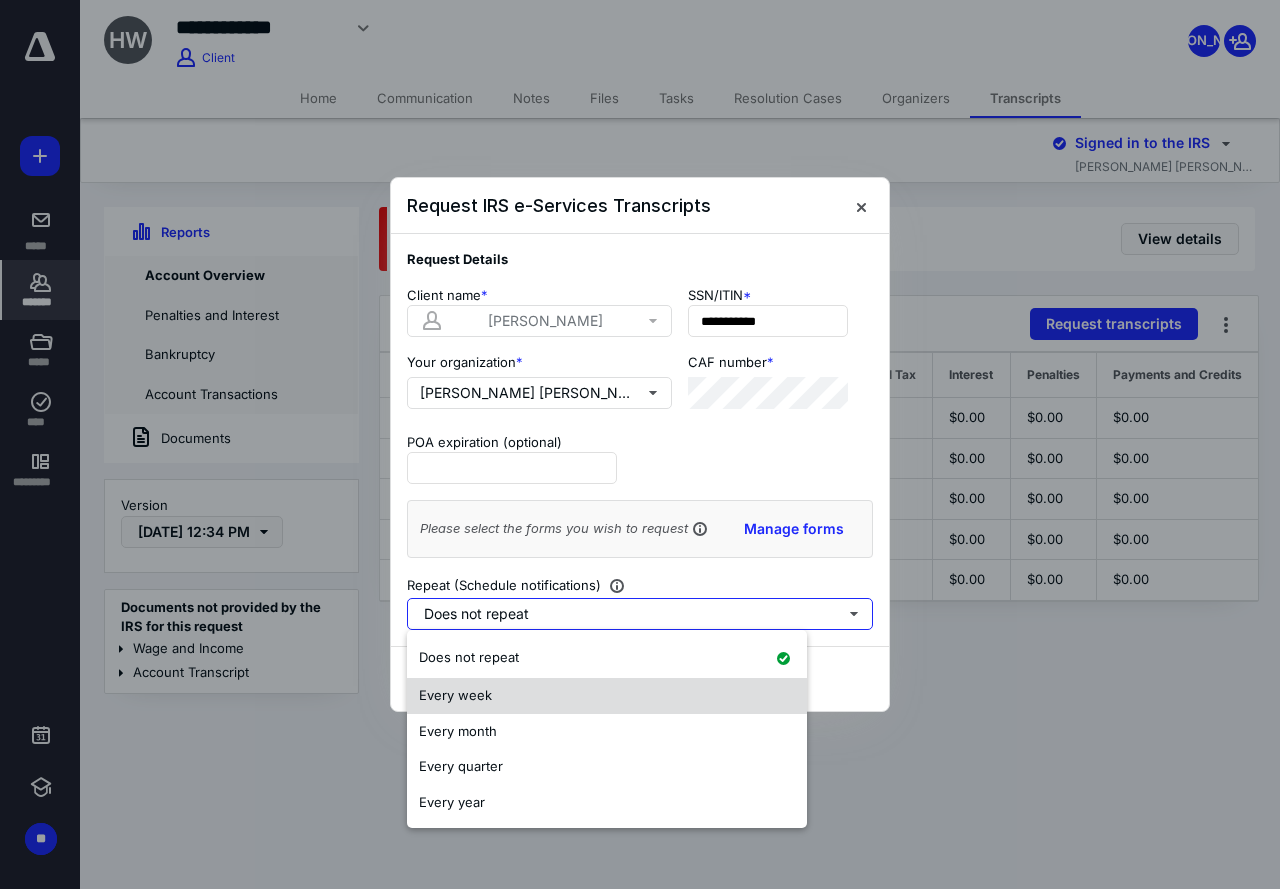 click on "Every week" at bounding box center (607, 696) 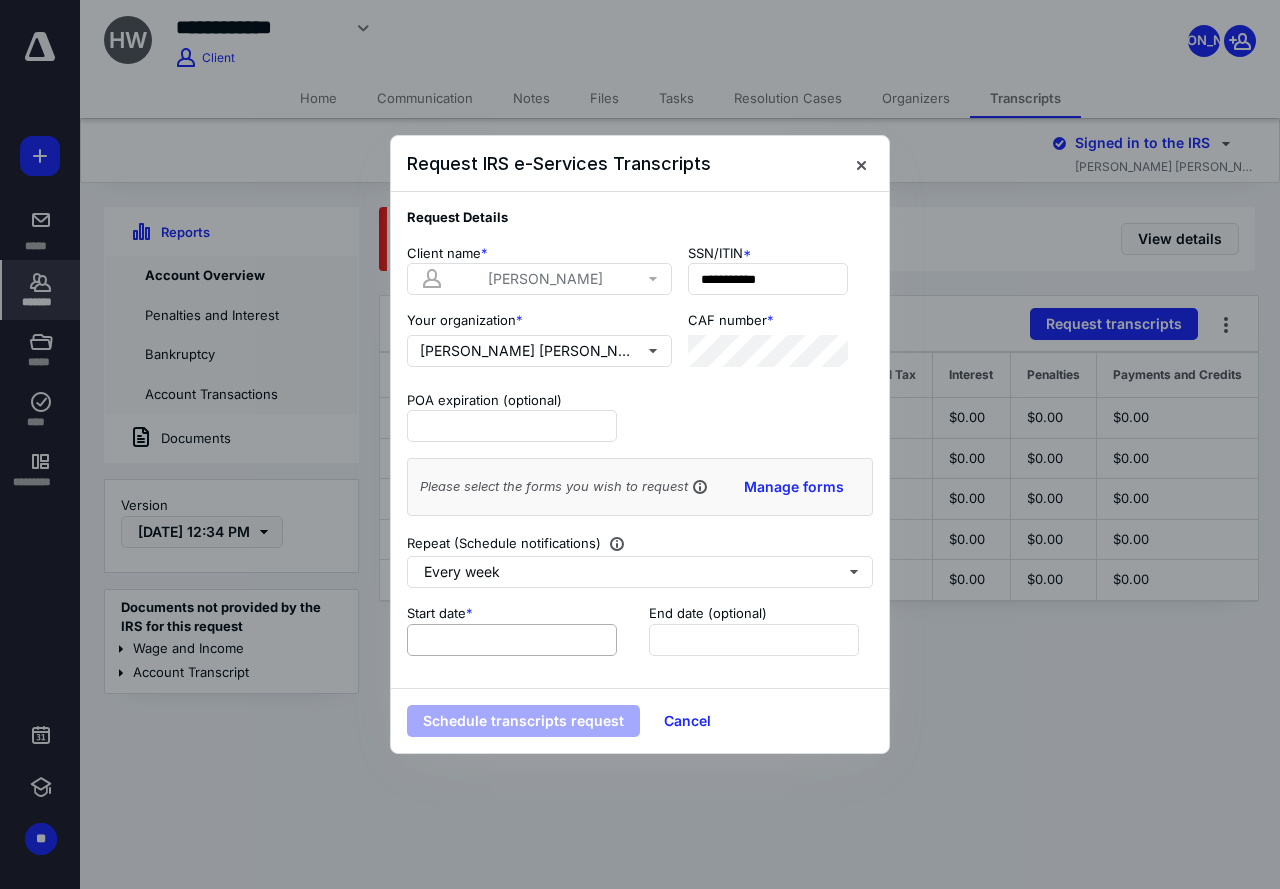 click on "**********" at bounding box center [640, 440] 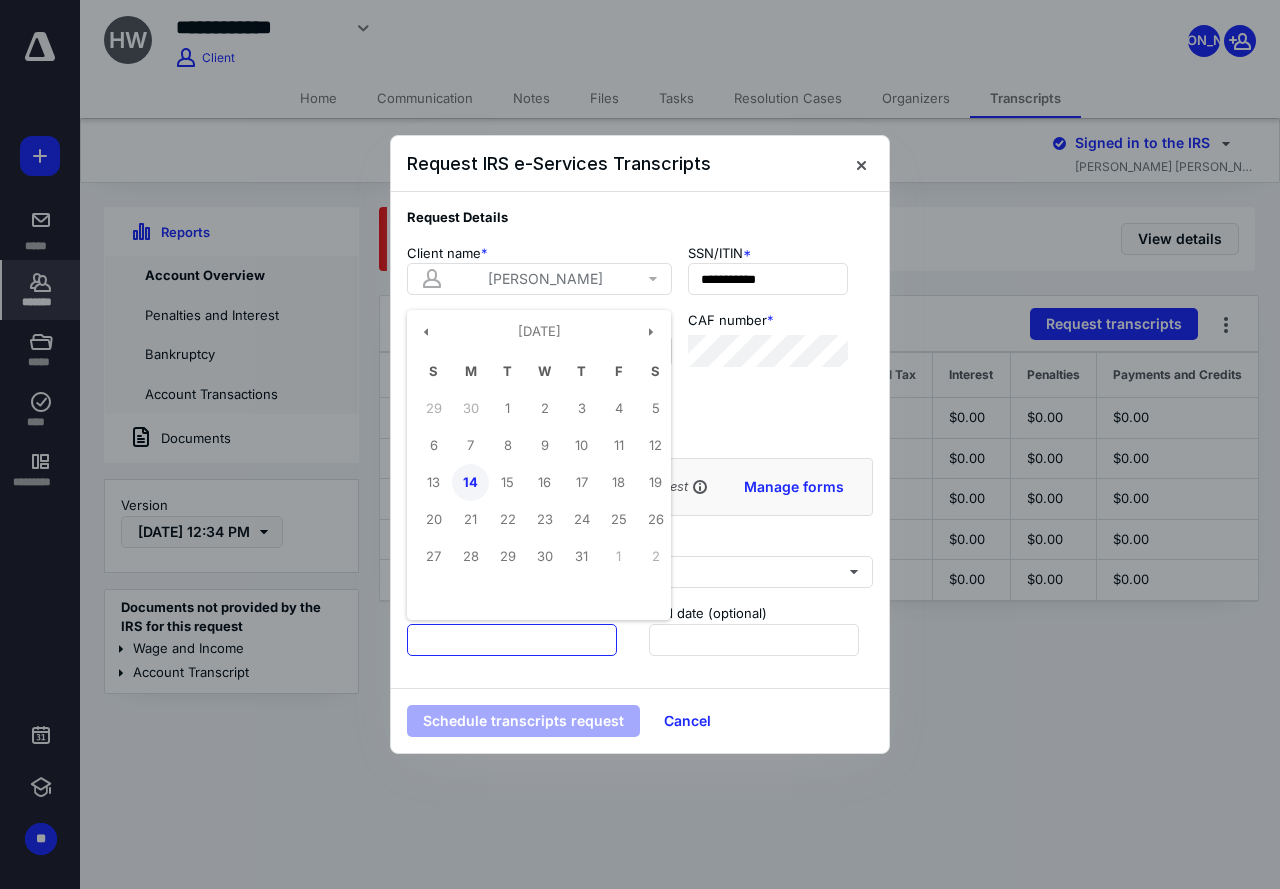 click on "14" at bounding box center (470, 482) 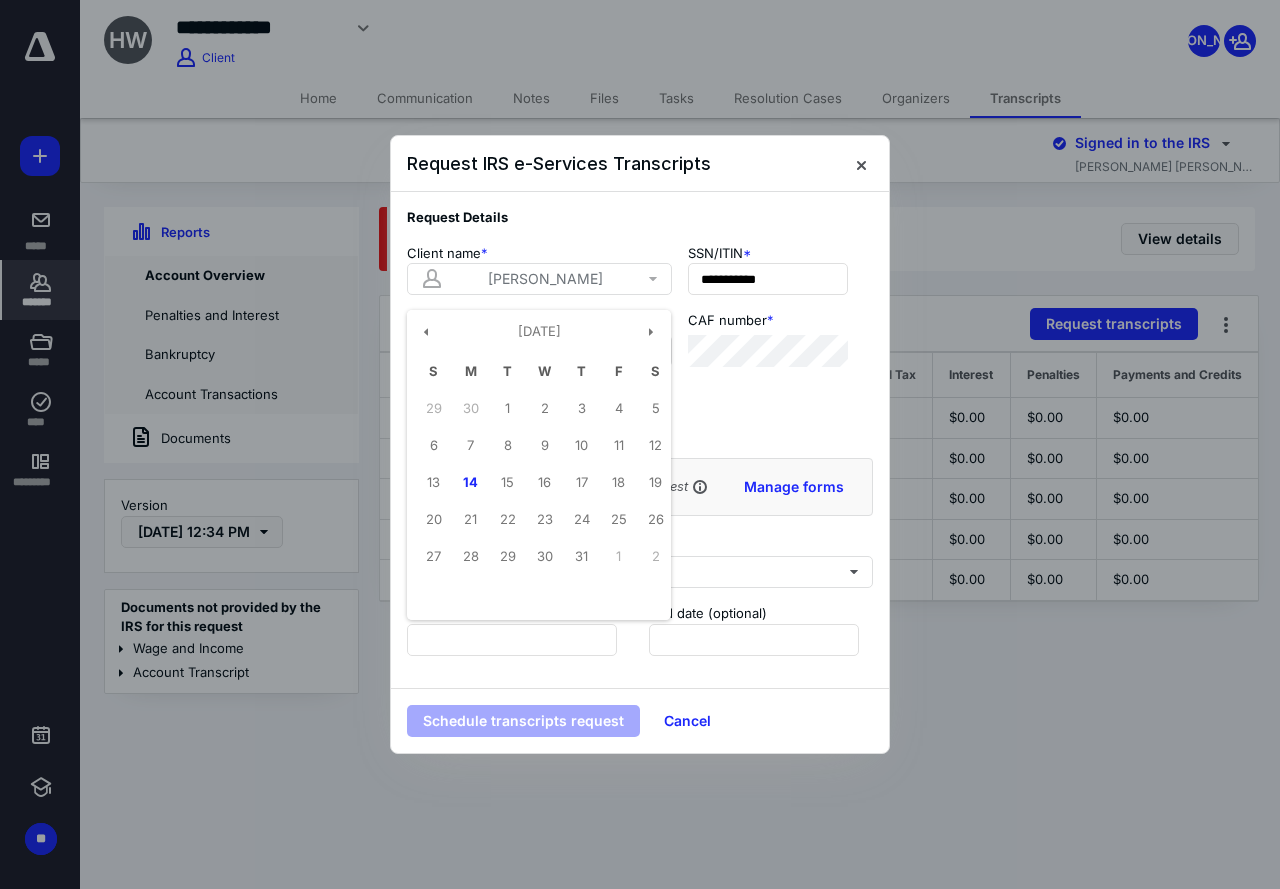 type on "**********" 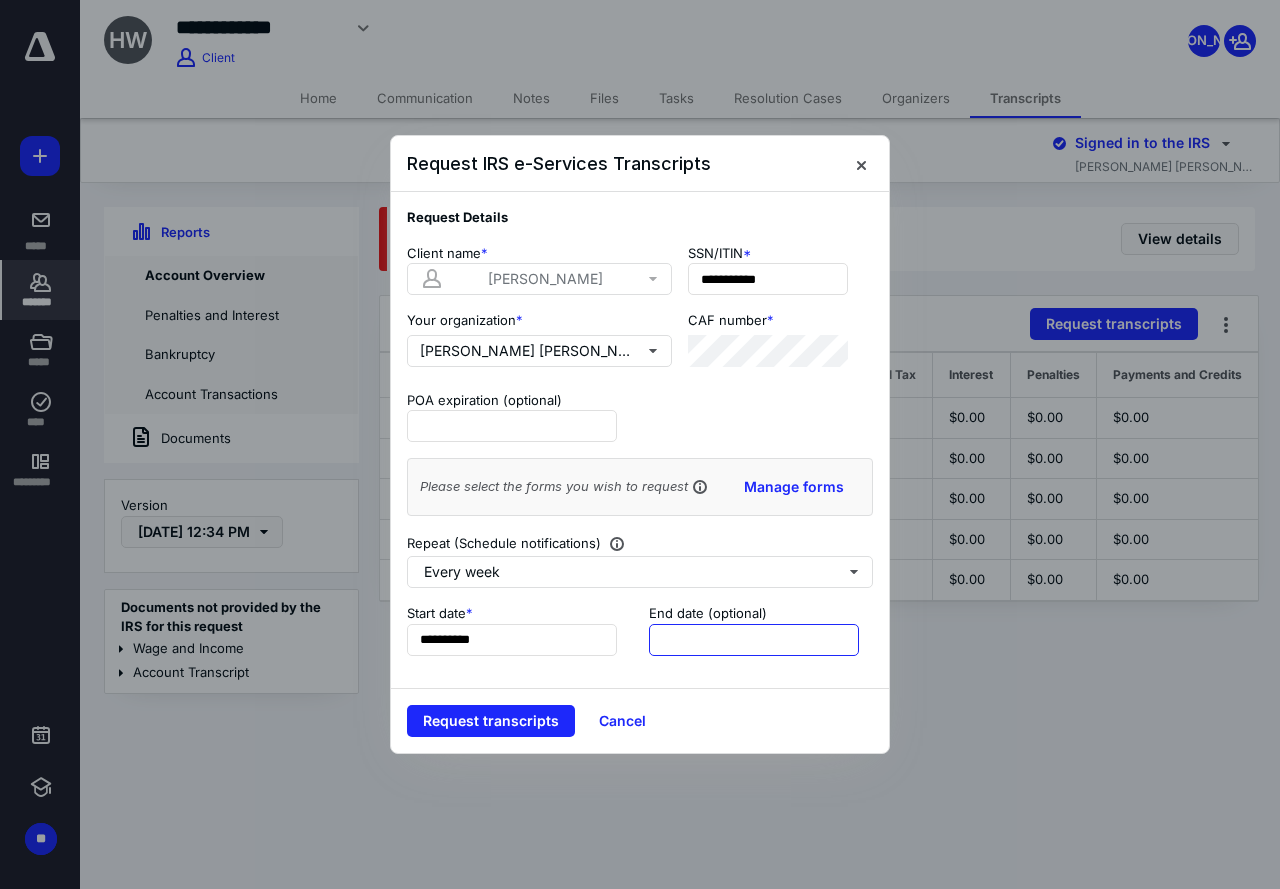 click at bounding box center [754, 640] 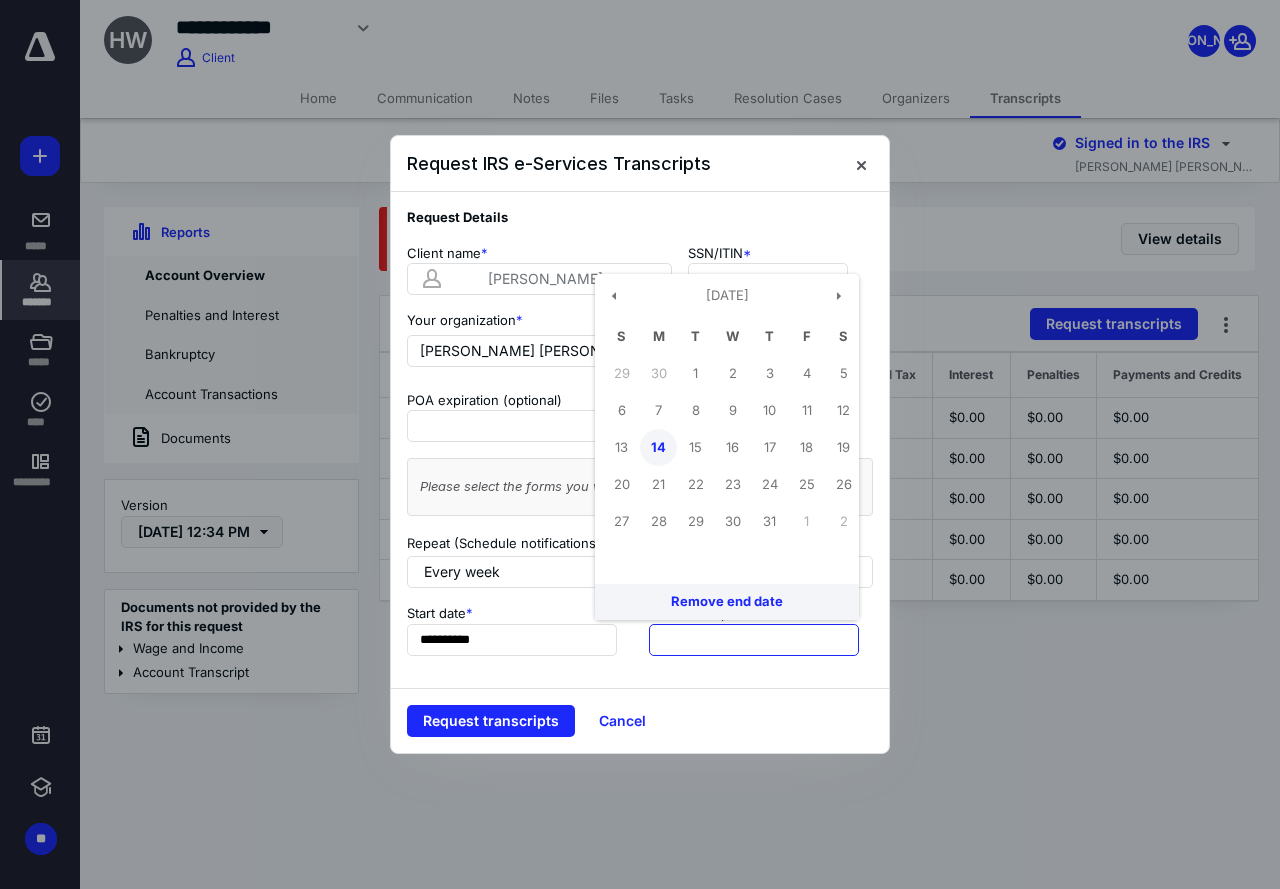 click on "14" at bounding box center [658, 447] 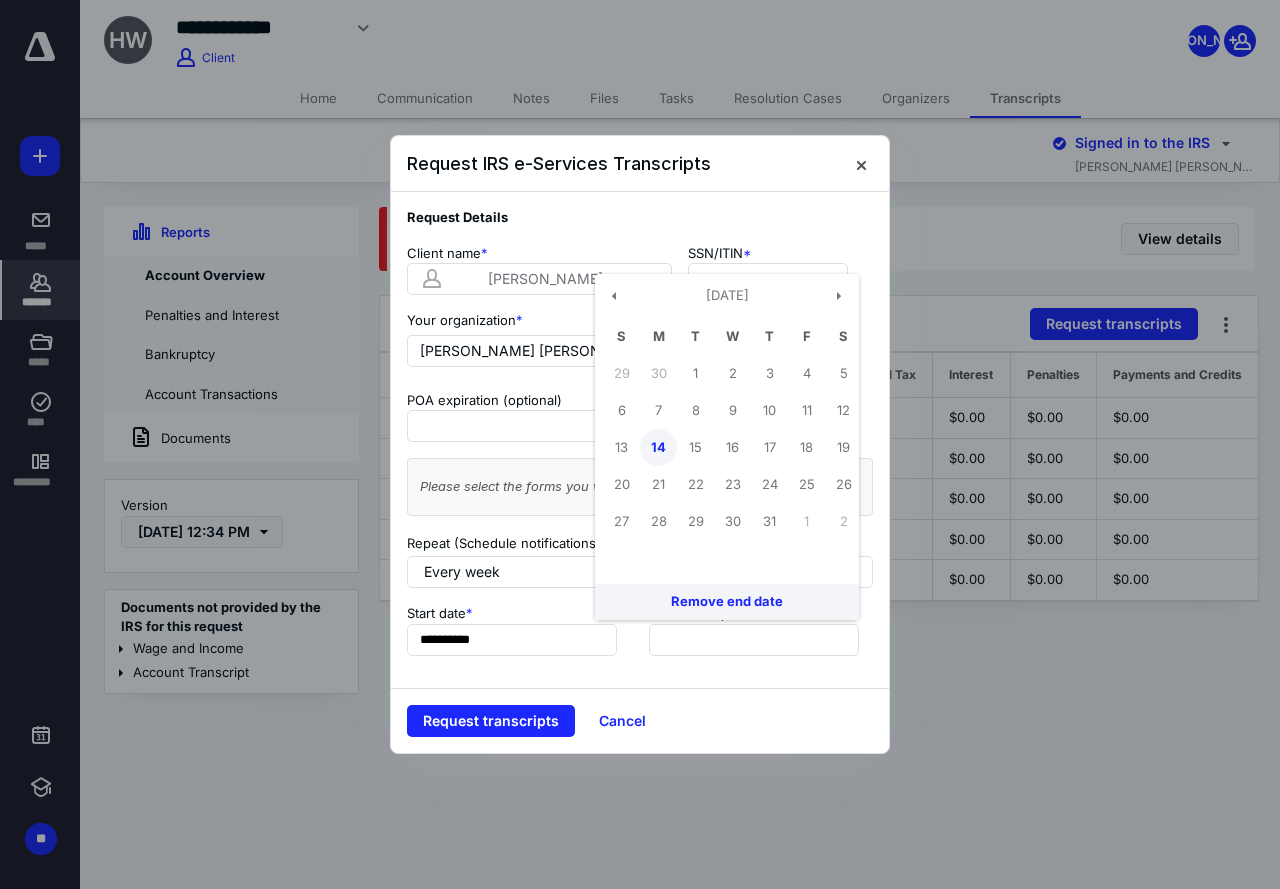 type on "**********" 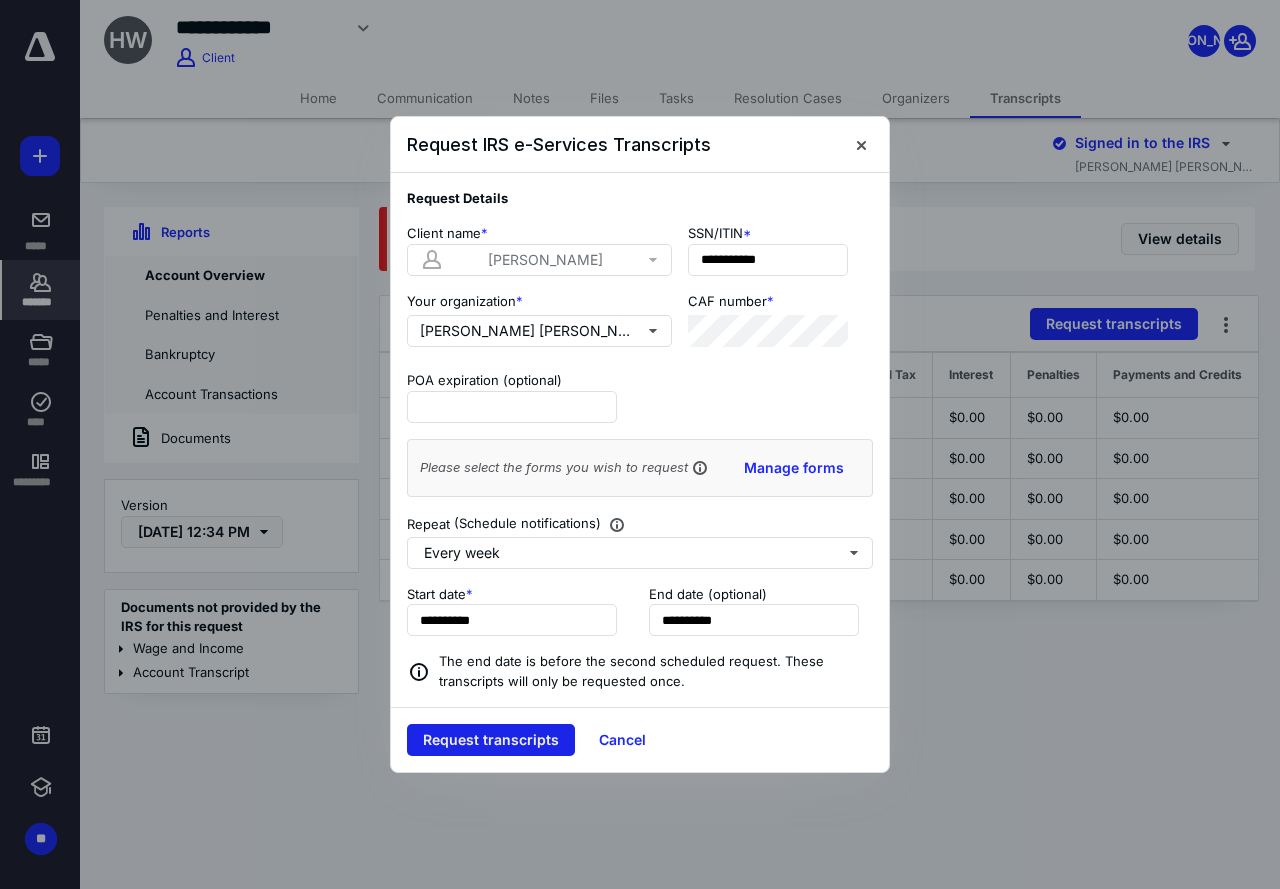 click on "Request transcripts" at bounding box center (491, 740) 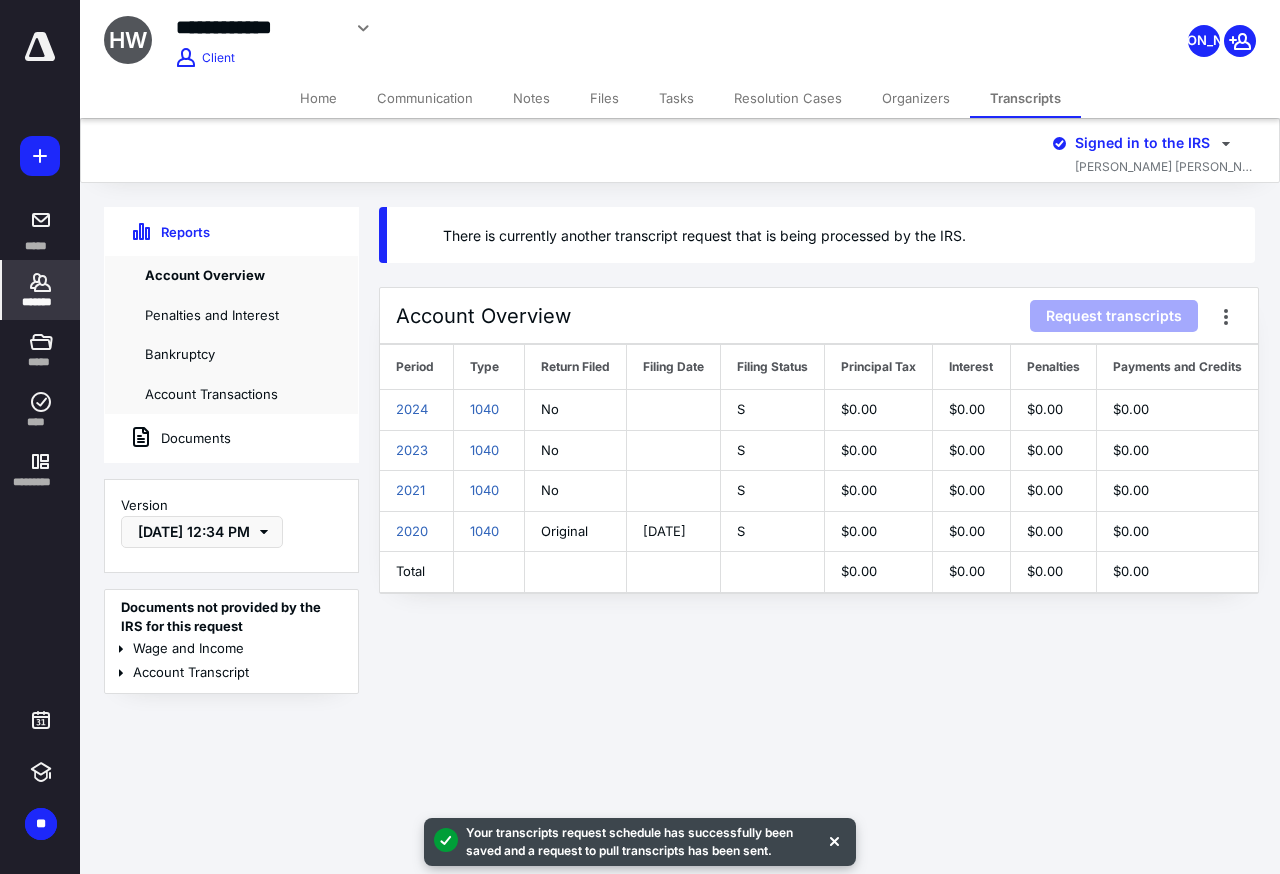 click 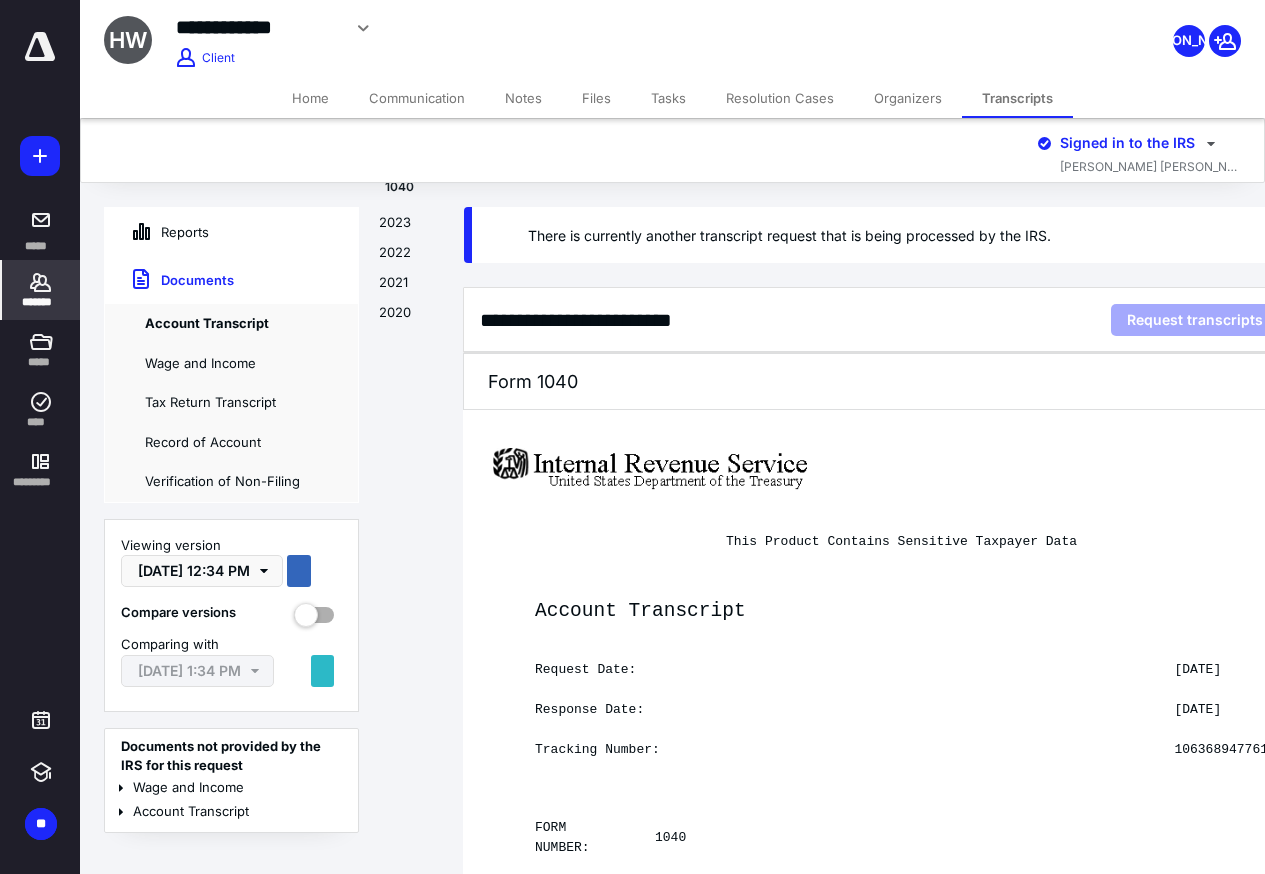 scroll, scrollTop: 0, scrollLeft: 75, axis: horizontal 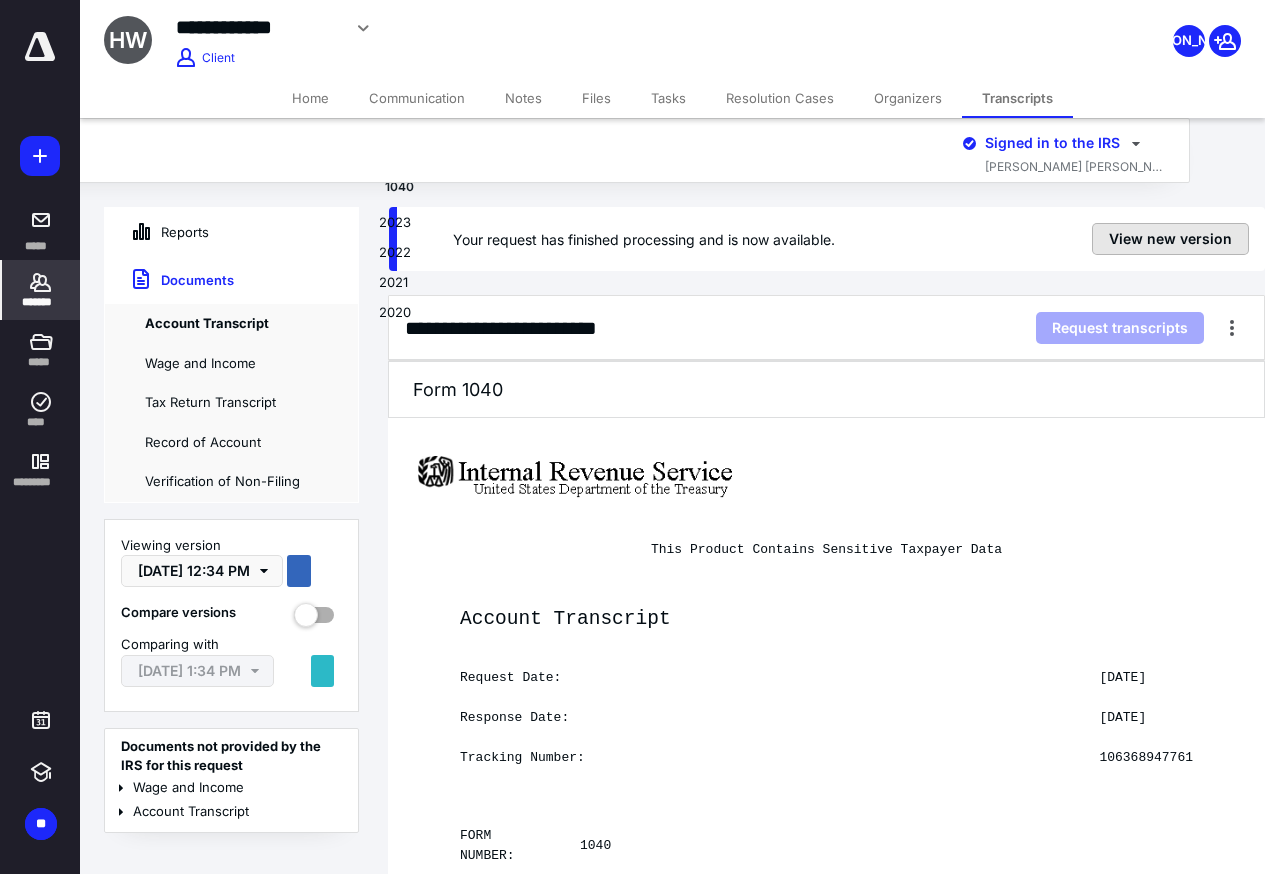 click on "View new version" at bounding box center [1170, 239] 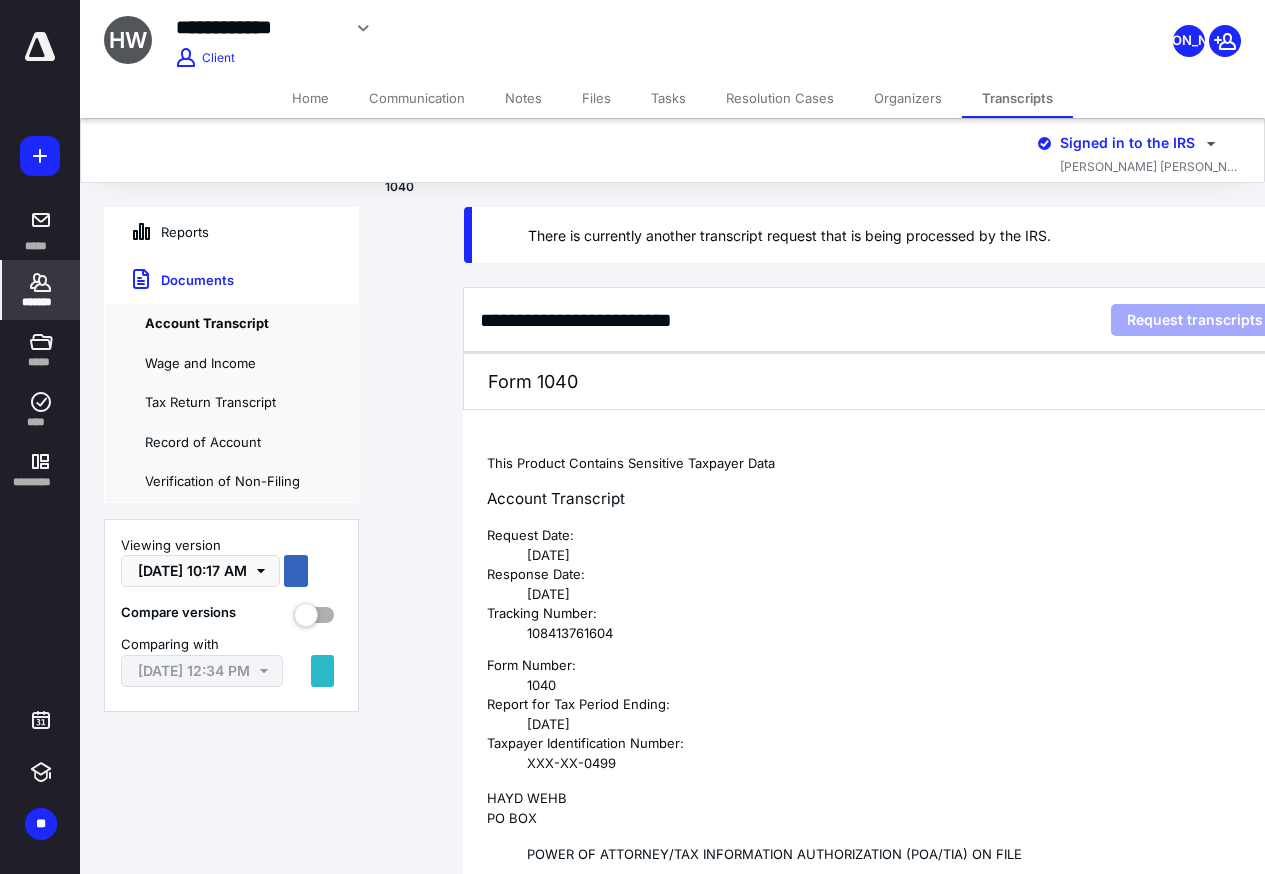 scroll, scrollTop: 0, scrollLeft: 75, axis: horizontal 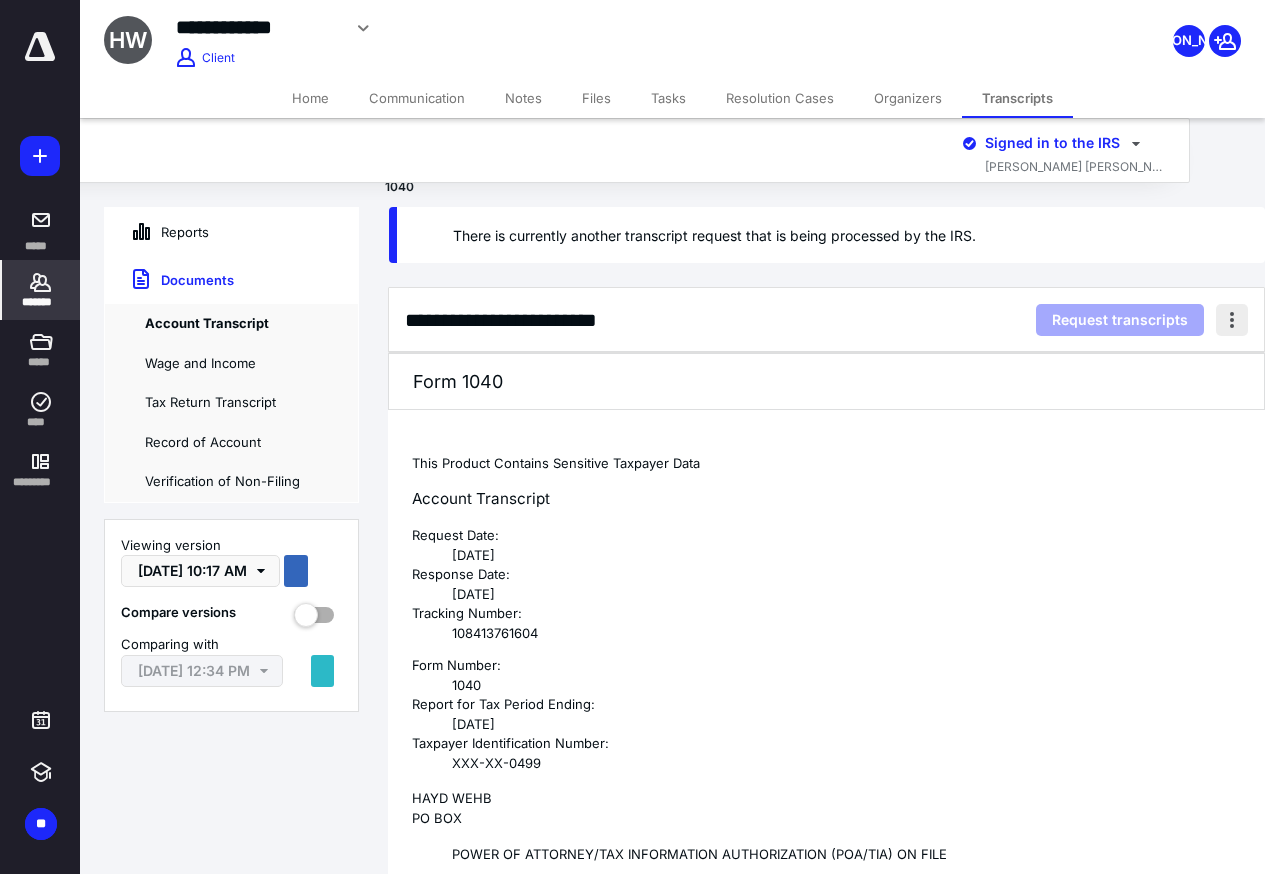 click at bounding box center [1232, 320] 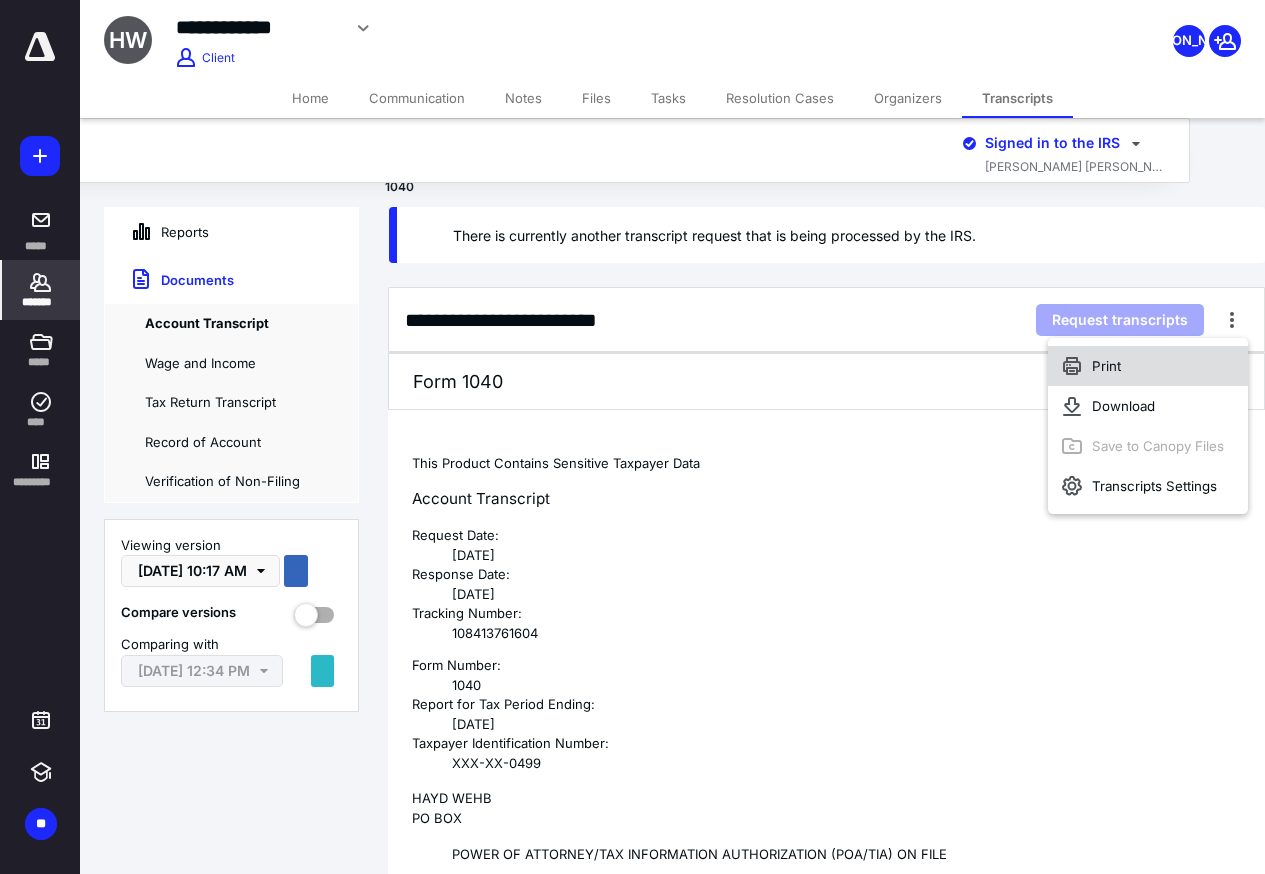 click on "Print" at bounding box center [1148, 366] 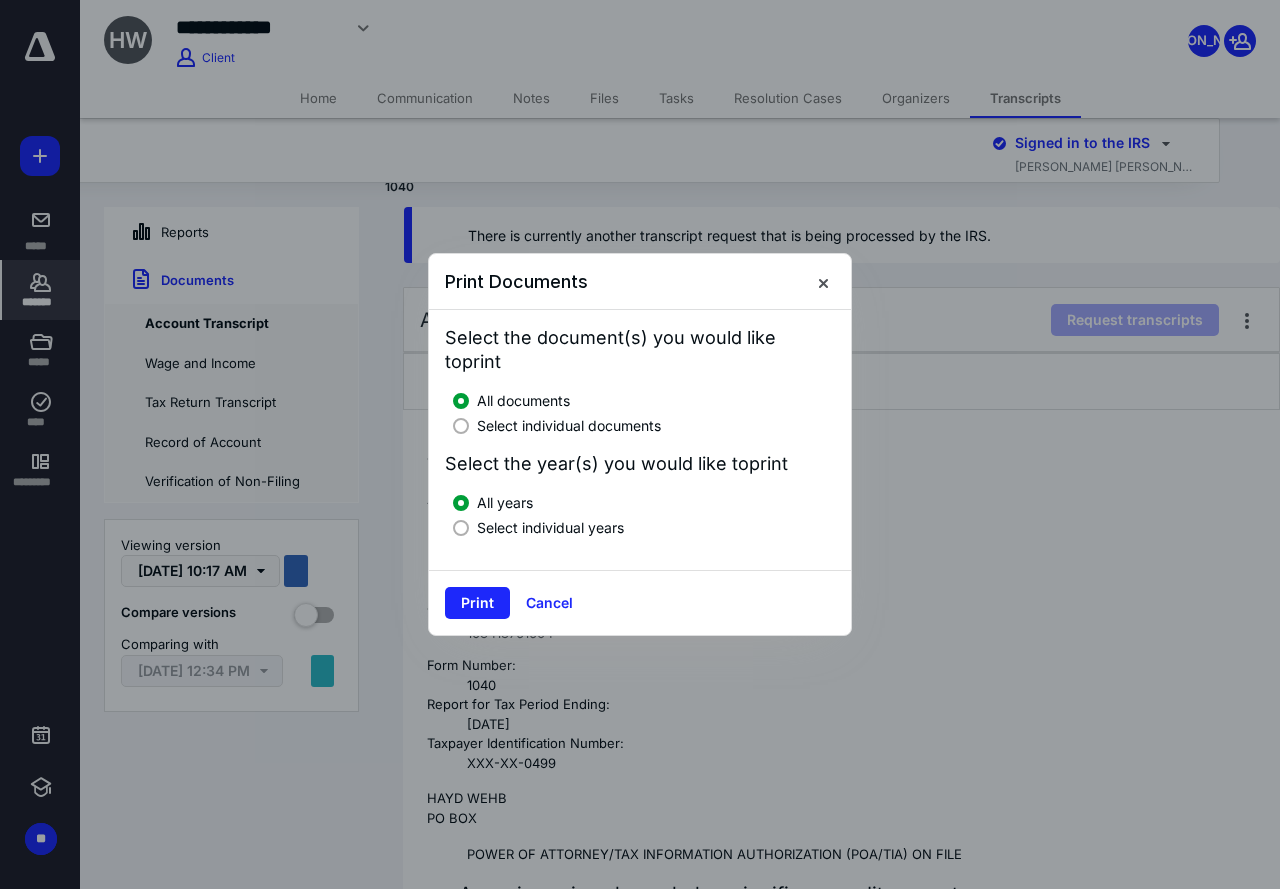 click at bounding box center (461, 426) 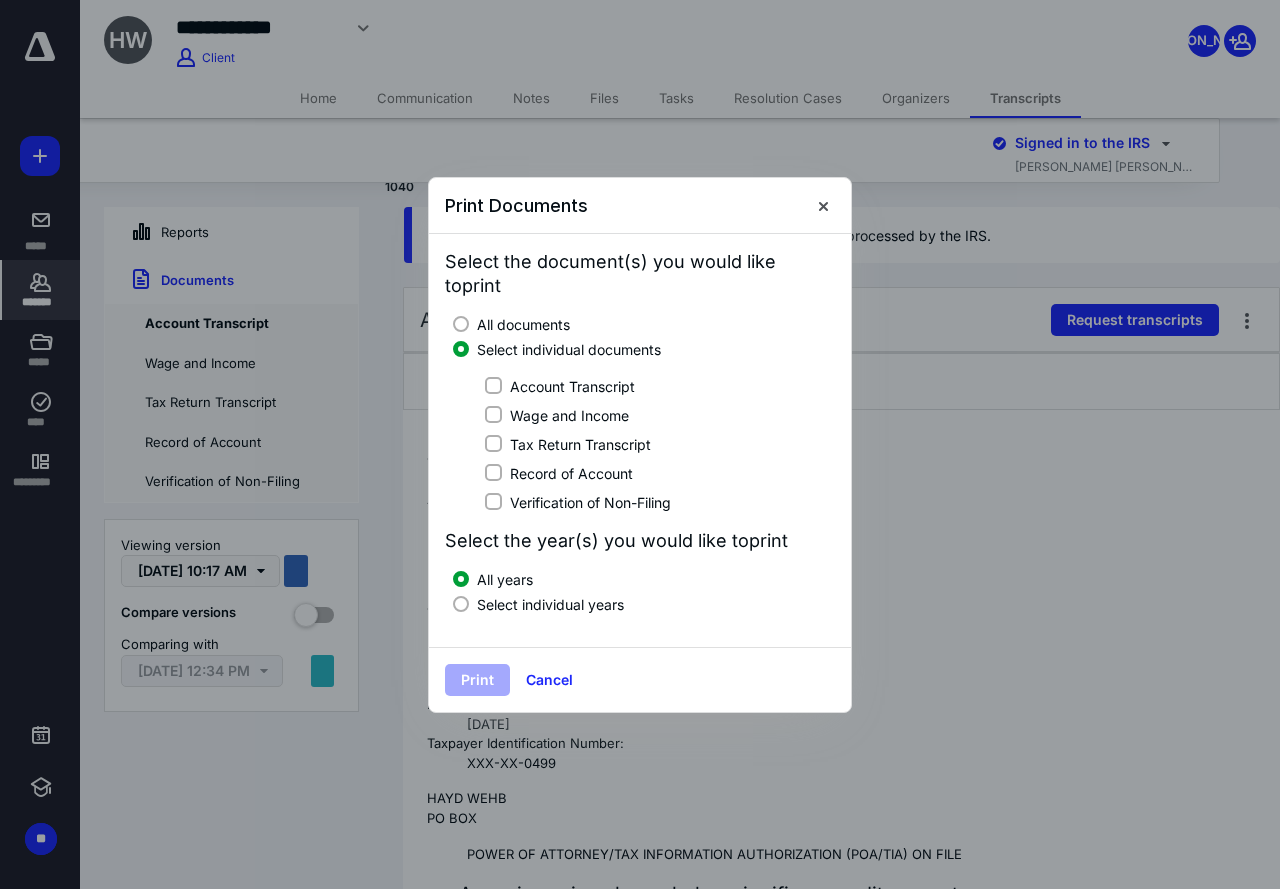 click 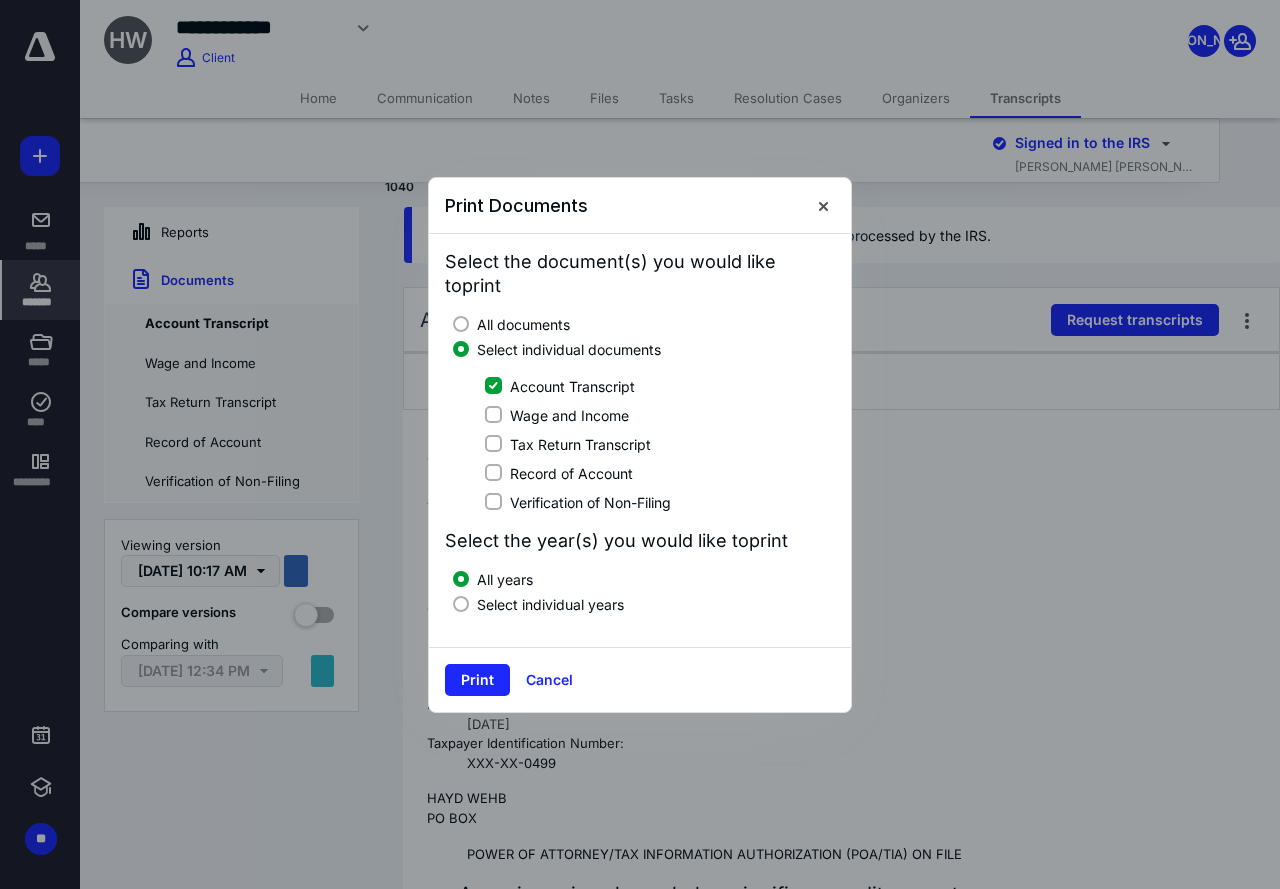 click at bounding box center [461, 604] 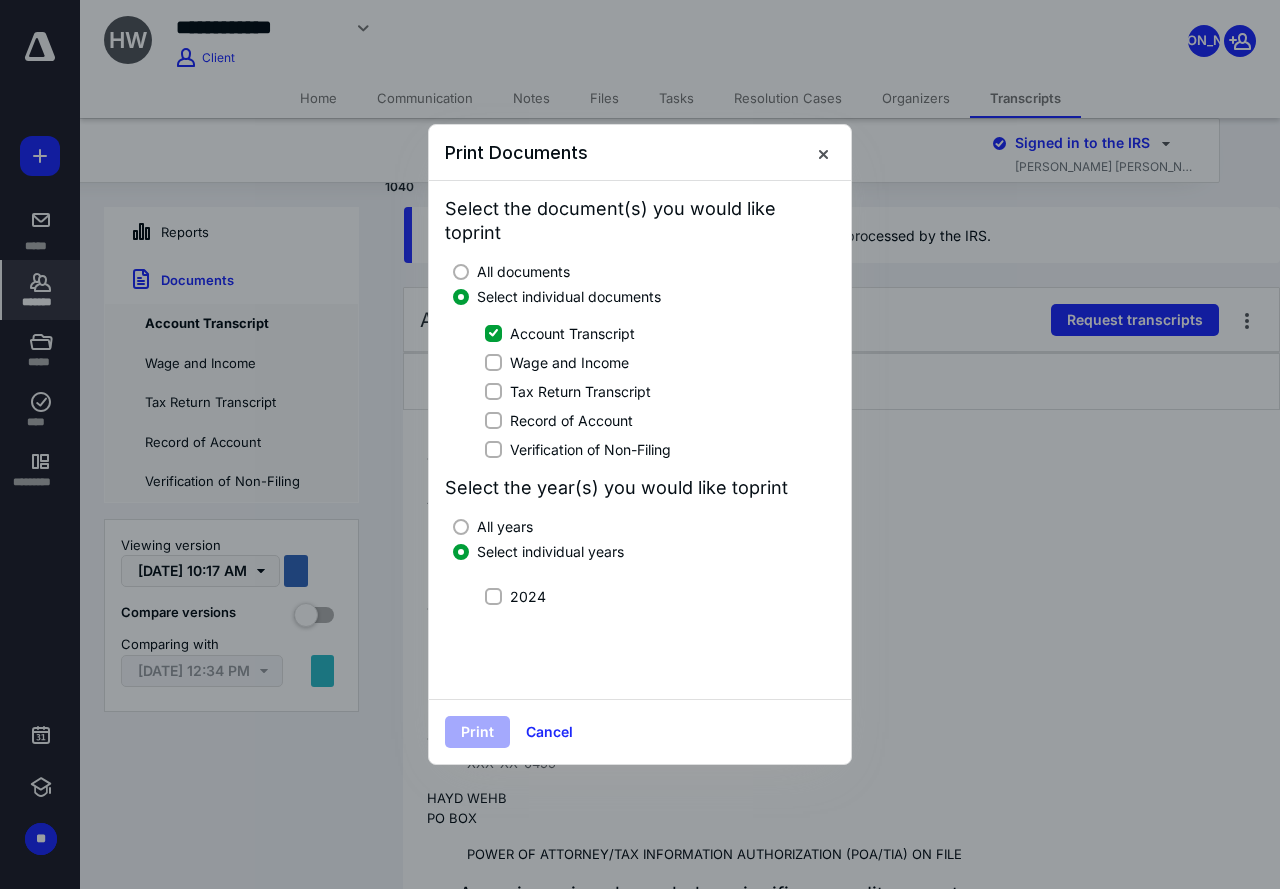 click on "2024" at bounding box center (493, 596) 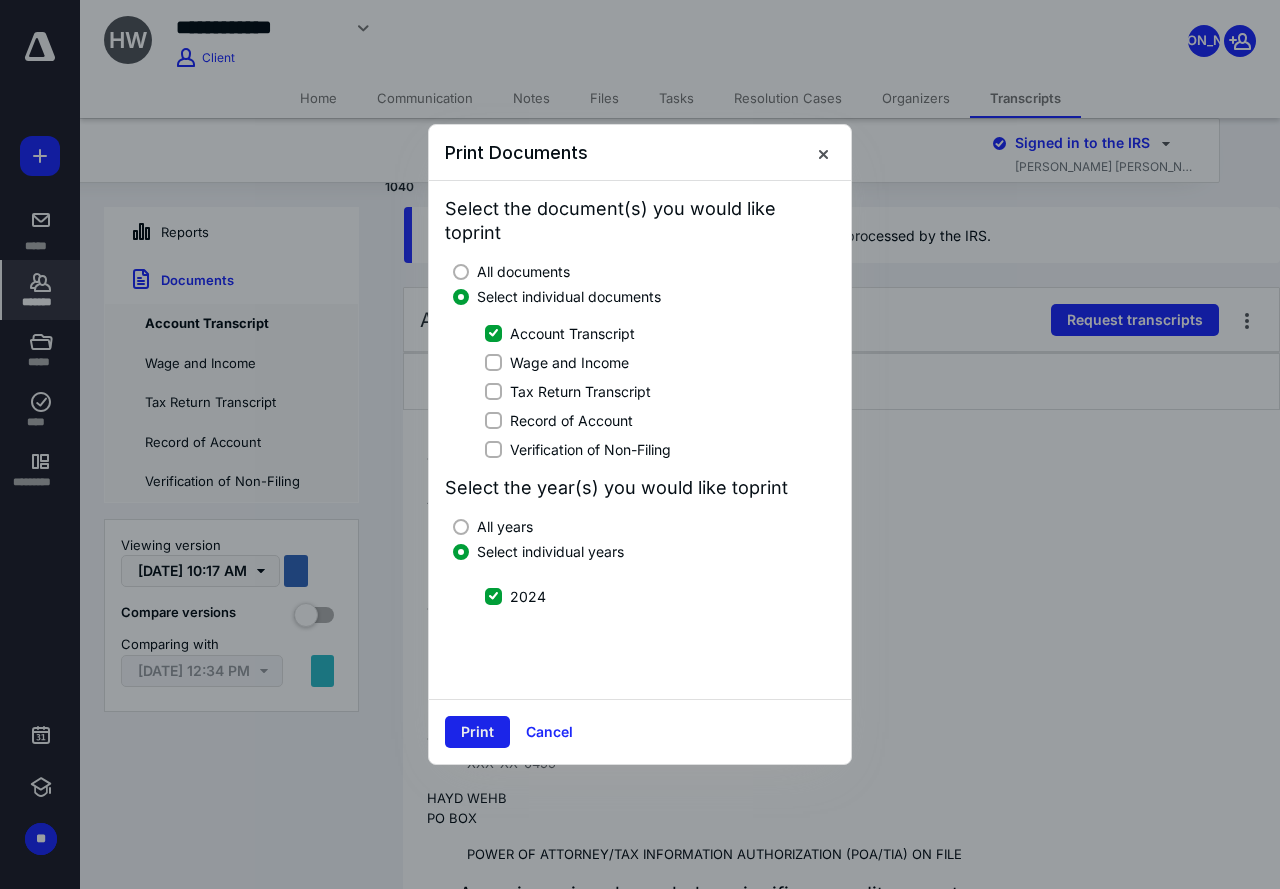 click on "Print" at bounding box center (477, 732) 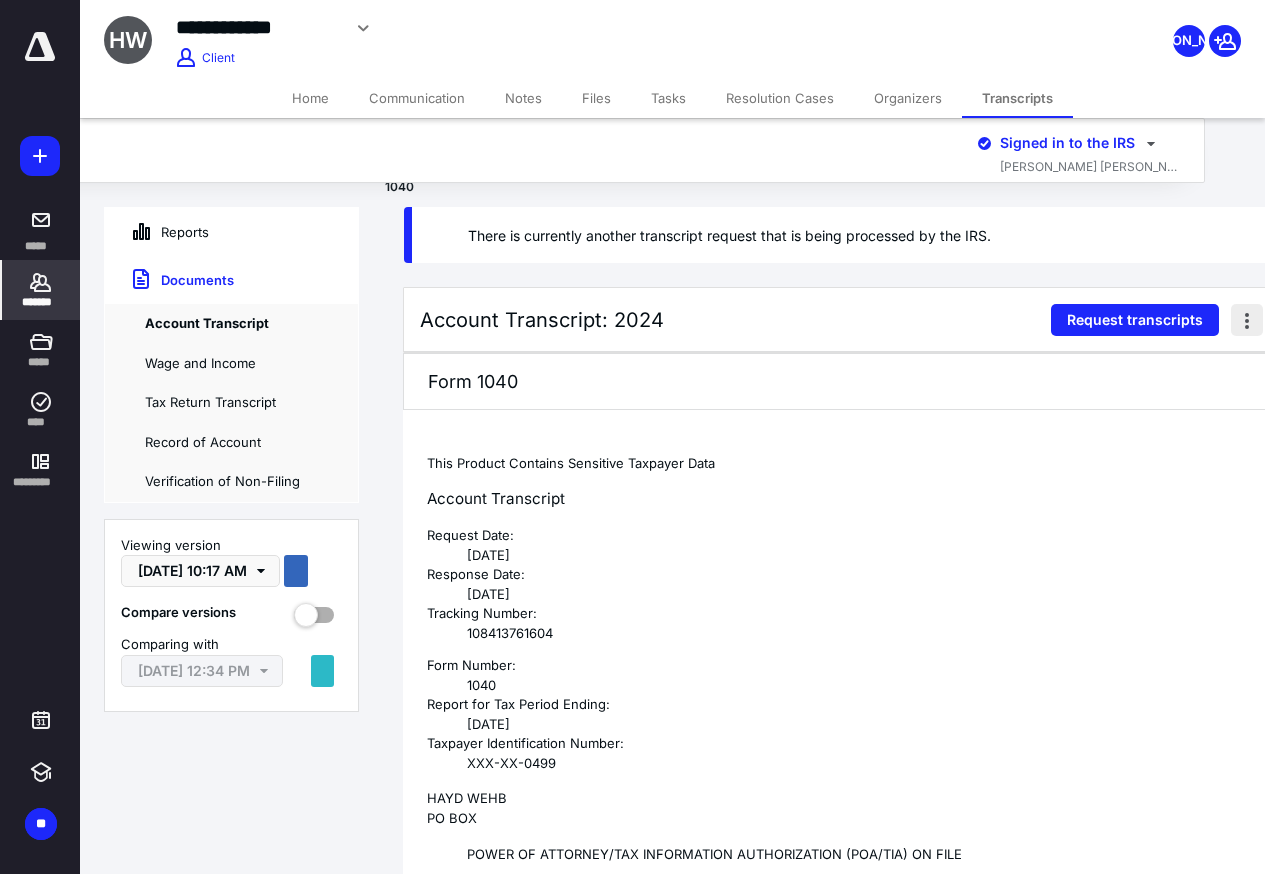 click at bounding box center [1247, 320] 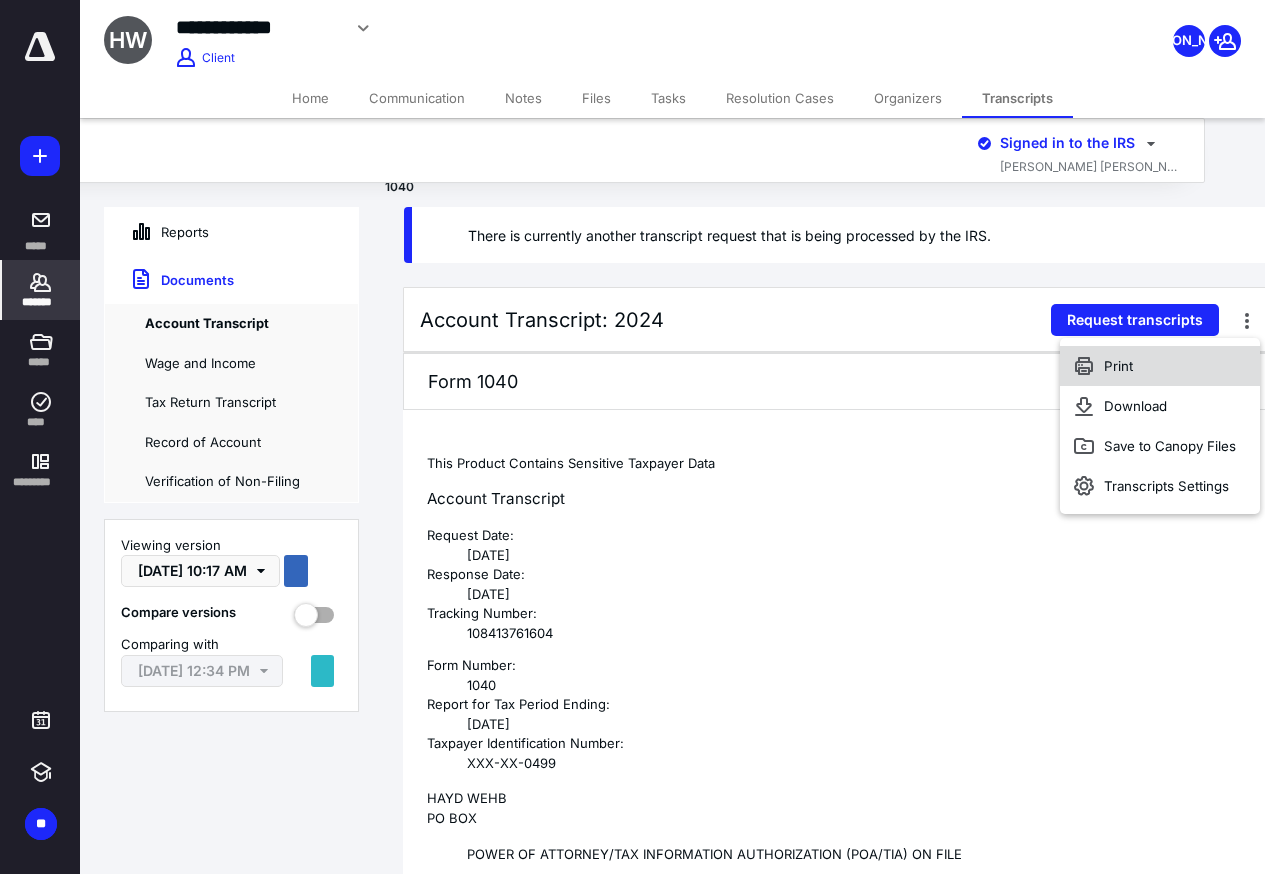 click on "Print" at bounding box center (1160, 366) 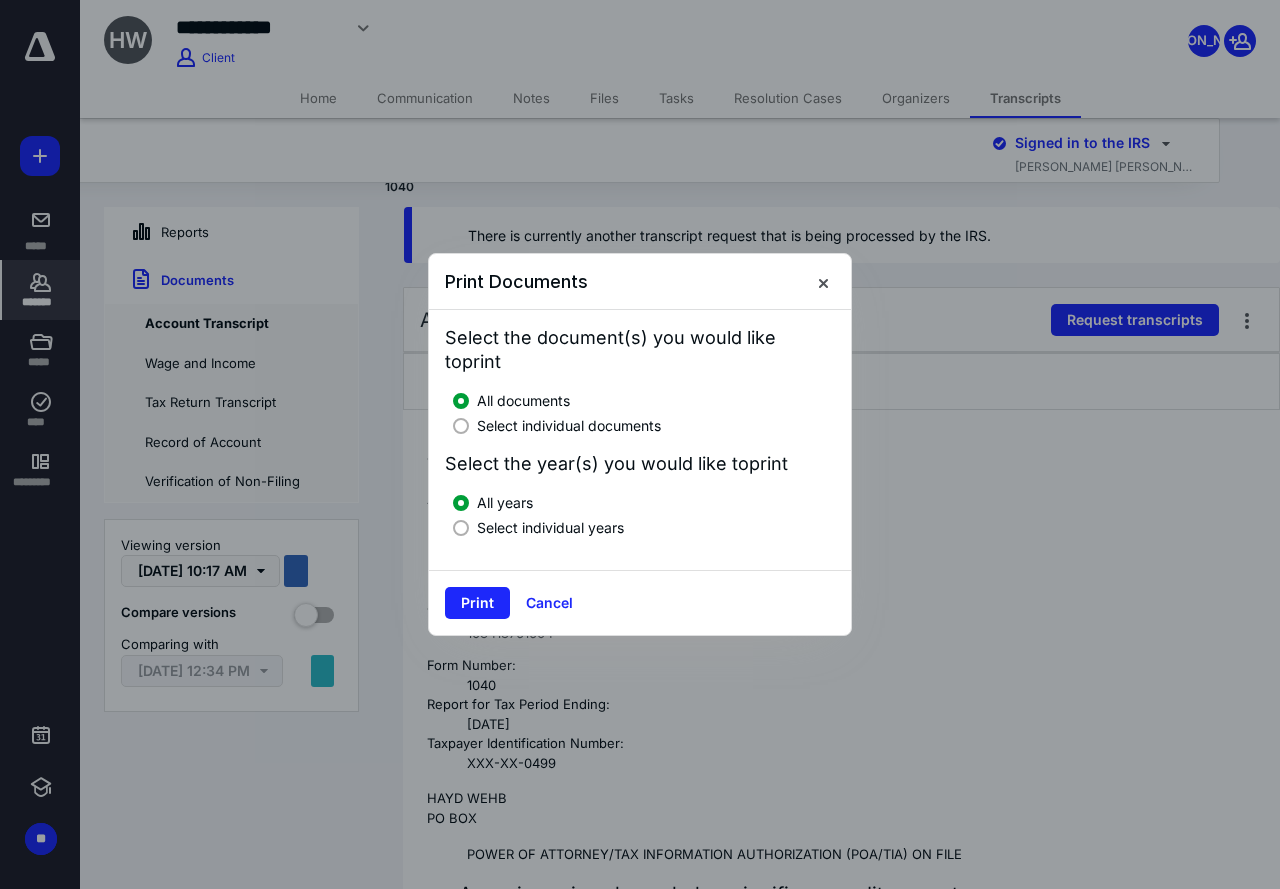 click at bounding box center [461, 426] 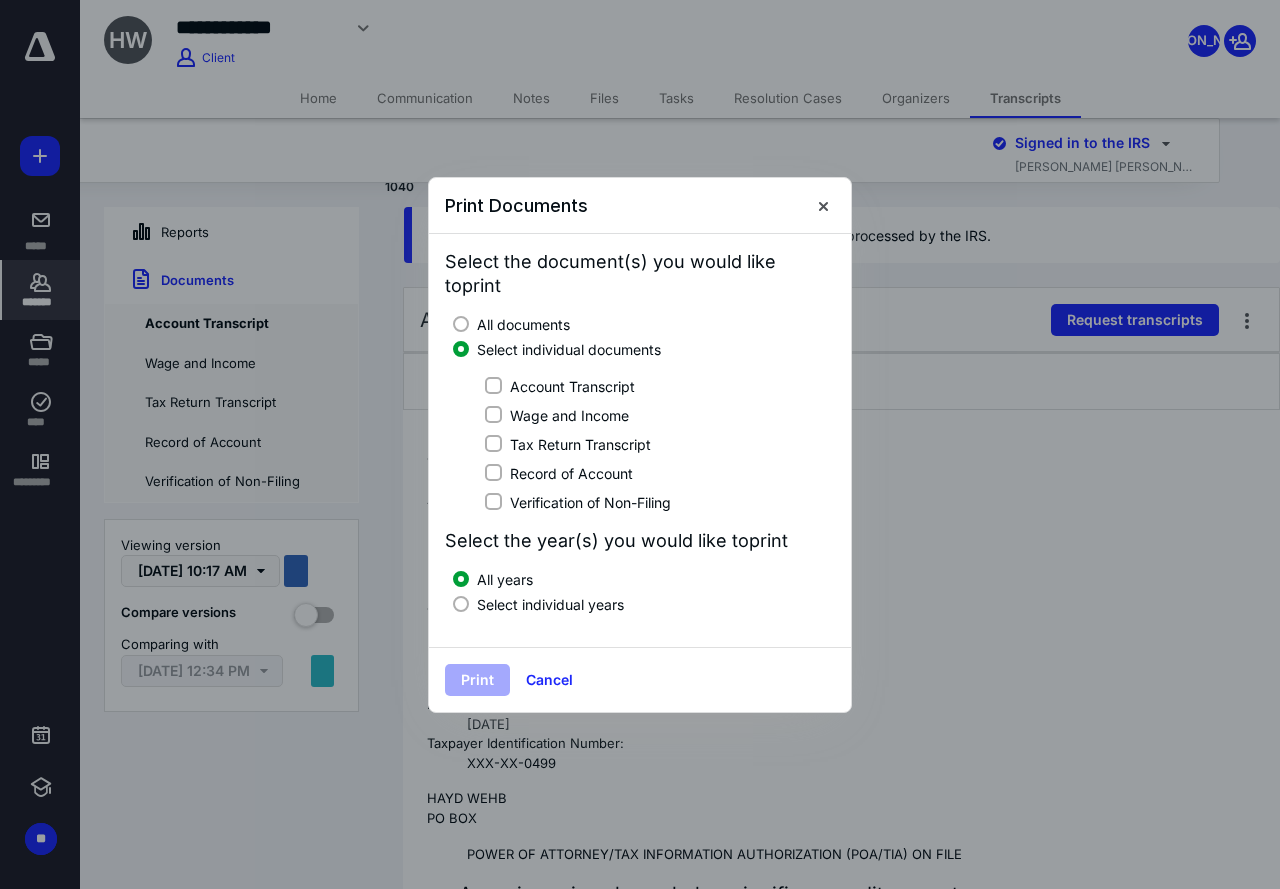 click 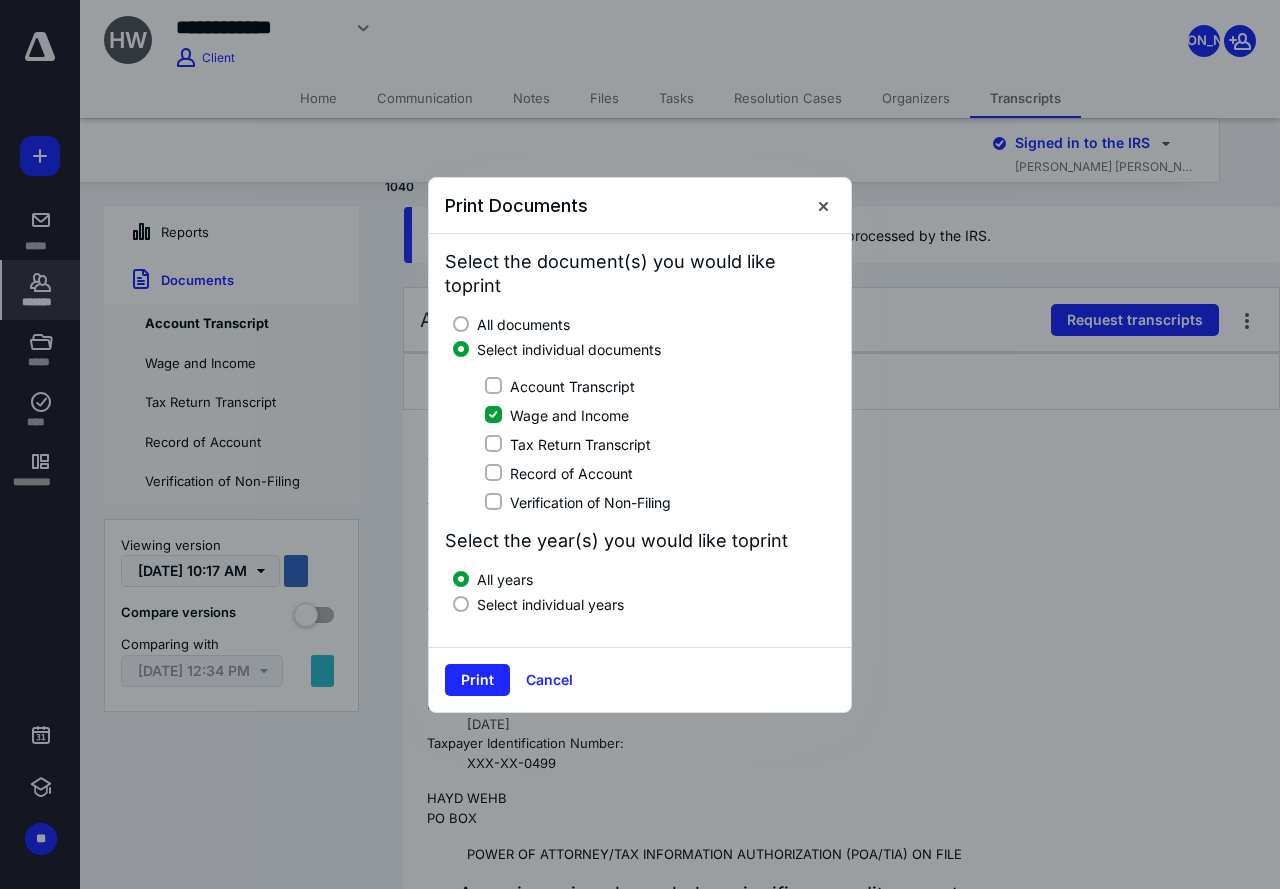 click at bounding box center (461, 604) 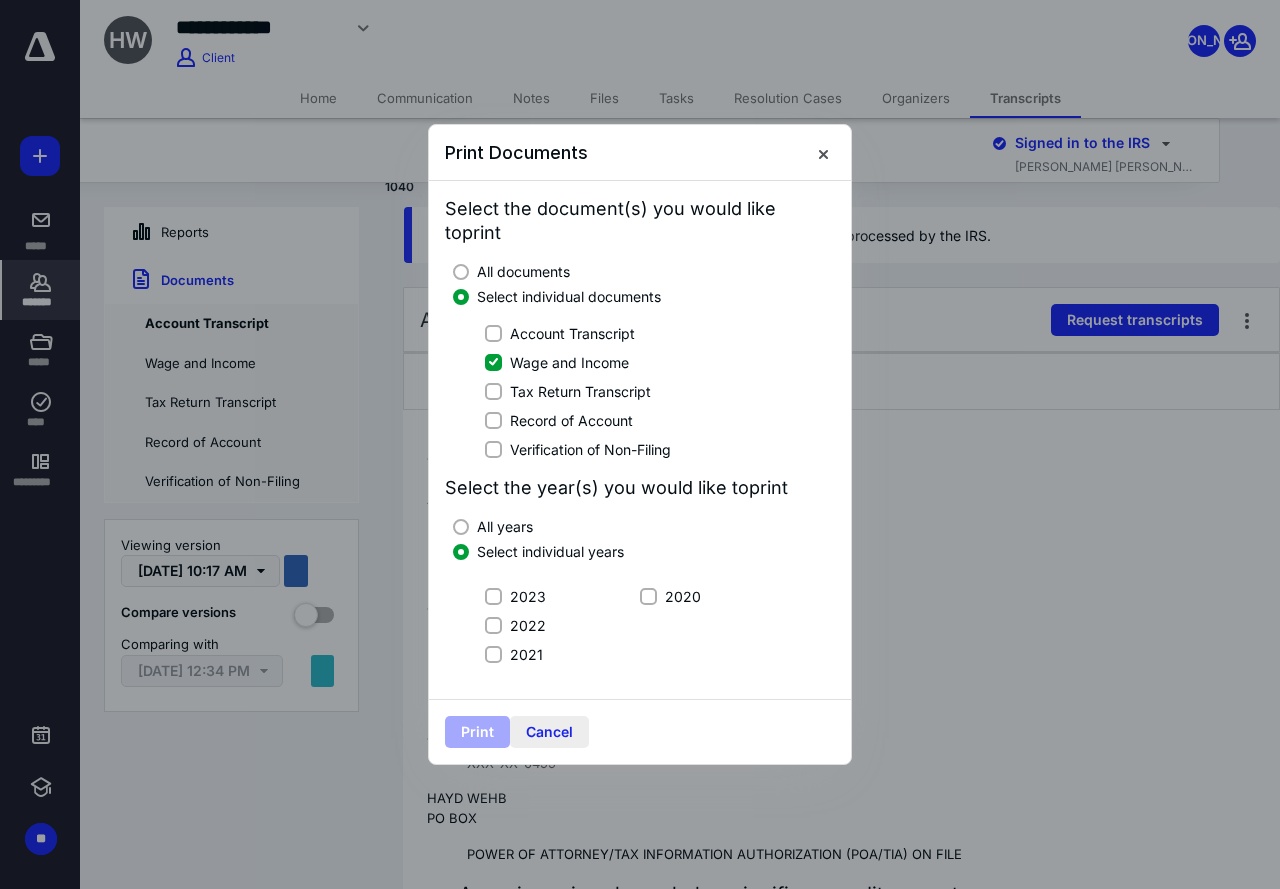 click on "Cancel" at bounding box center [549, 732] 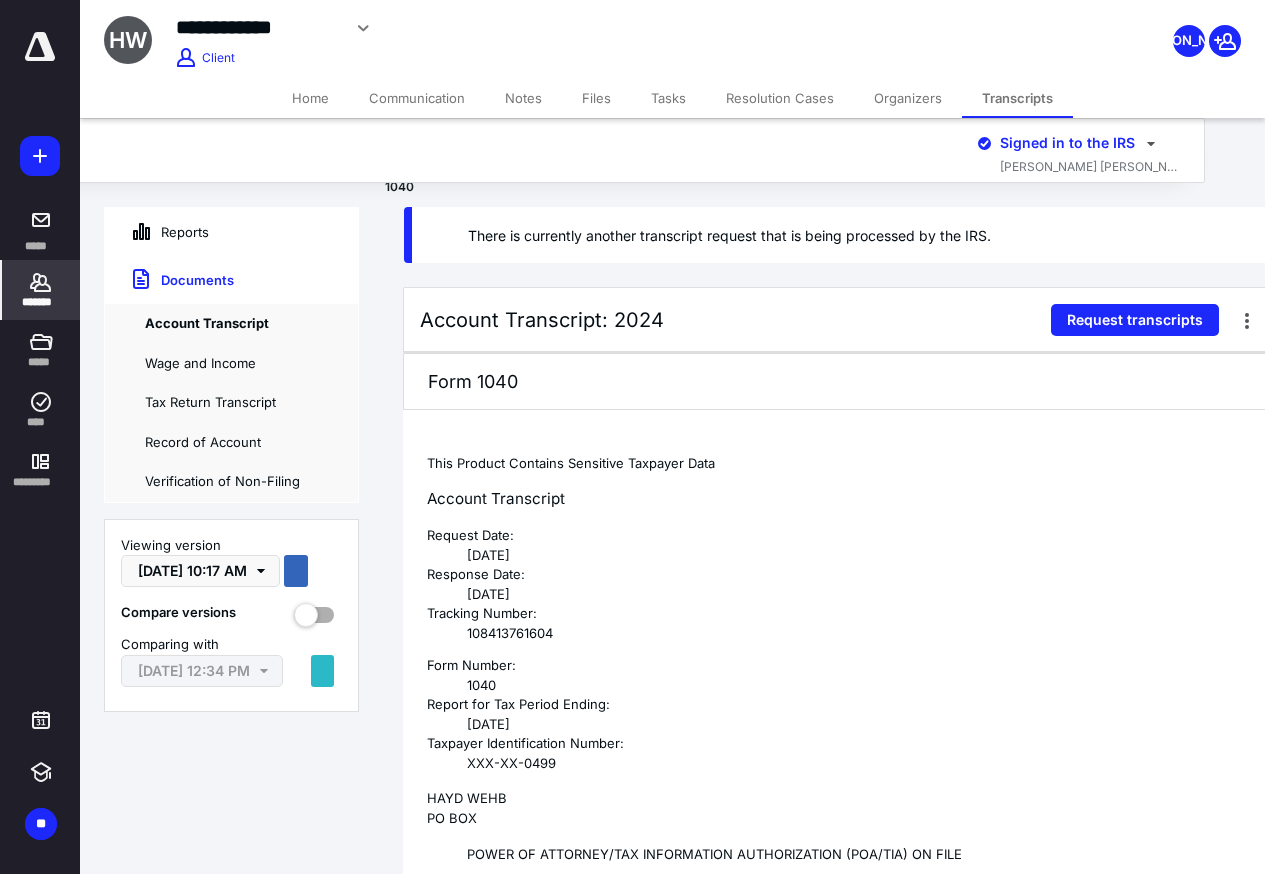 click on "*******" at bounding box center (41, 290) 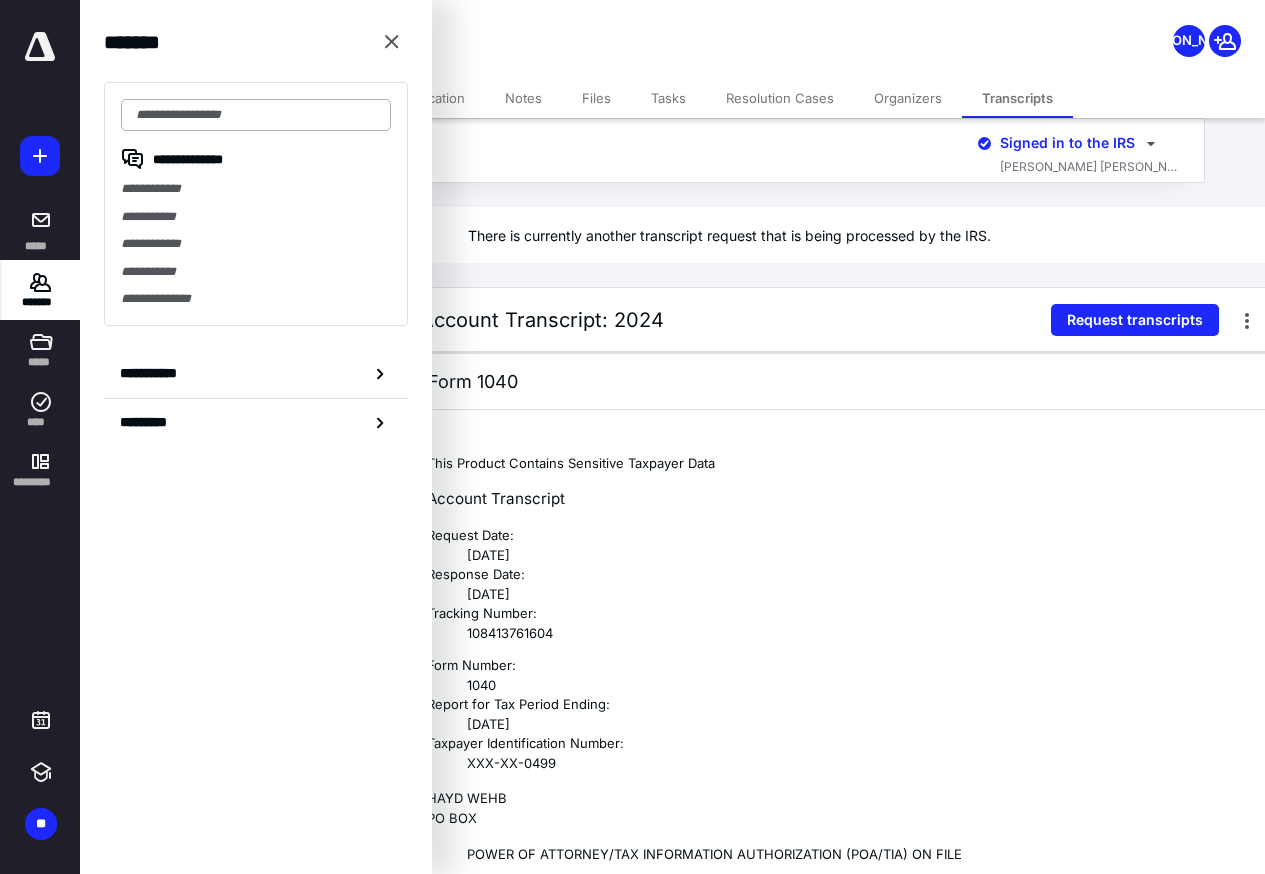 click at bounding box center (256, 115) 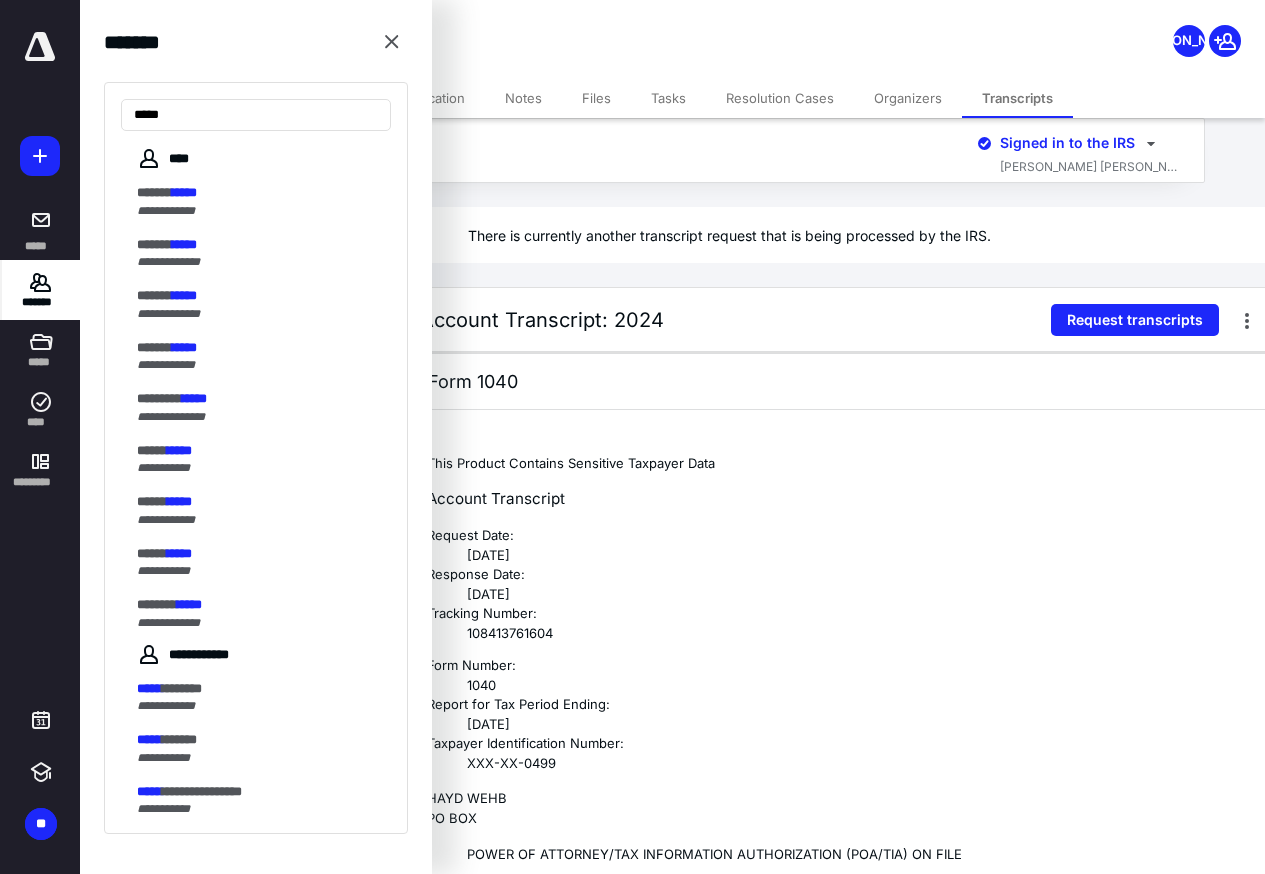 type on "*****" 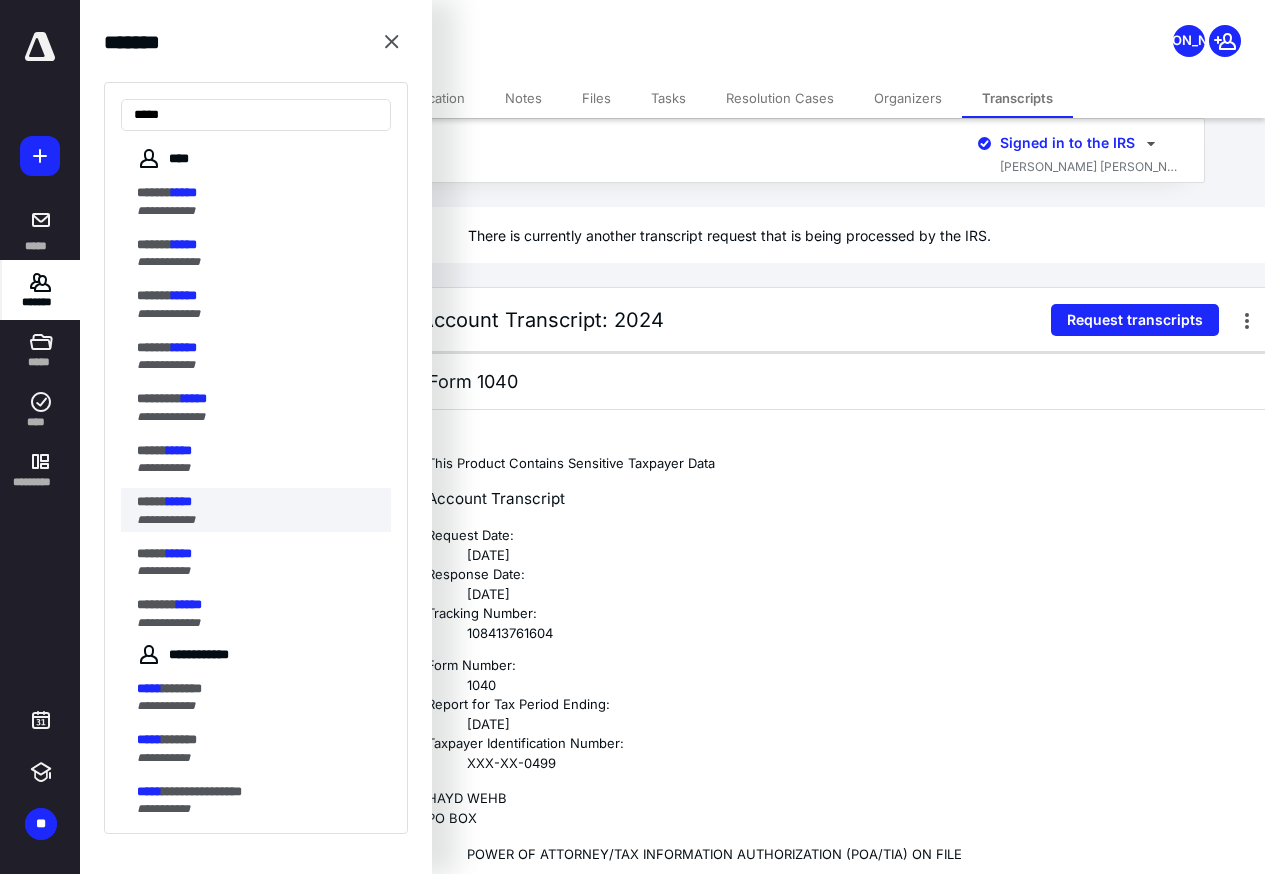 click on "*****" at bounding box center (152, 501) 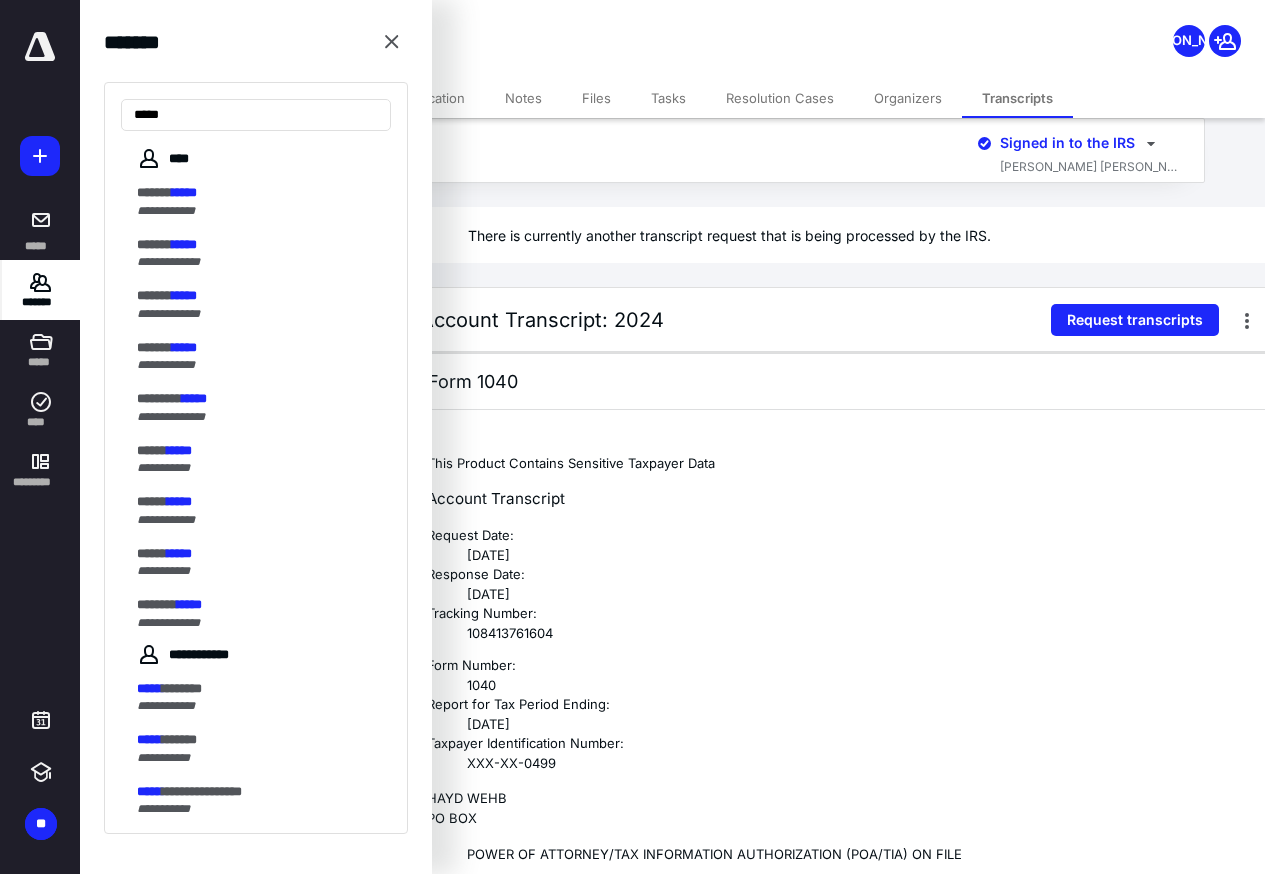 scroll, scrollTop: 0, scrollLeft: 0, axis: both 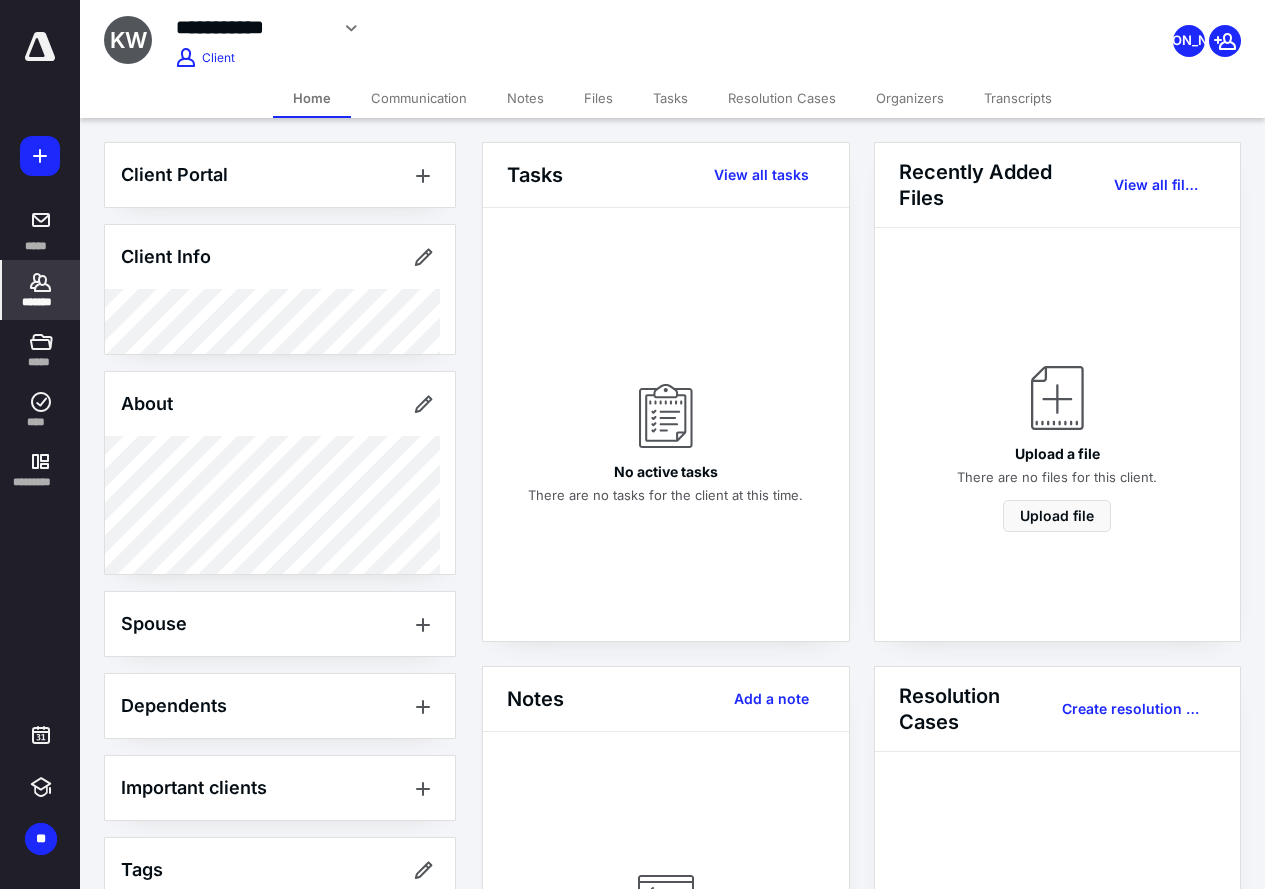 click on "Transcripts" at bounding box center [1018, 98] 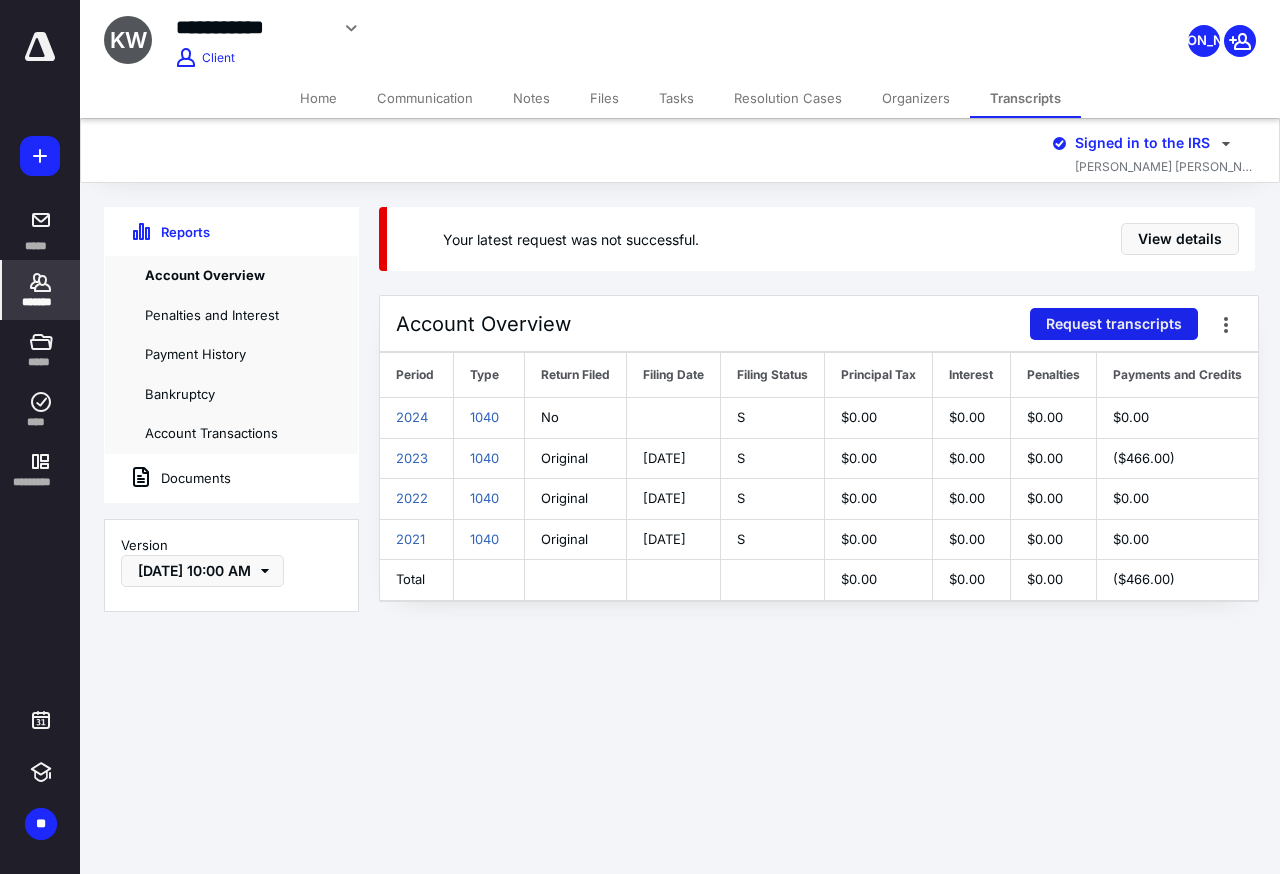 click on "Request transcripts" at bounding box center [1114, 324] 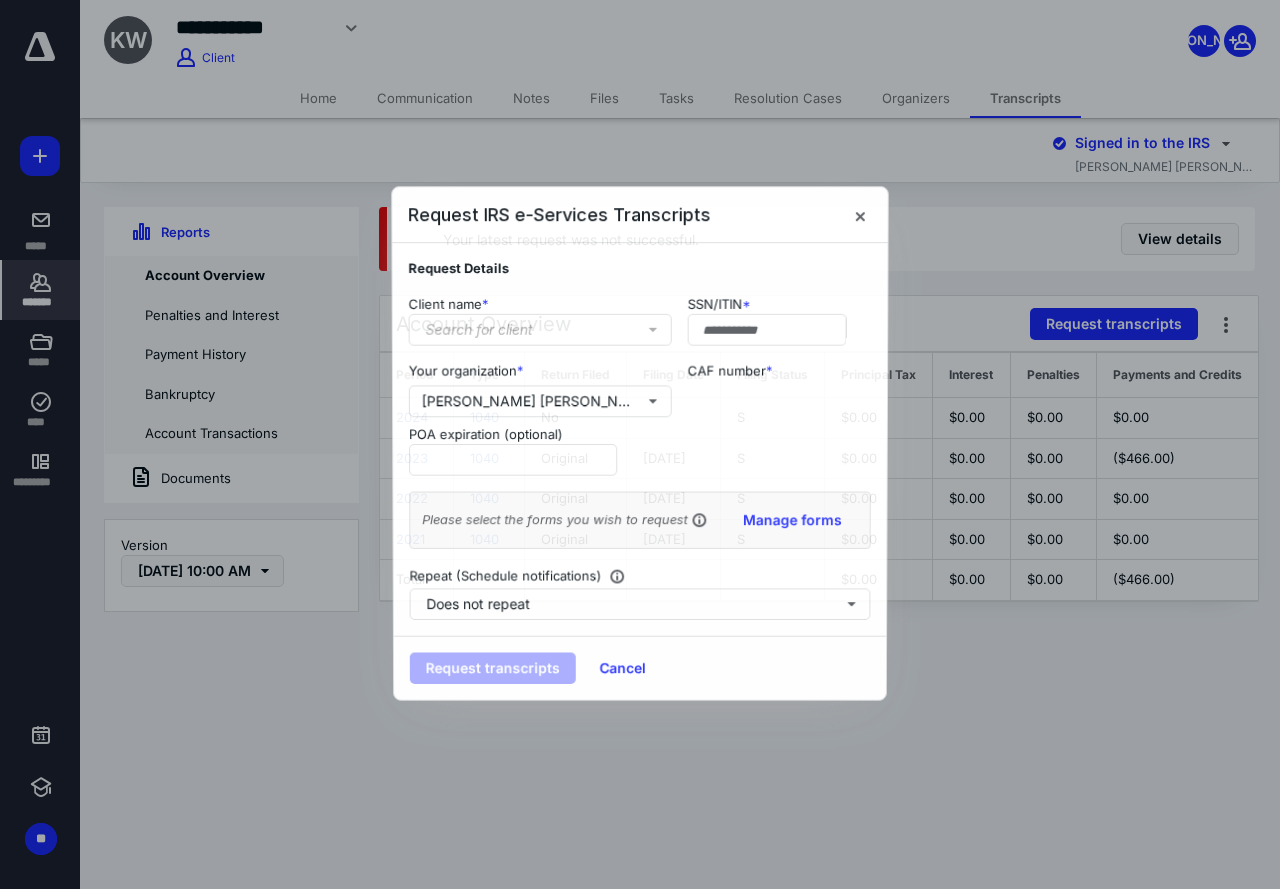 type on "**********" 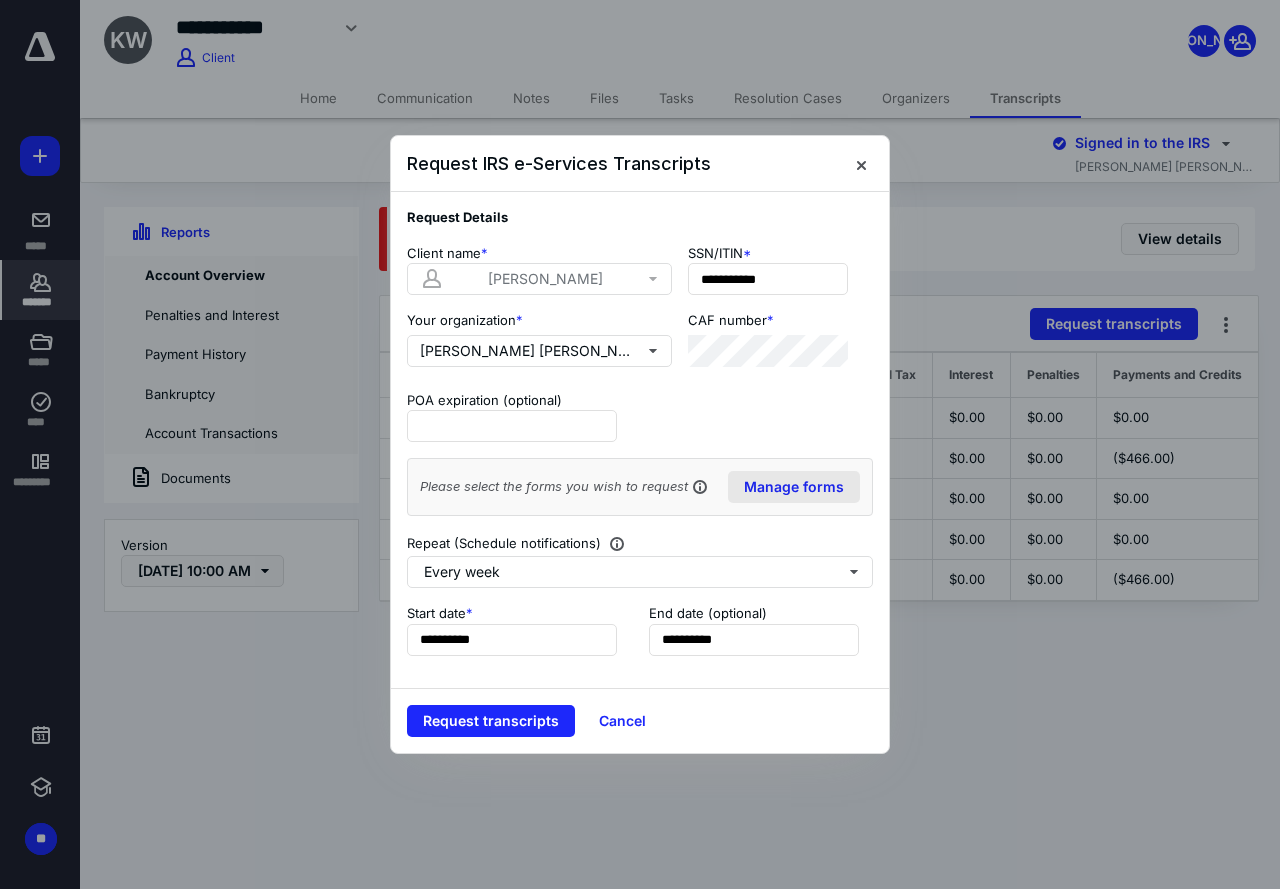 click on "Manage forms" at bounding box center (794, 487) 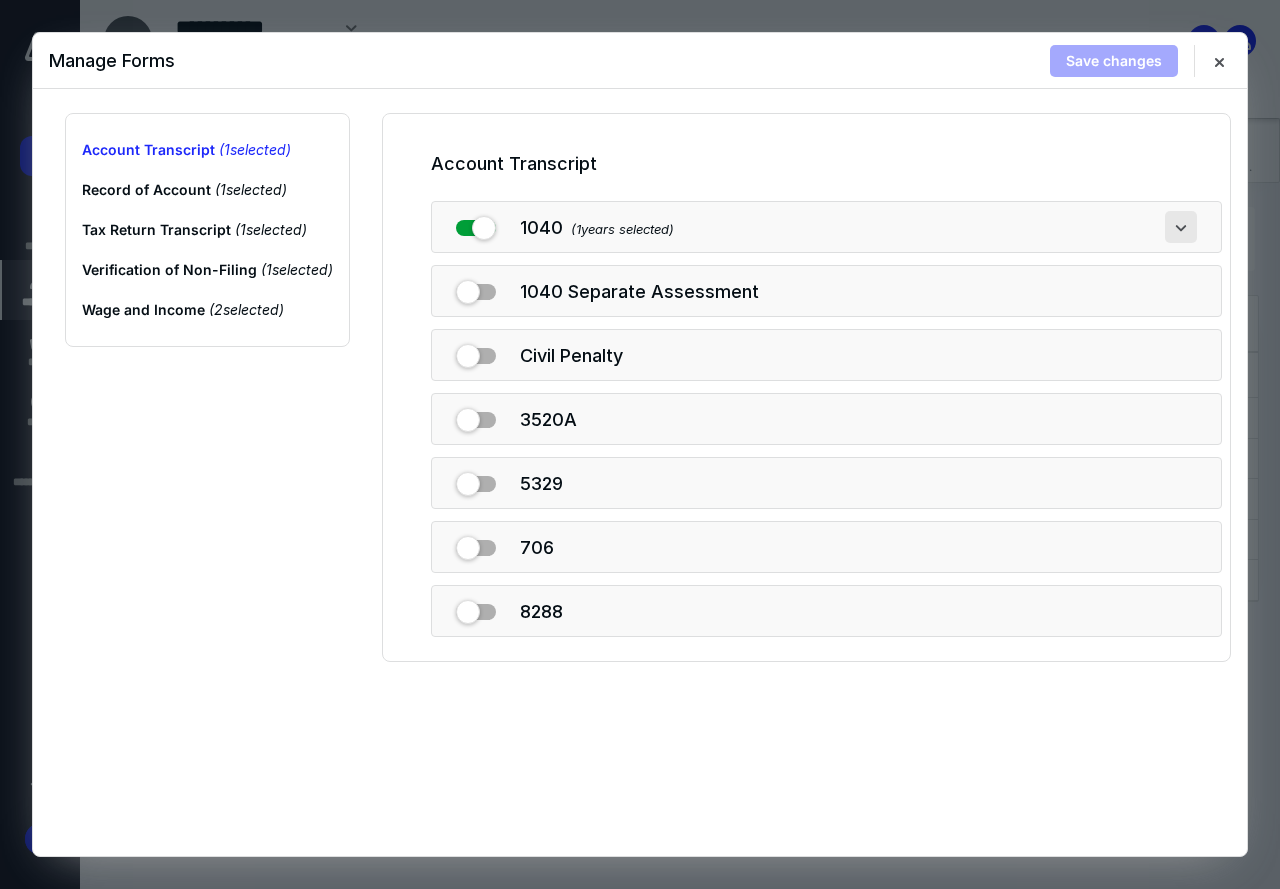 click at bounding box center (1181, 227) 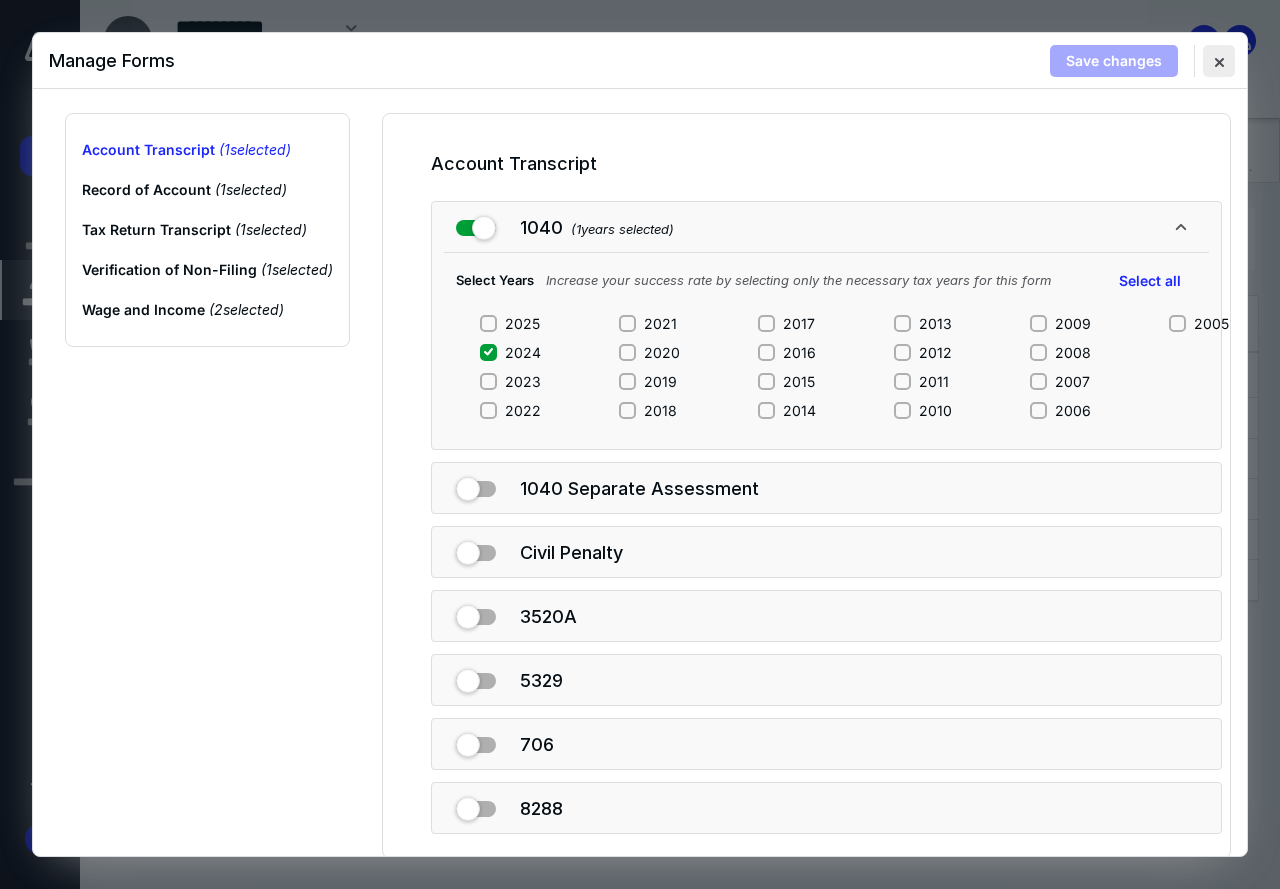 click at bounding box center (1219, 61) 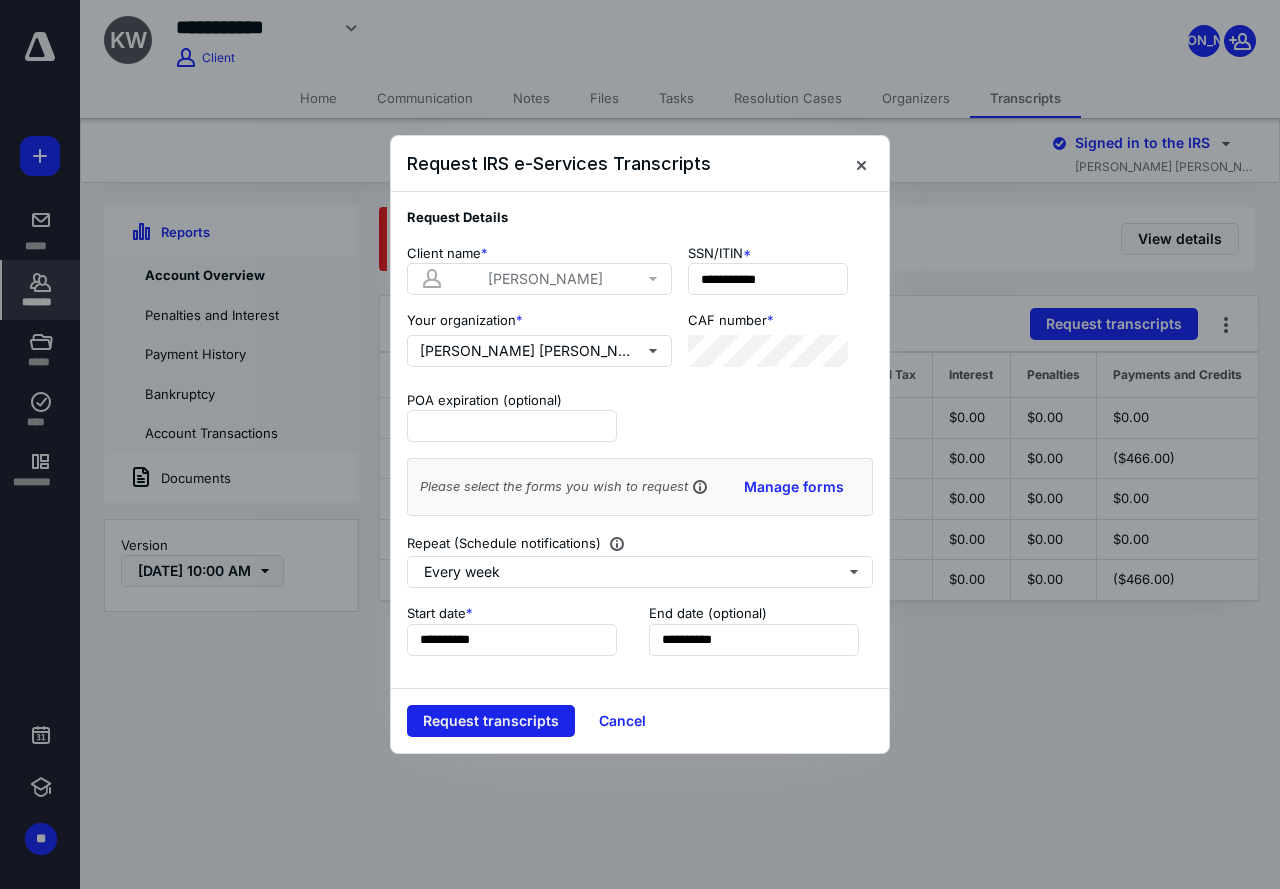 click on "Request transcripts" at bounding box center [491, 721] 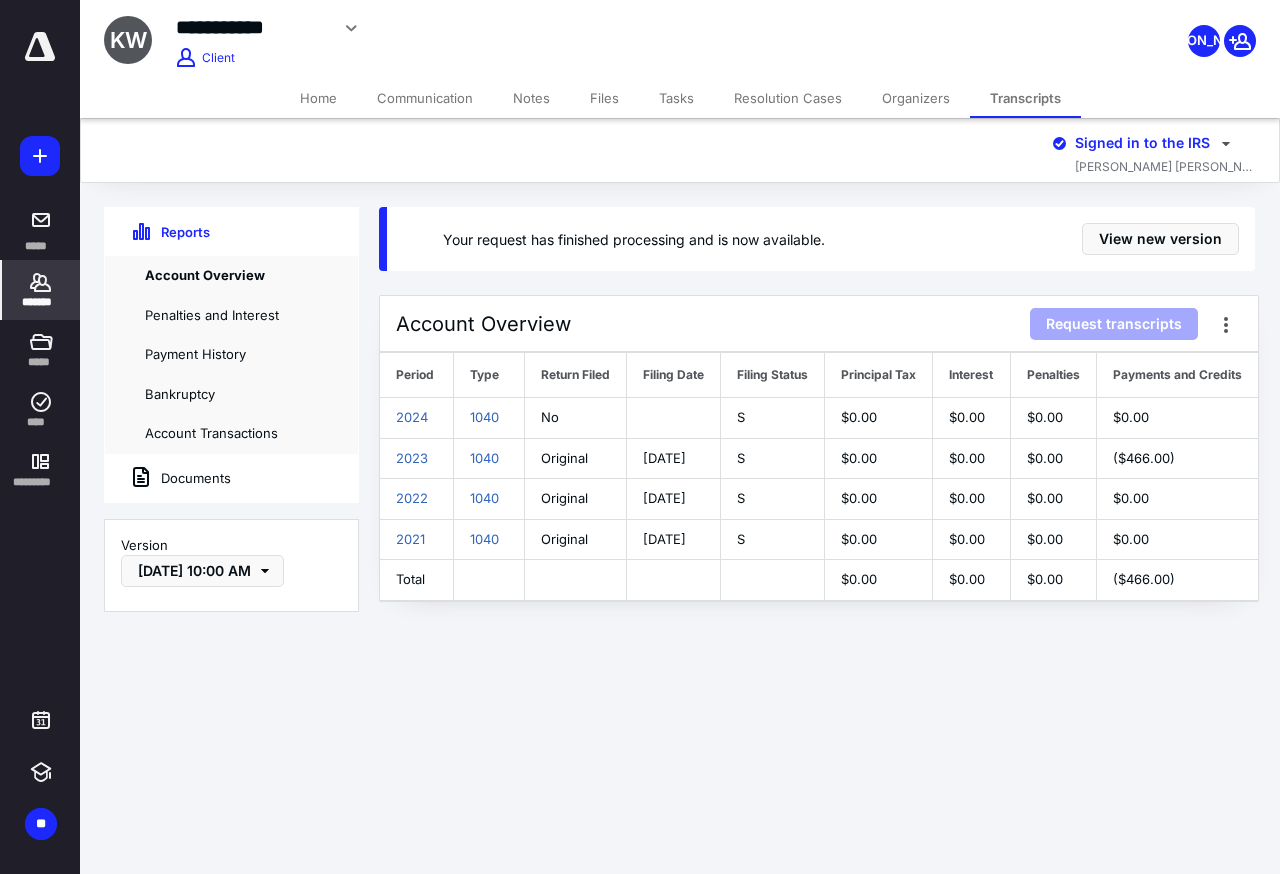 click on "Documents" at bounding box center (168, 478) 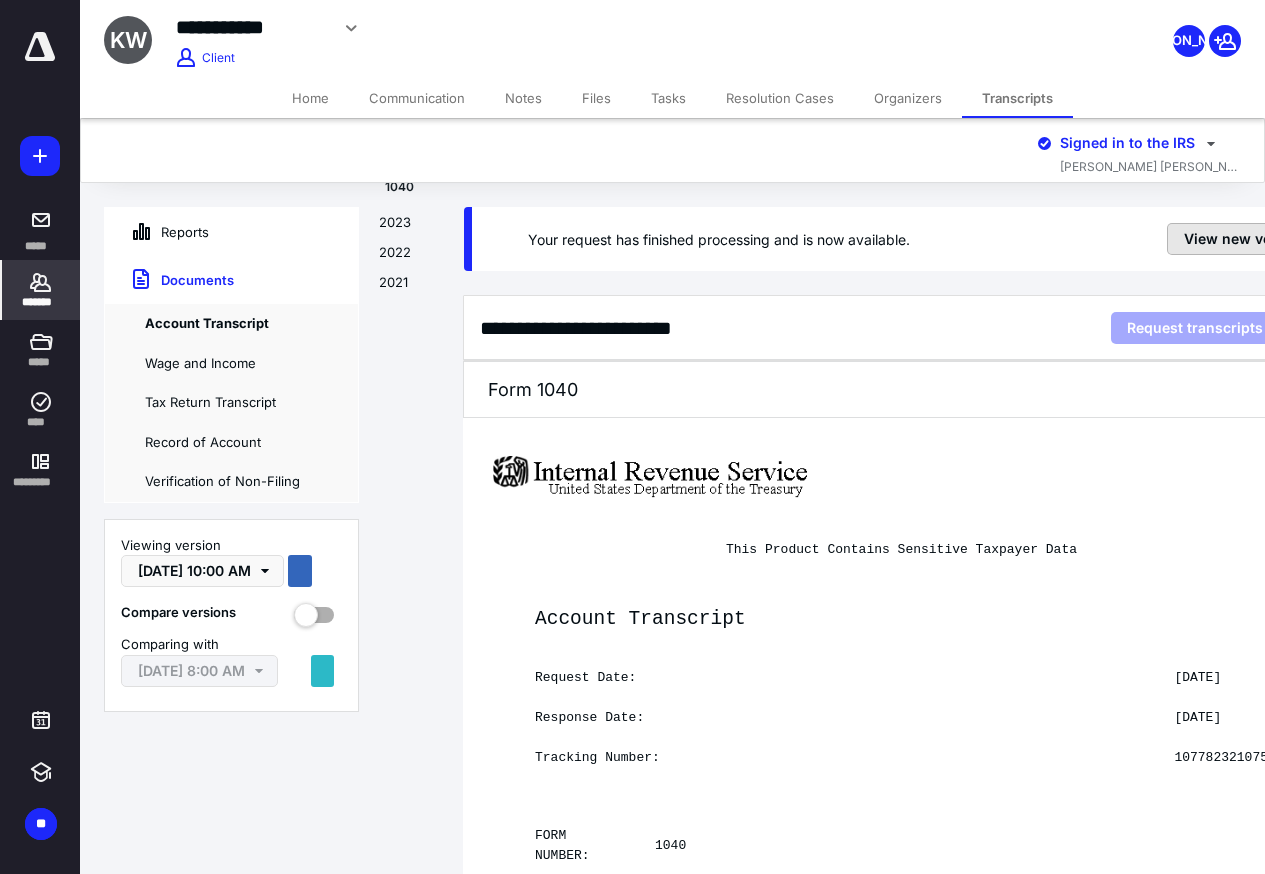 click on "View new version" at bounding box center (1245, 239) 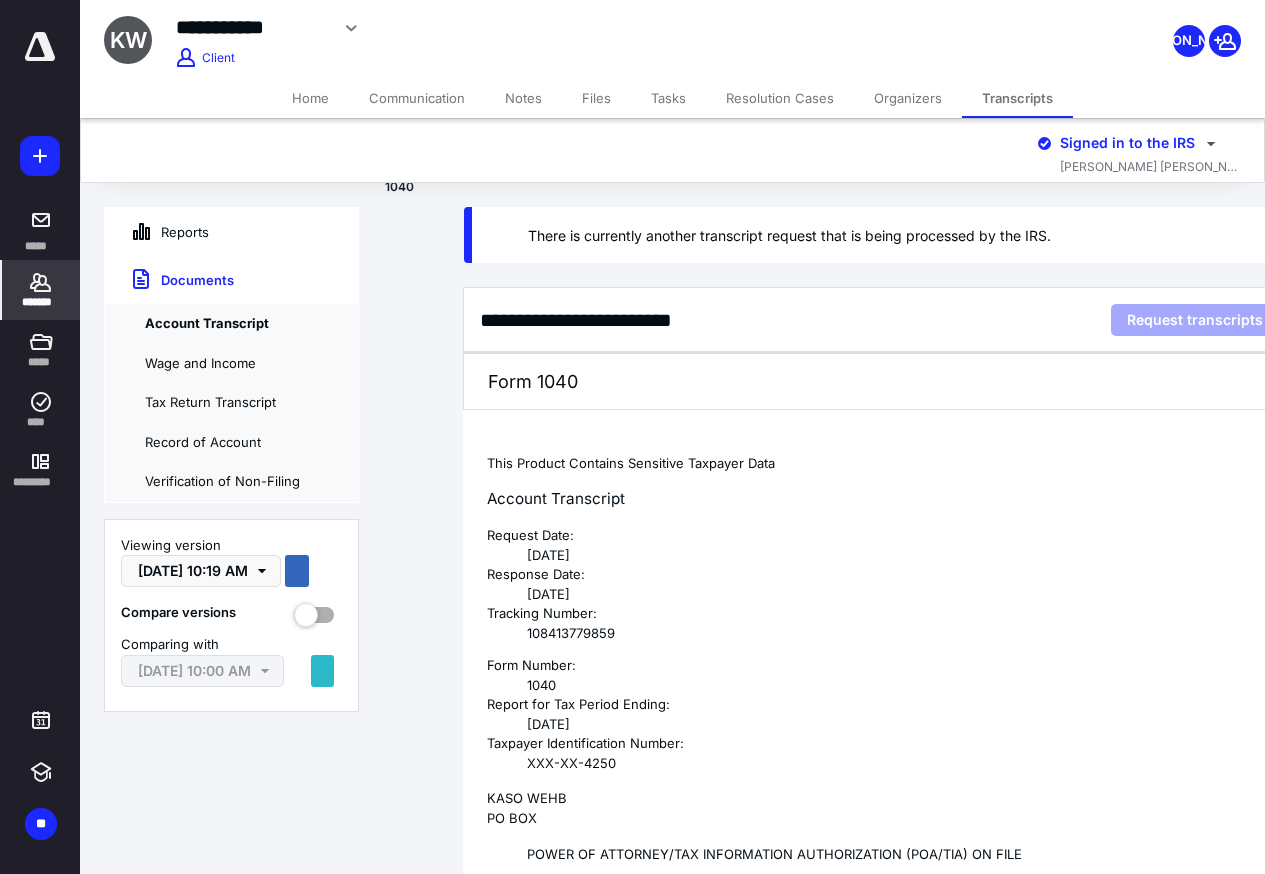 scroll, scrollTop: 0, scrollLeft: 75, axis: horizontal 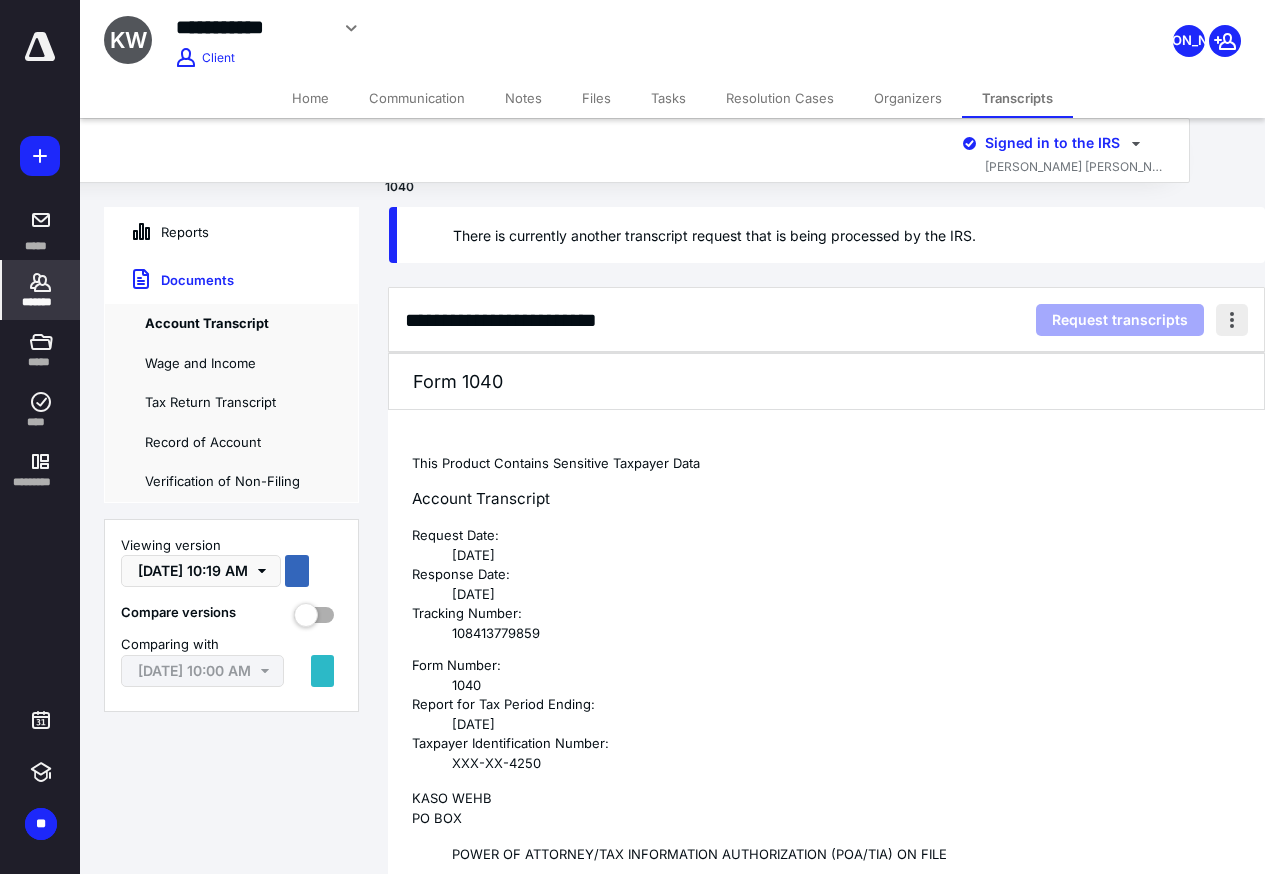 click at bounding box center (1232, 320) 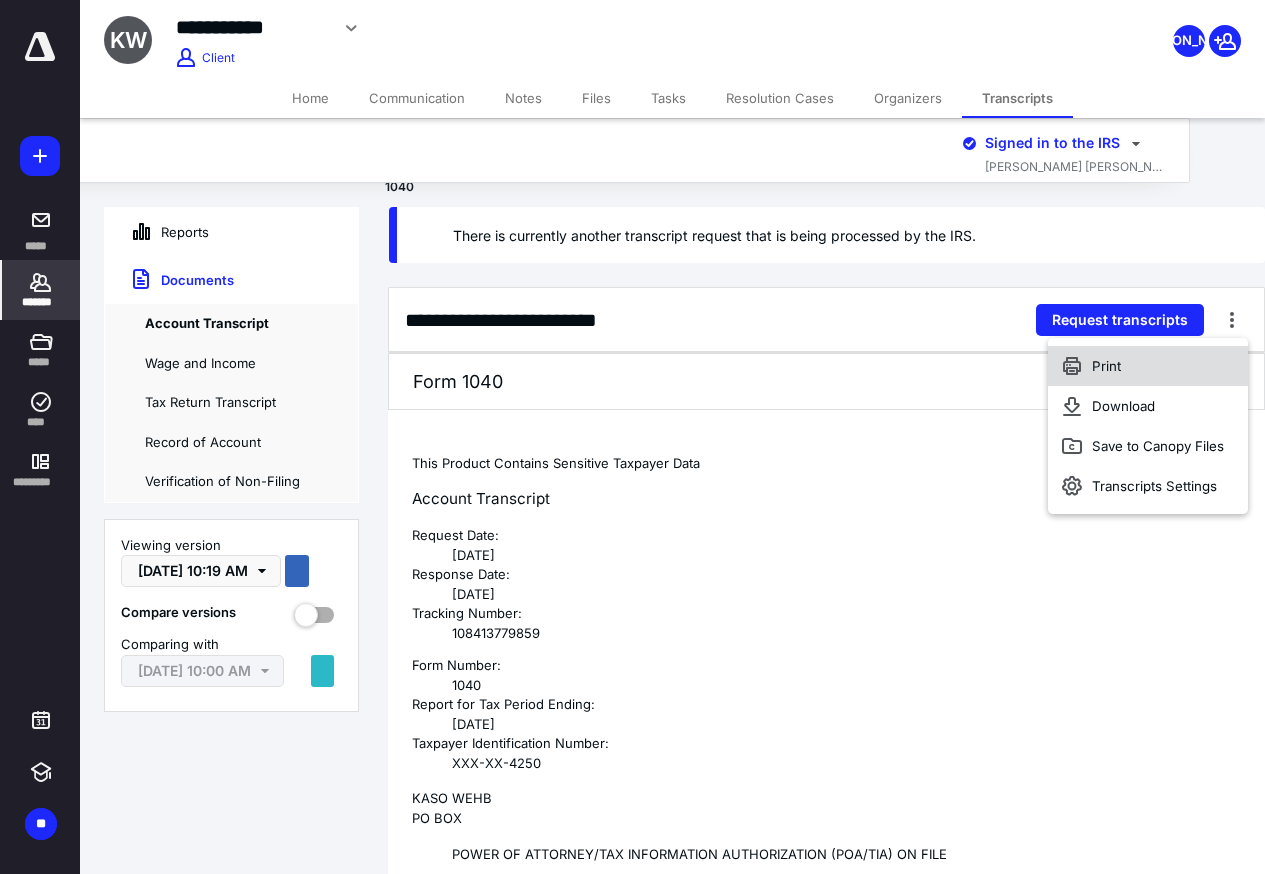 click on "Print" at bounding box center (1148, 366) 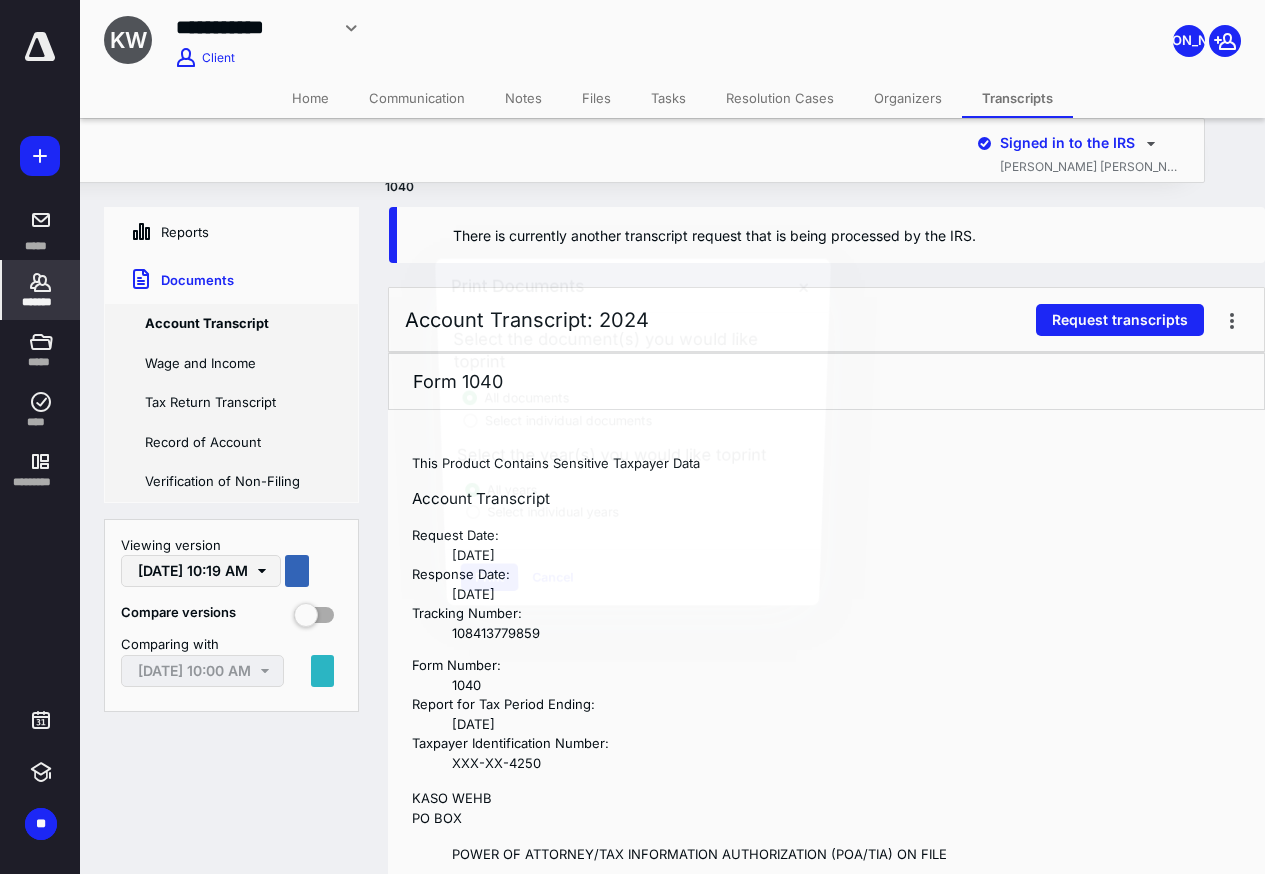 scroll, scrollTop: 0, scrollLeft: 60, axis: horizontal 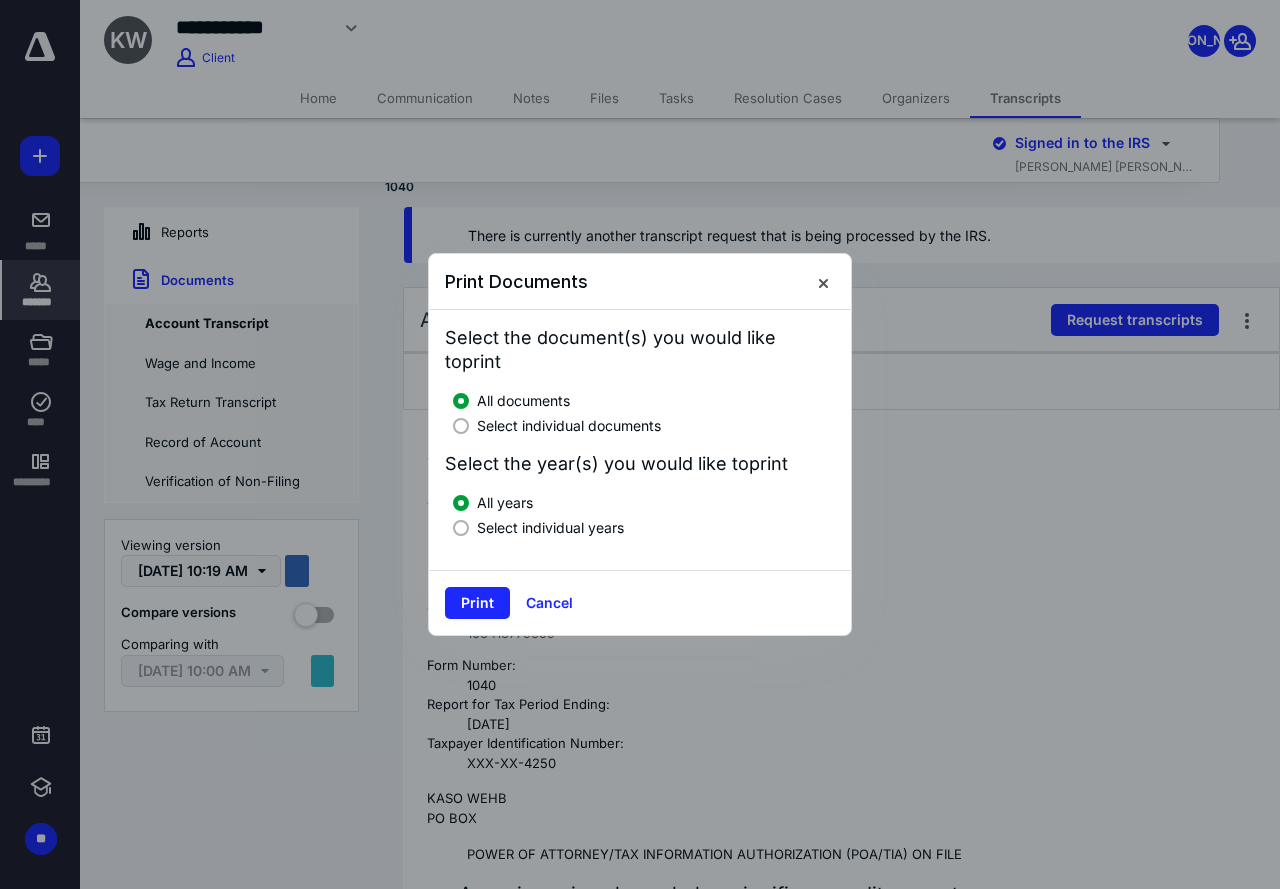 click at bounding box center (461, 426) 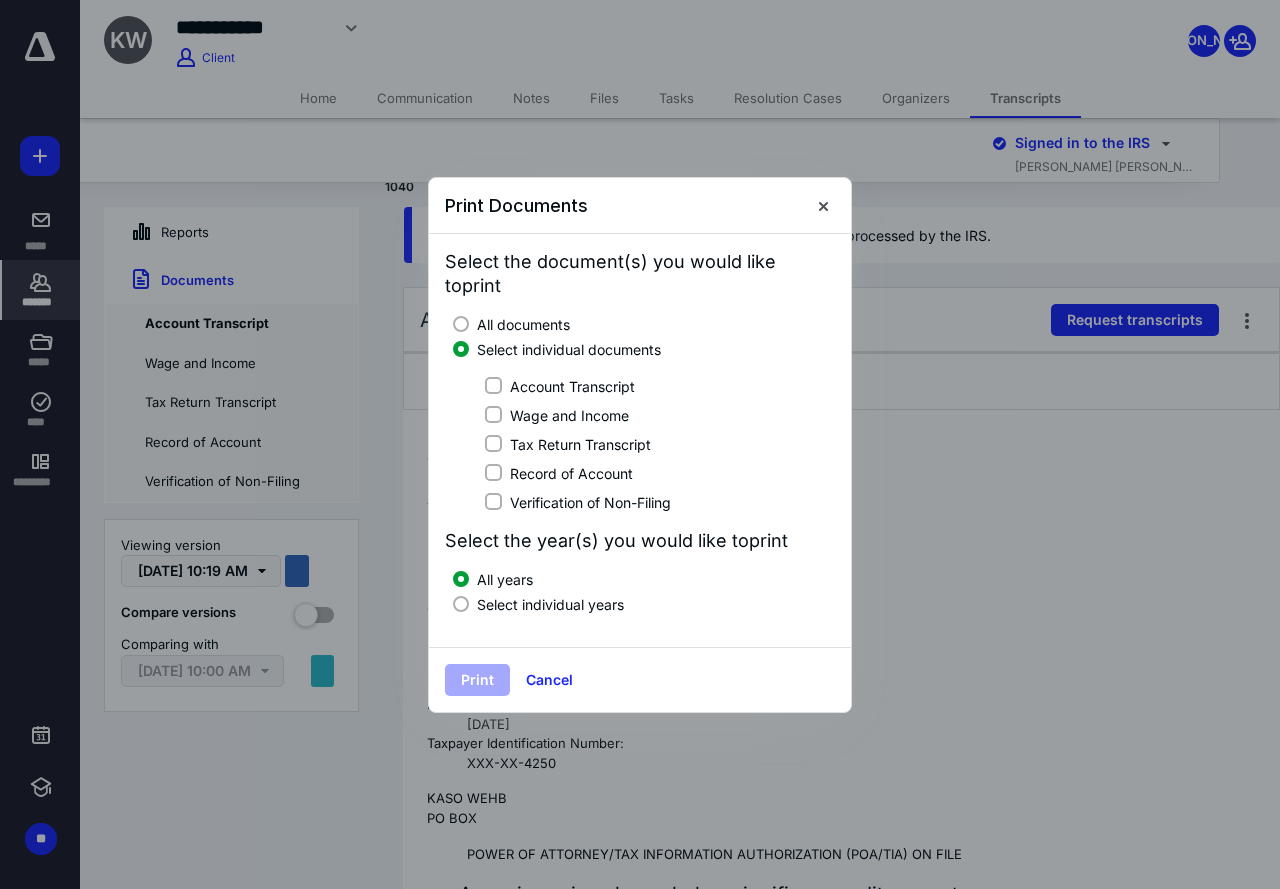 click on "Account Transcript" at bounding box center [493, 386] 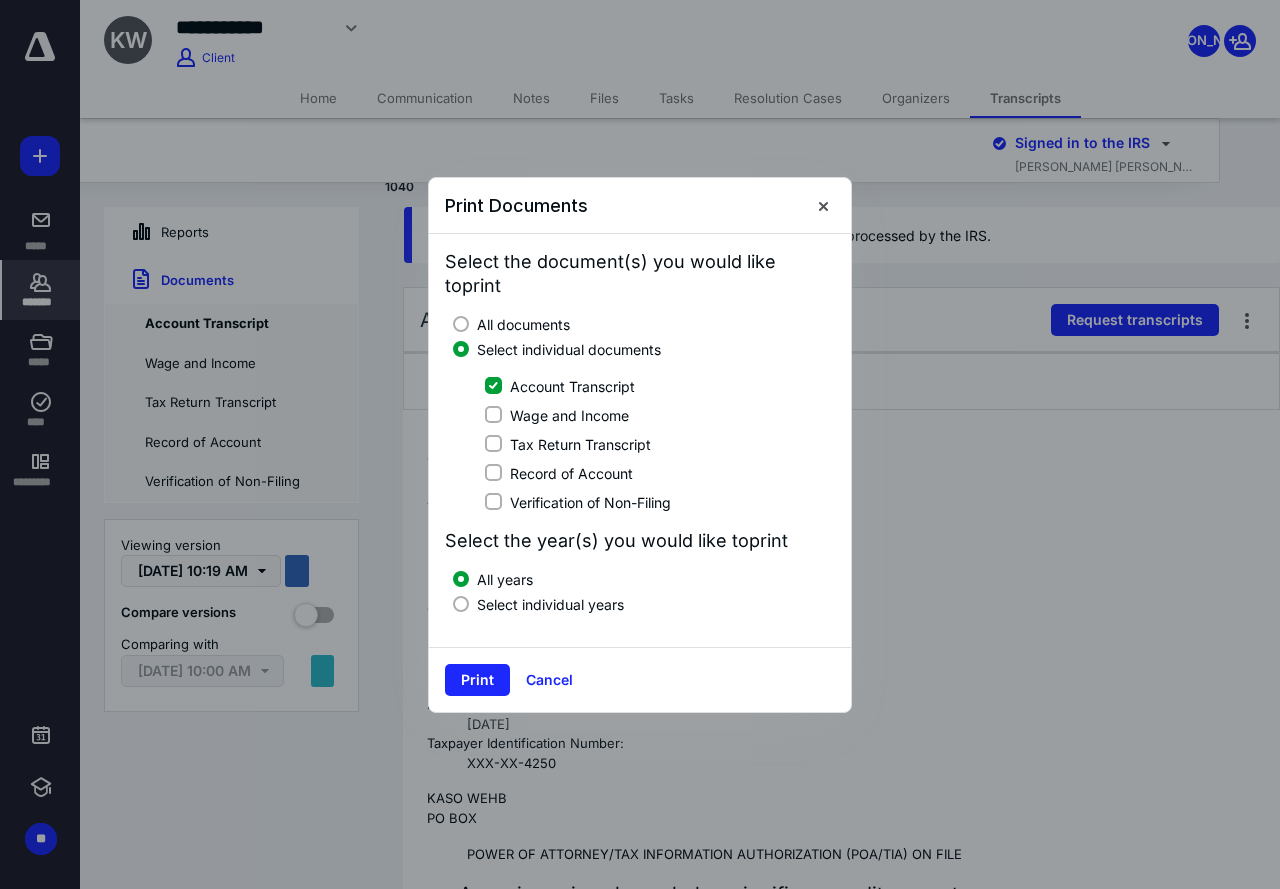 click at bounding box center [461, 604] 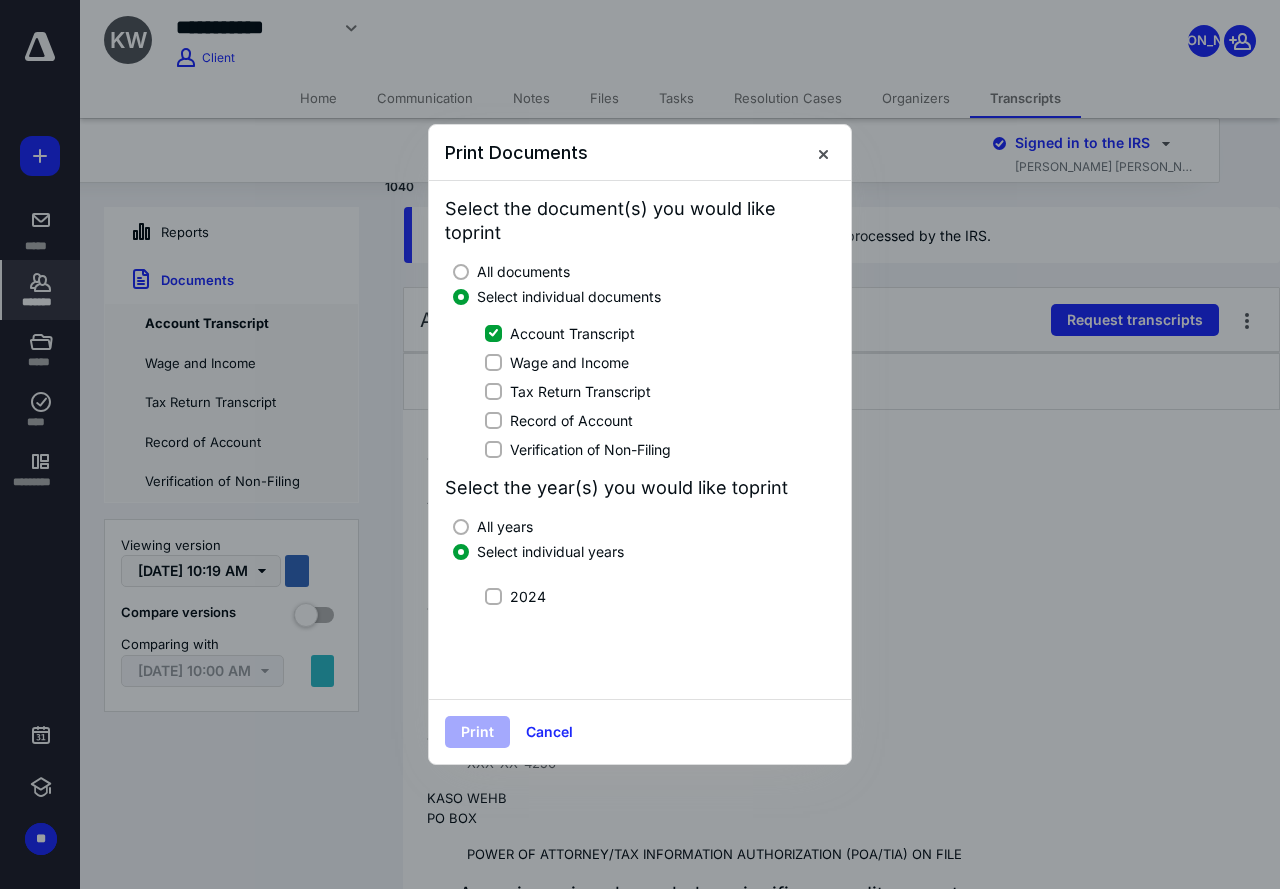 click 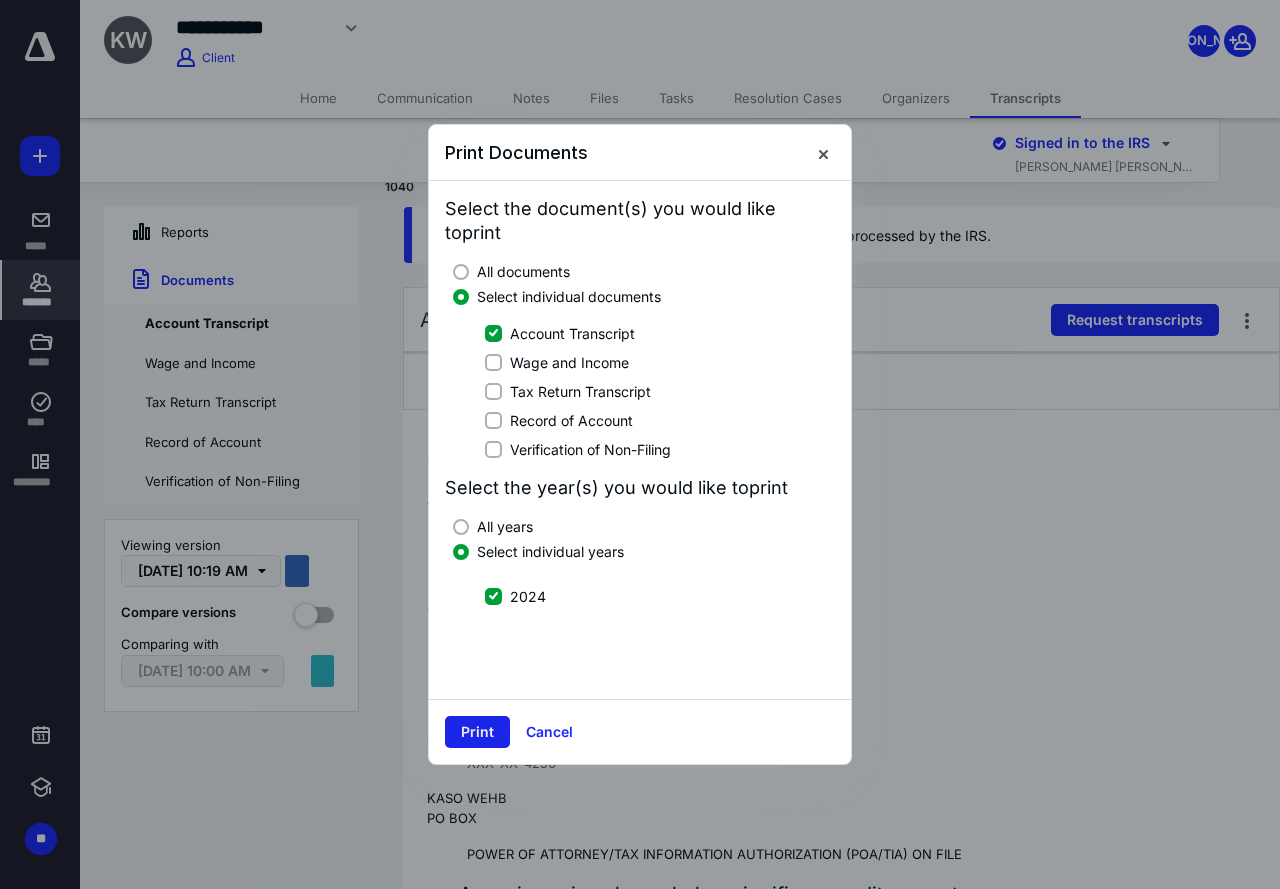 click on "Print" at bounding box center (477, 732) 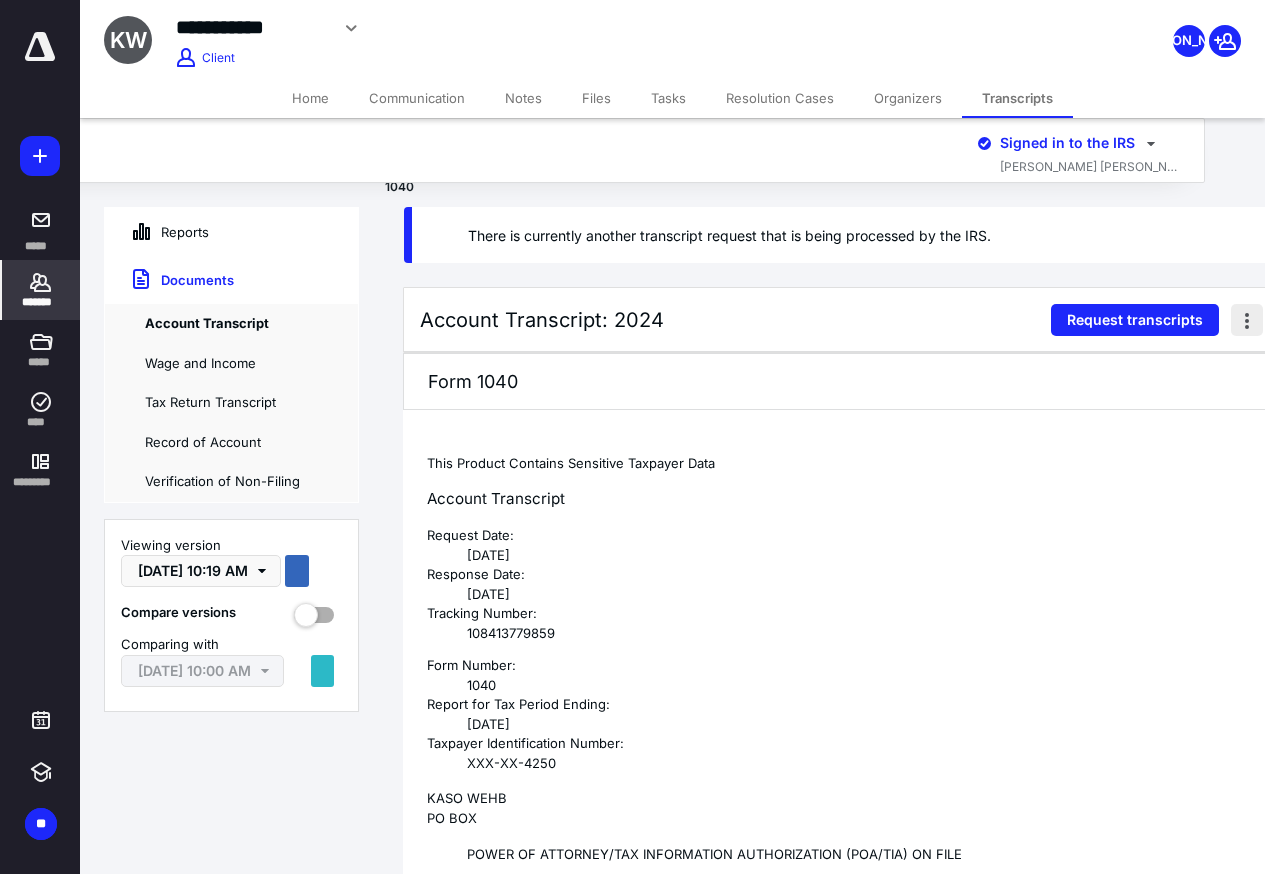 click at bounding box center (1247, 320) 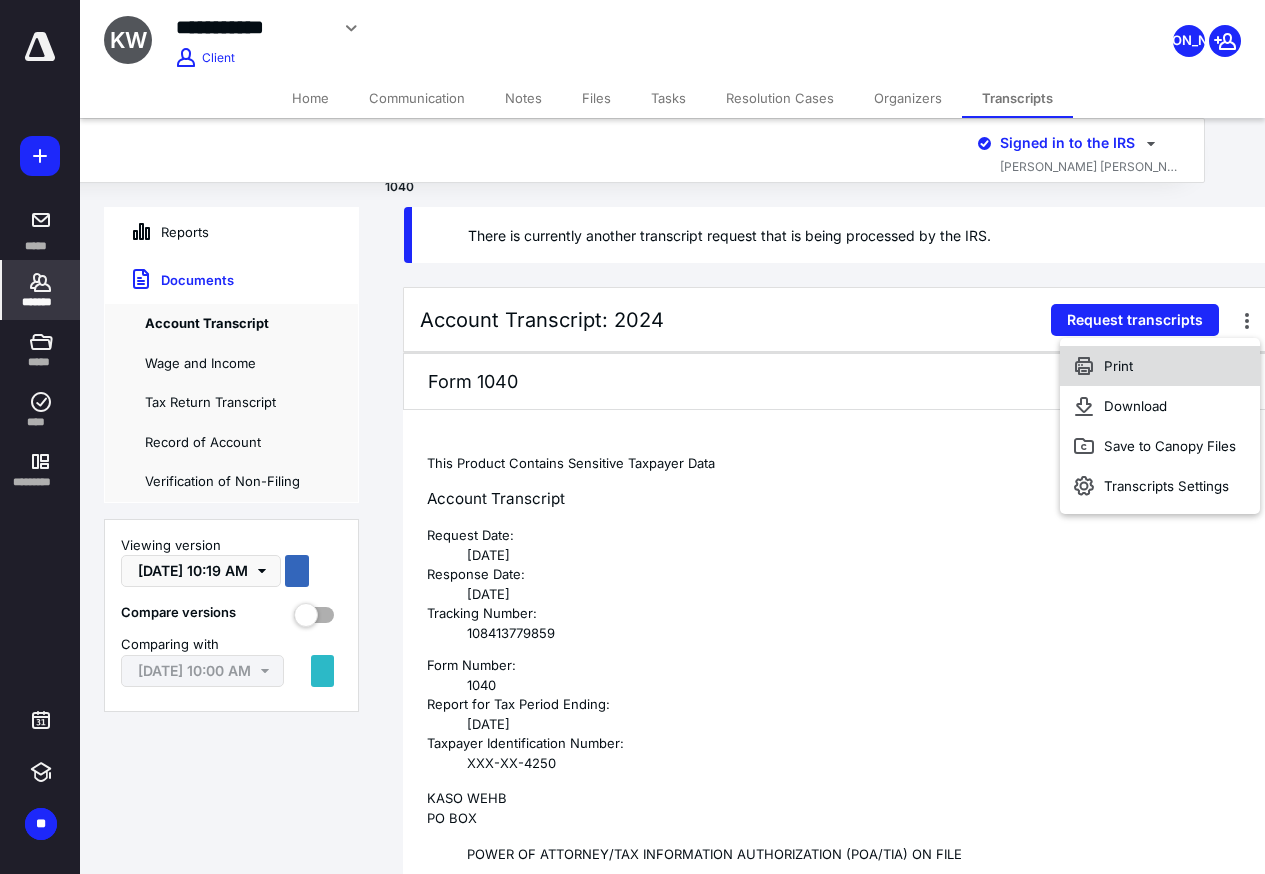 click on "Print" at bounding box center (1160, 366) 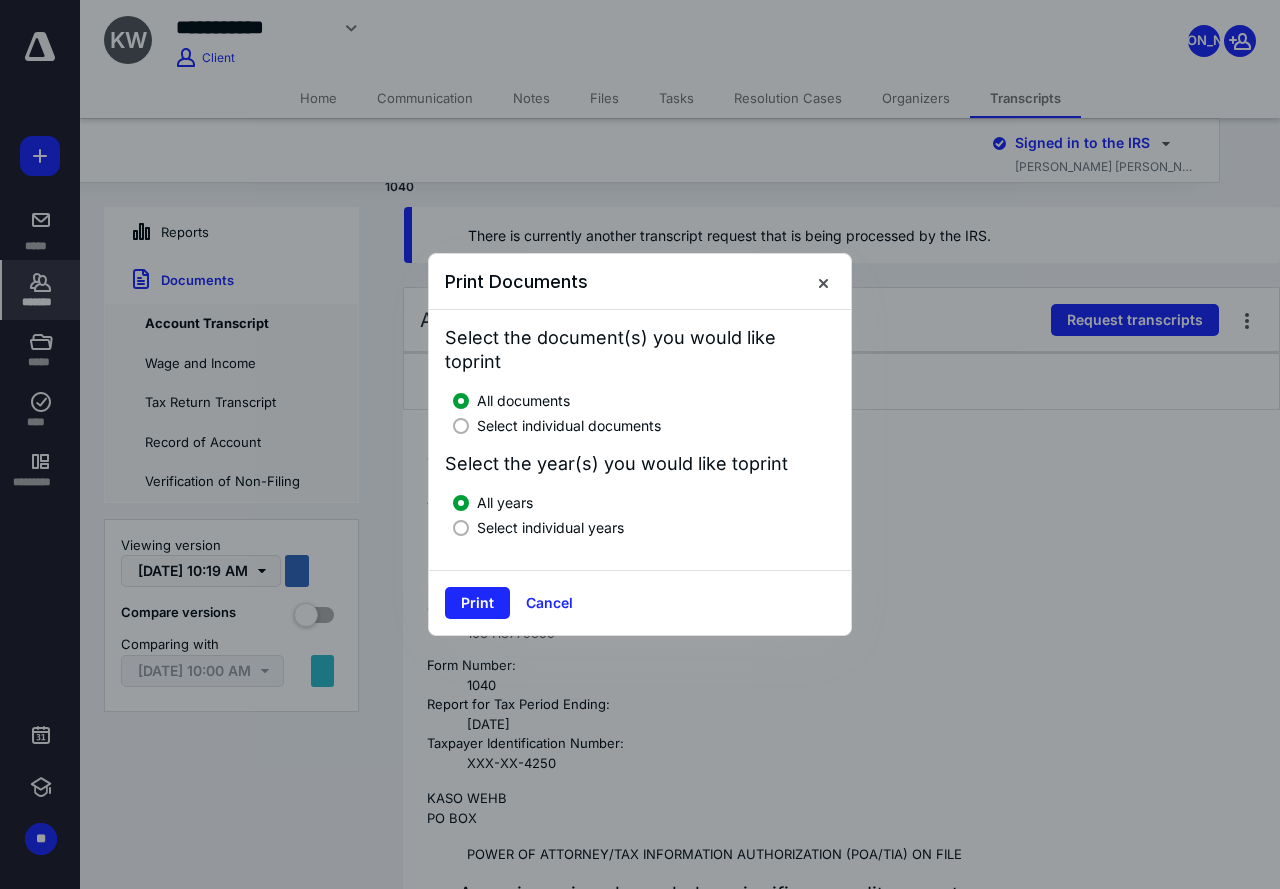 click at bounding box center (461, 426) 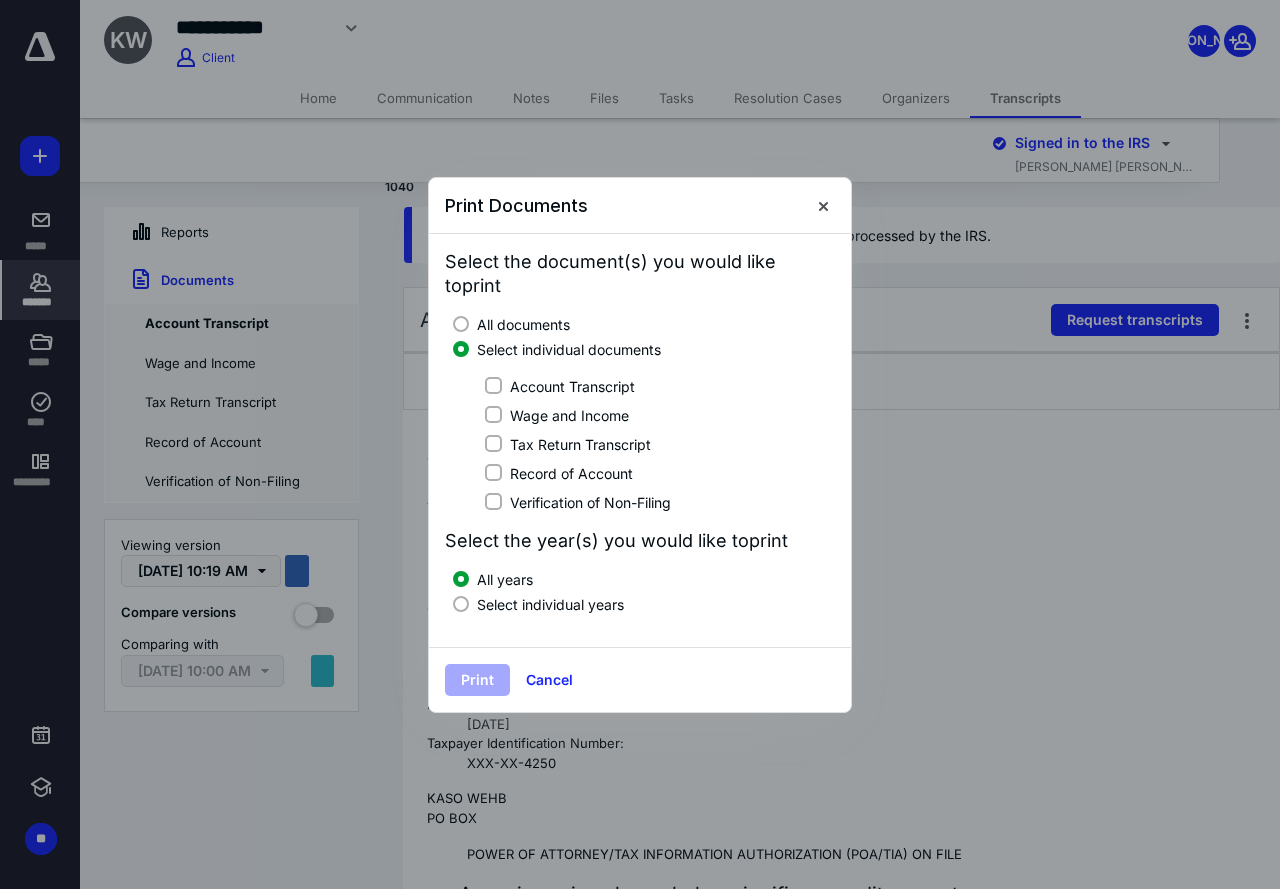 click on "Wage and Income" at bounding box center [493, 415] 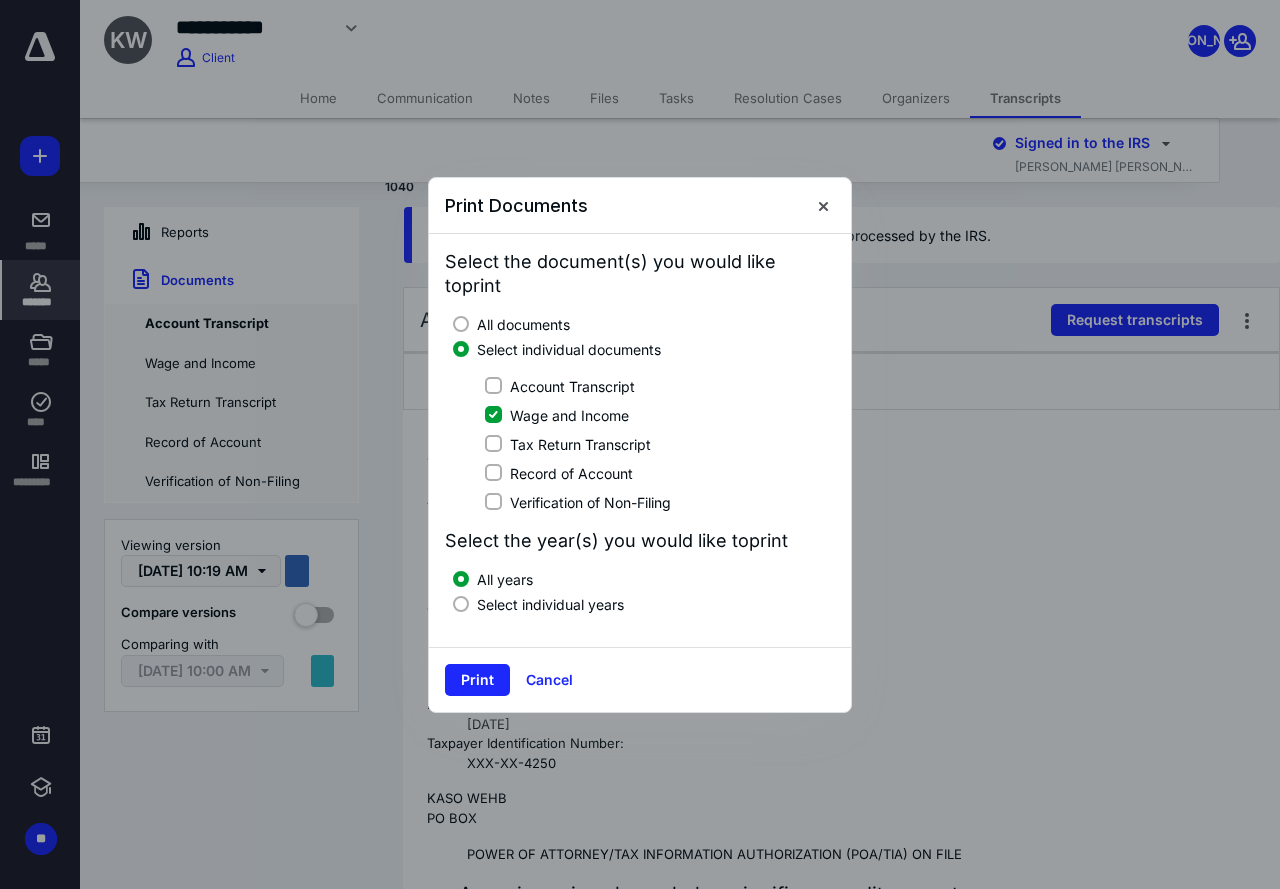click at bounding box center [461, 604] 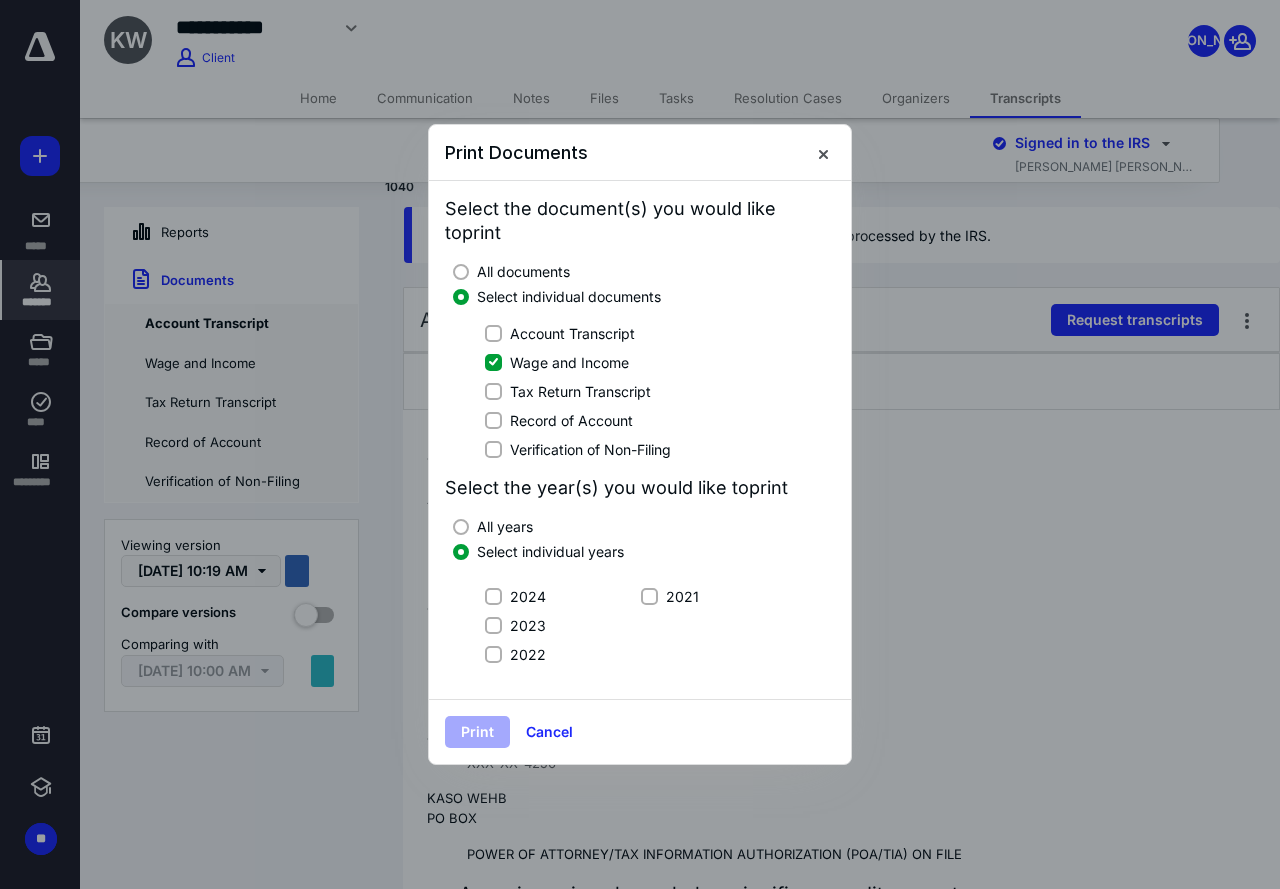 click on "2024" at bounding box center (493, 596) 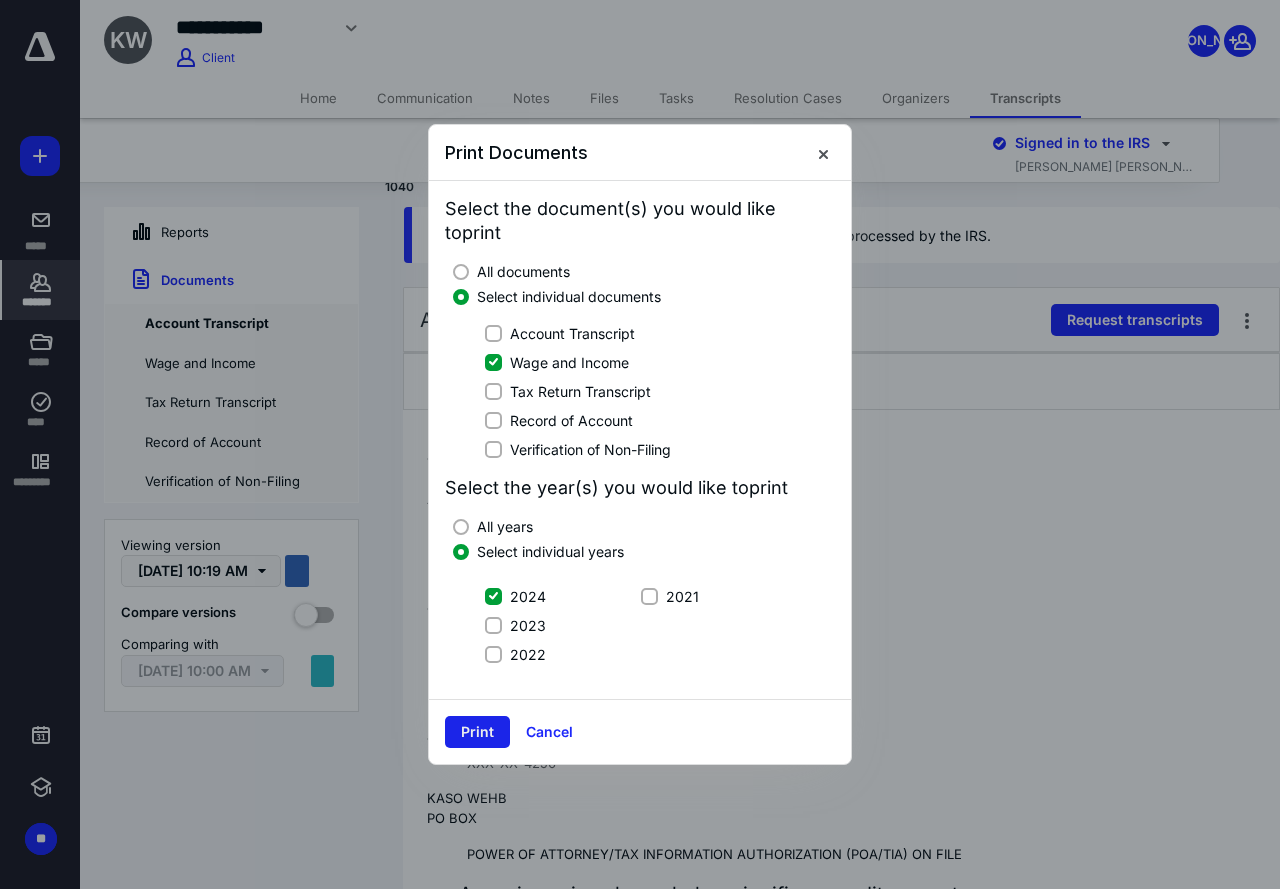 click on "Print" at bounding box center (477, 732) 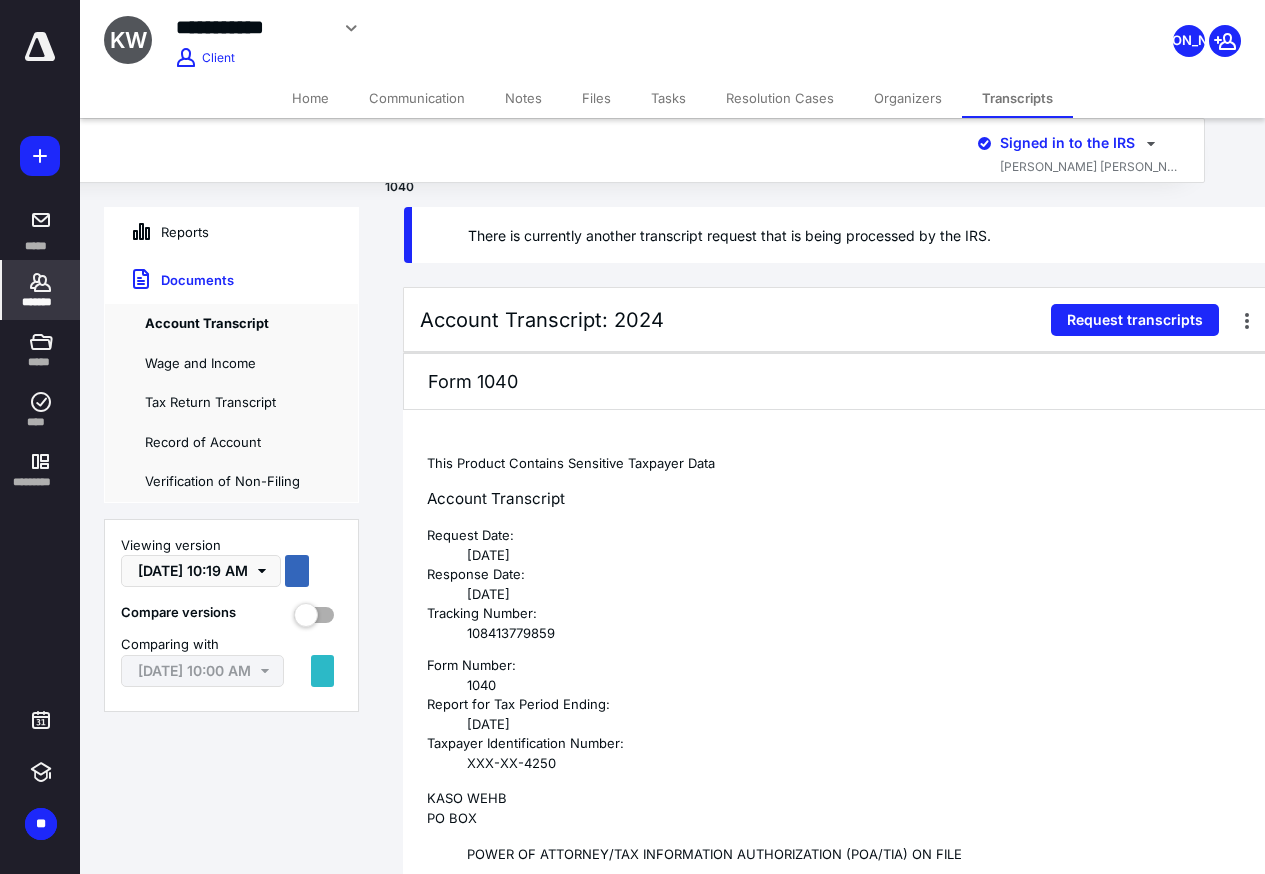 click 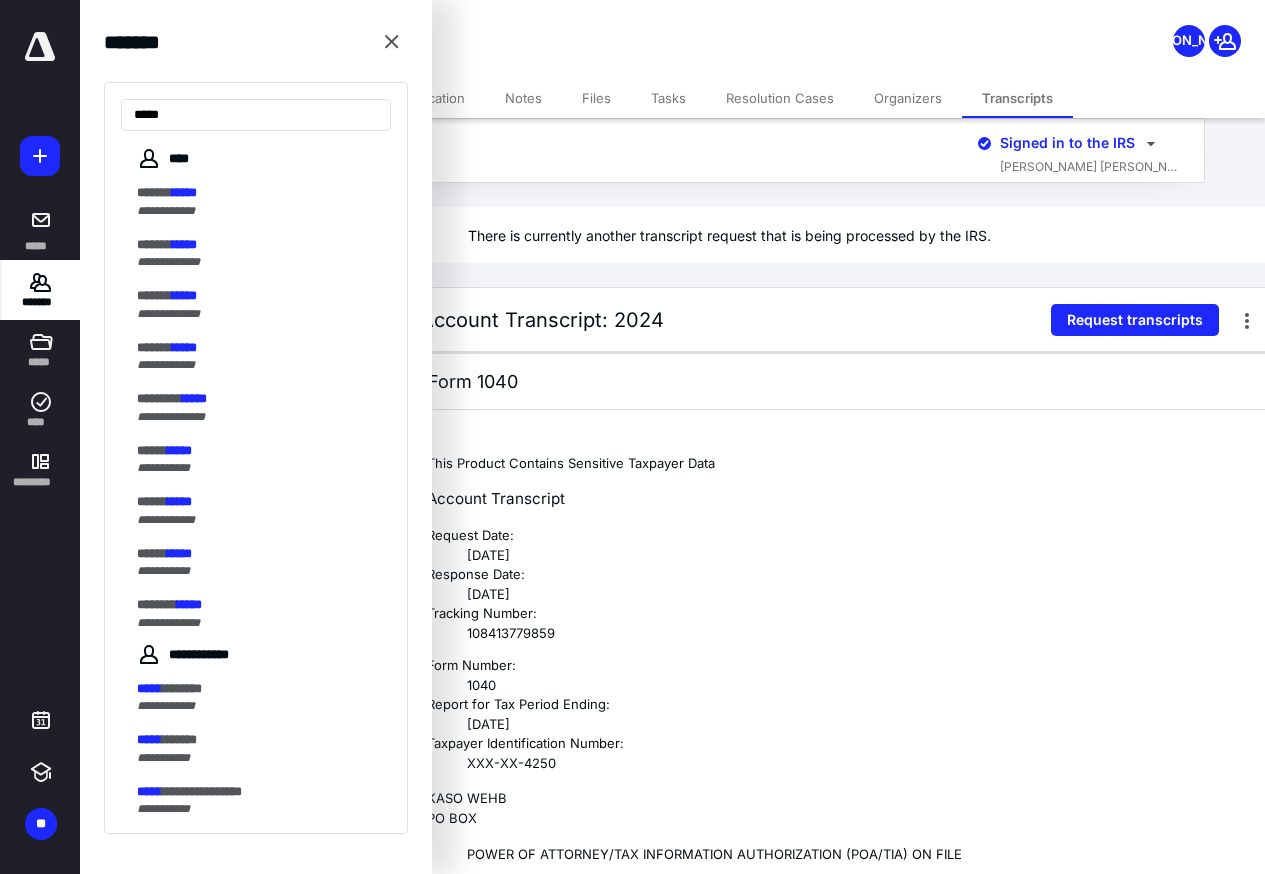 type on "*****" 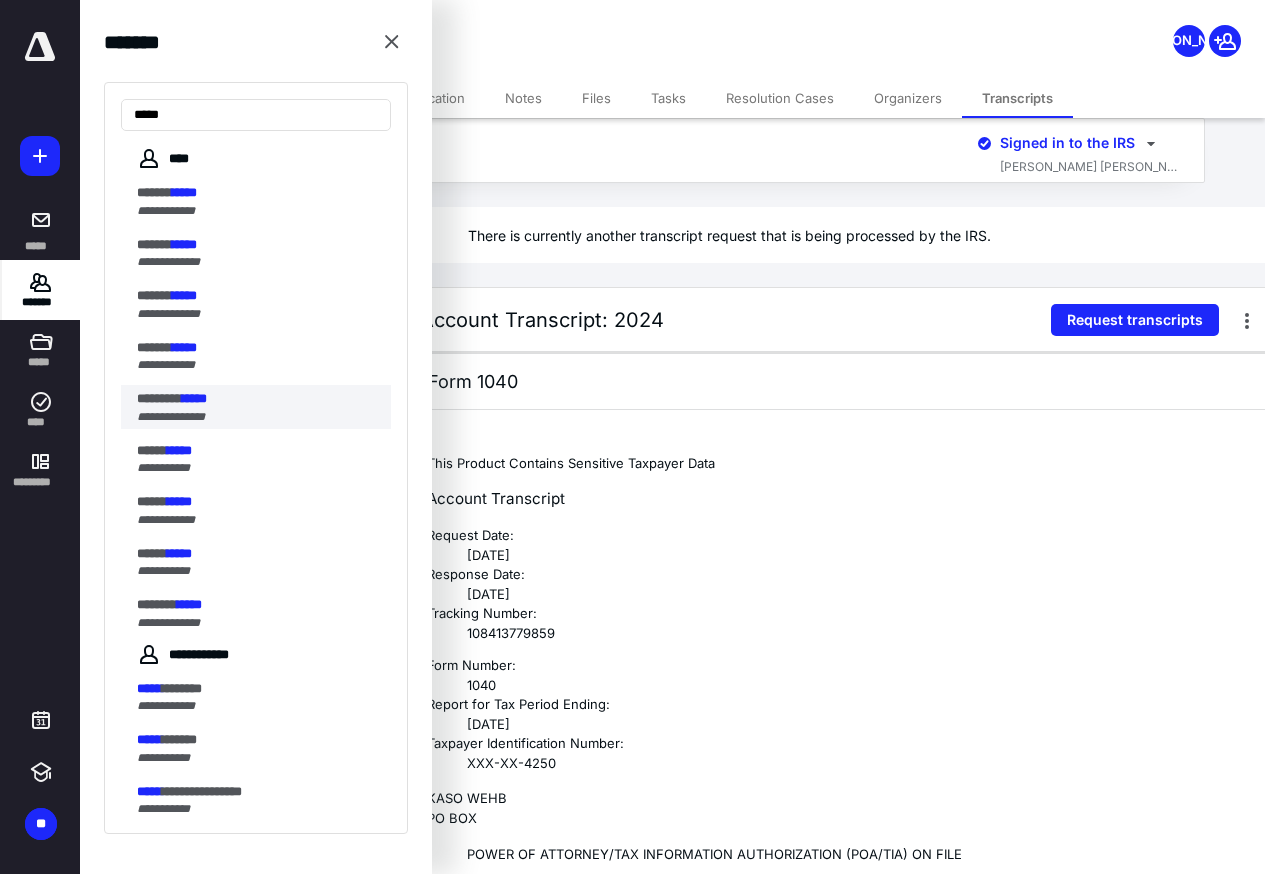 click on "********" at bounding box center (159, 398) 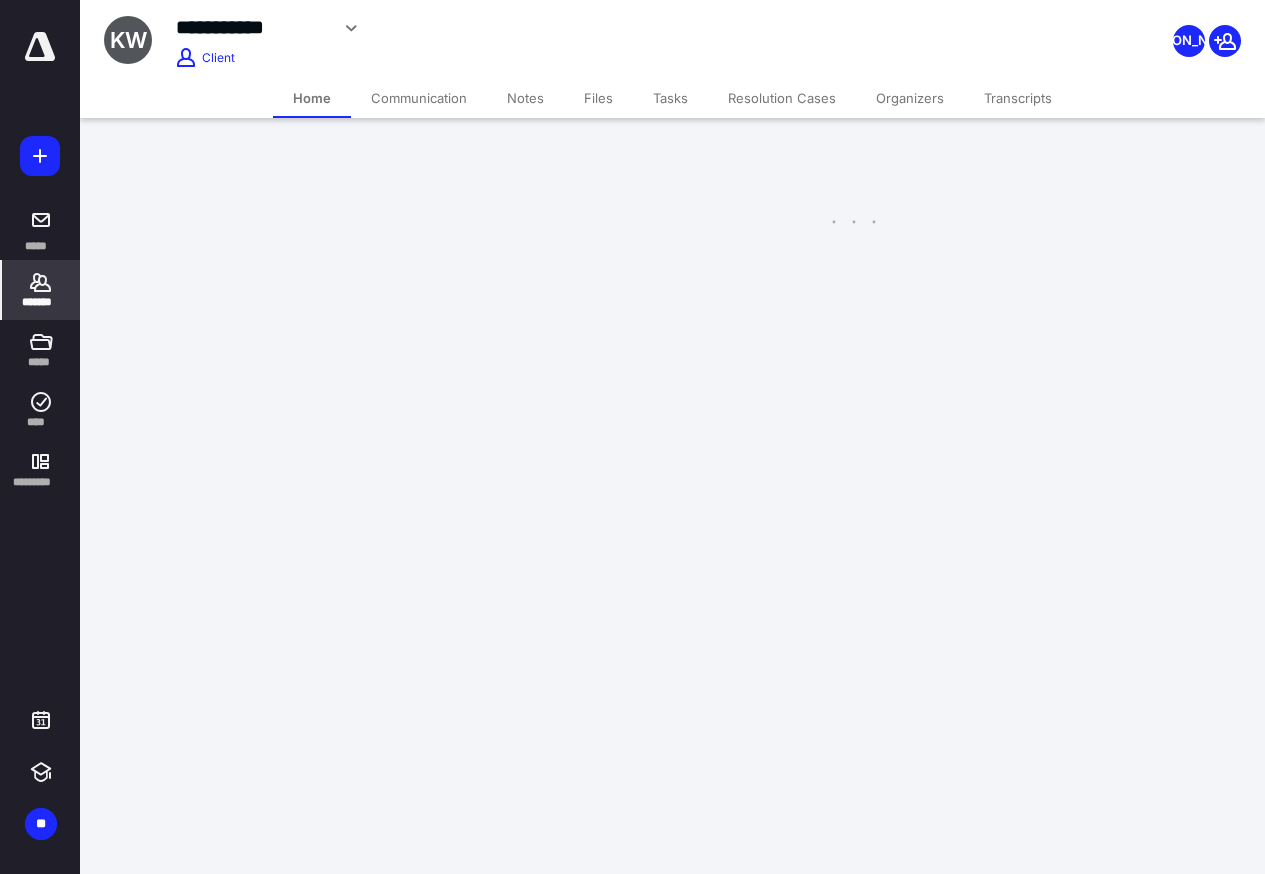 scroll, scrollTop: 0, scrollLeft: 0, axis: both 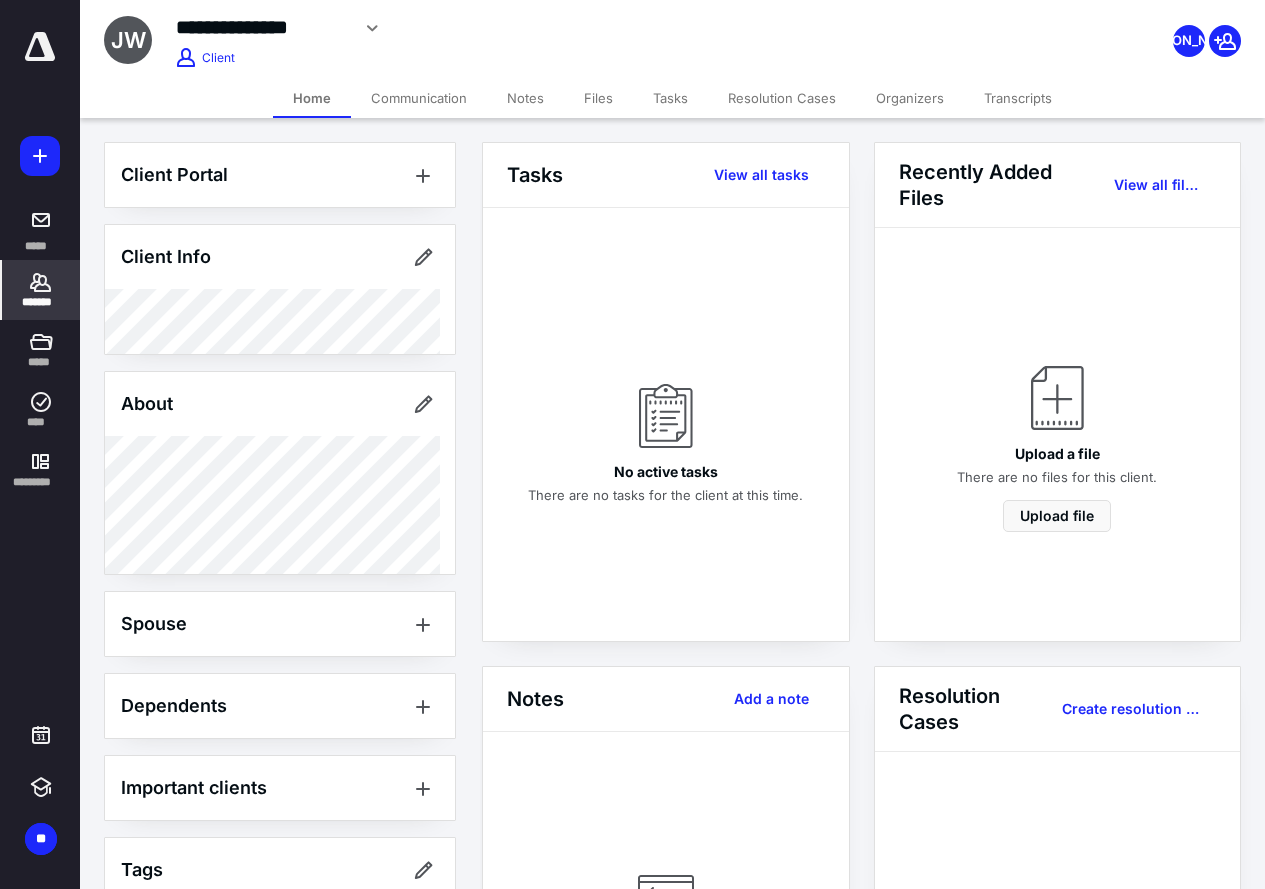 click on "Transcripts" at bounding box center [1018, 98] 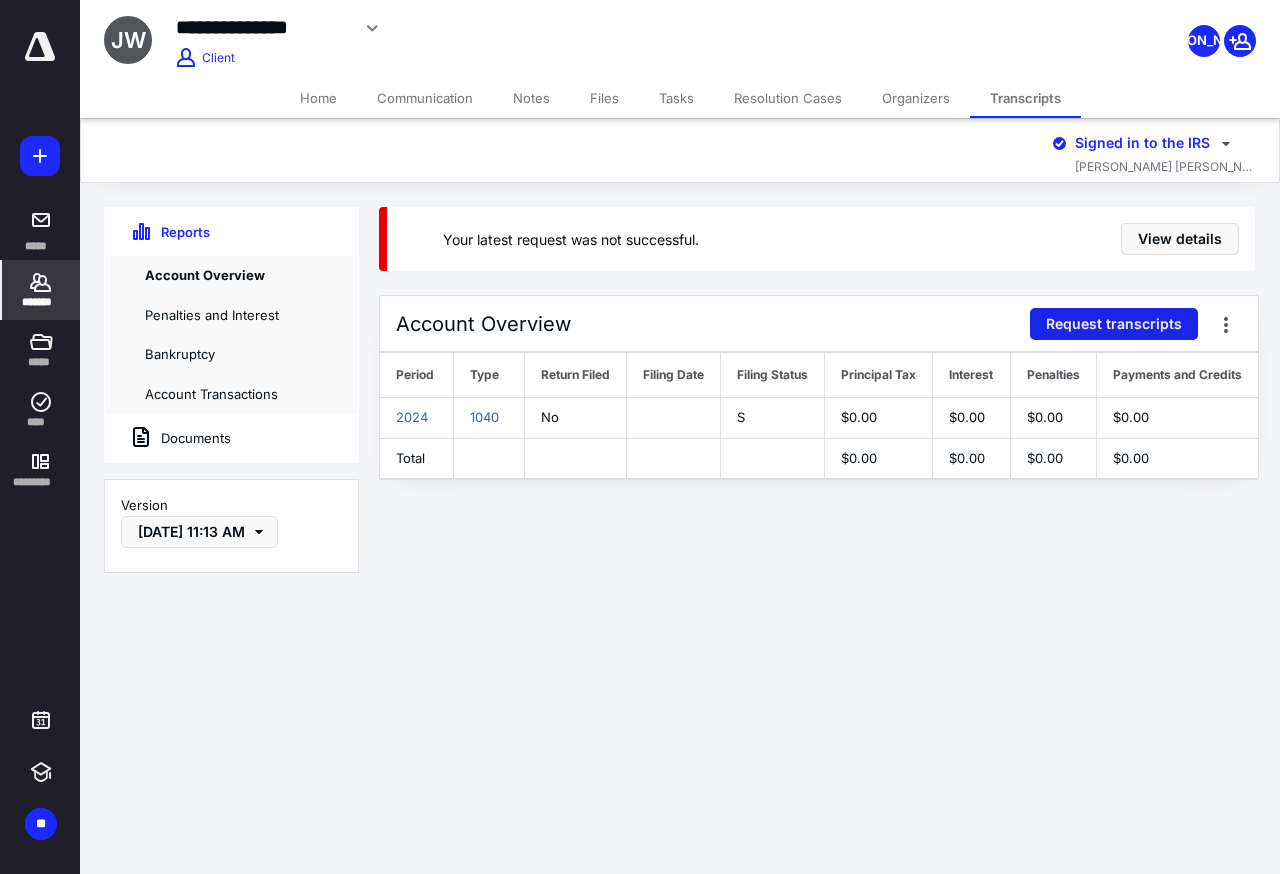 click on "Request transcripts" at bounding box center (1114, 324) 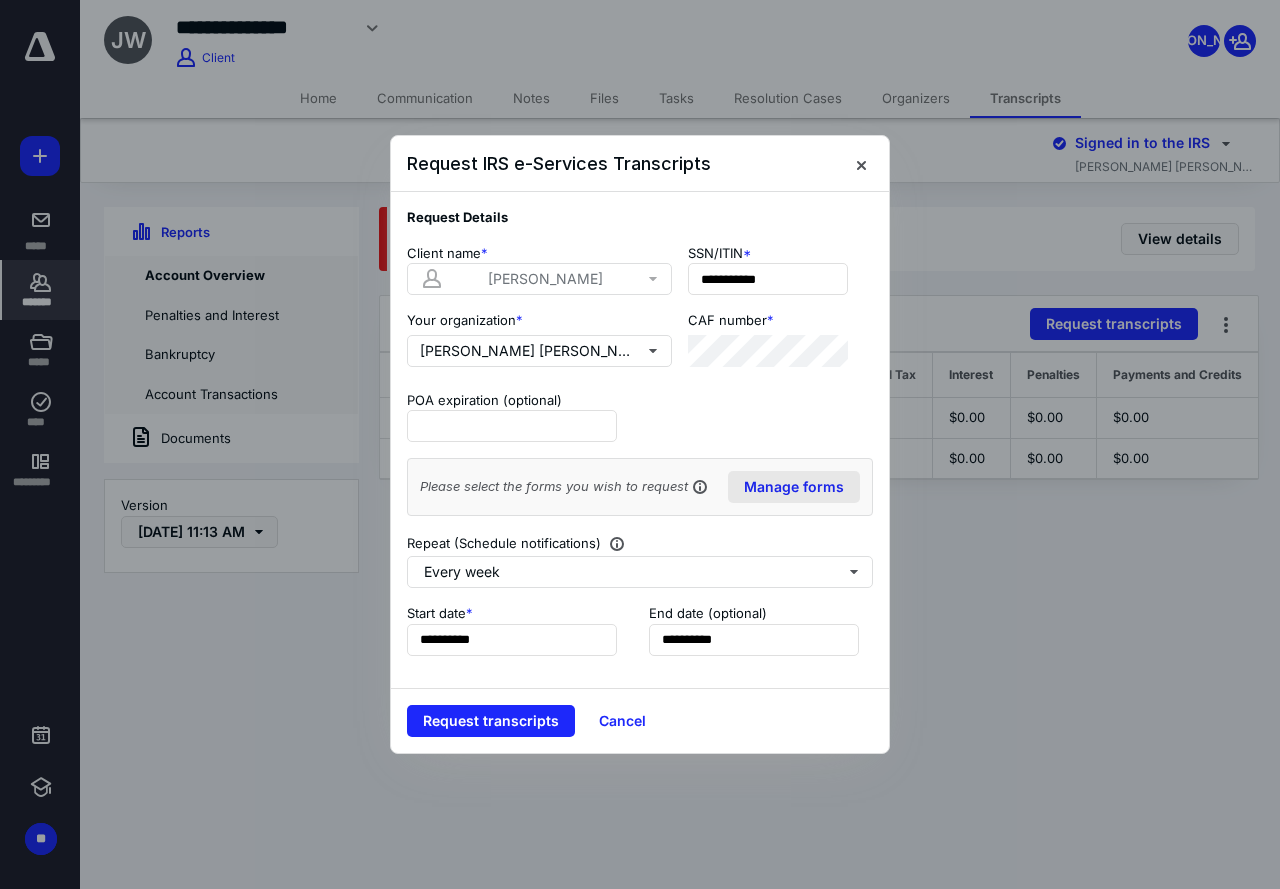 click on "Manage forms" at bounding box center (794, 487) 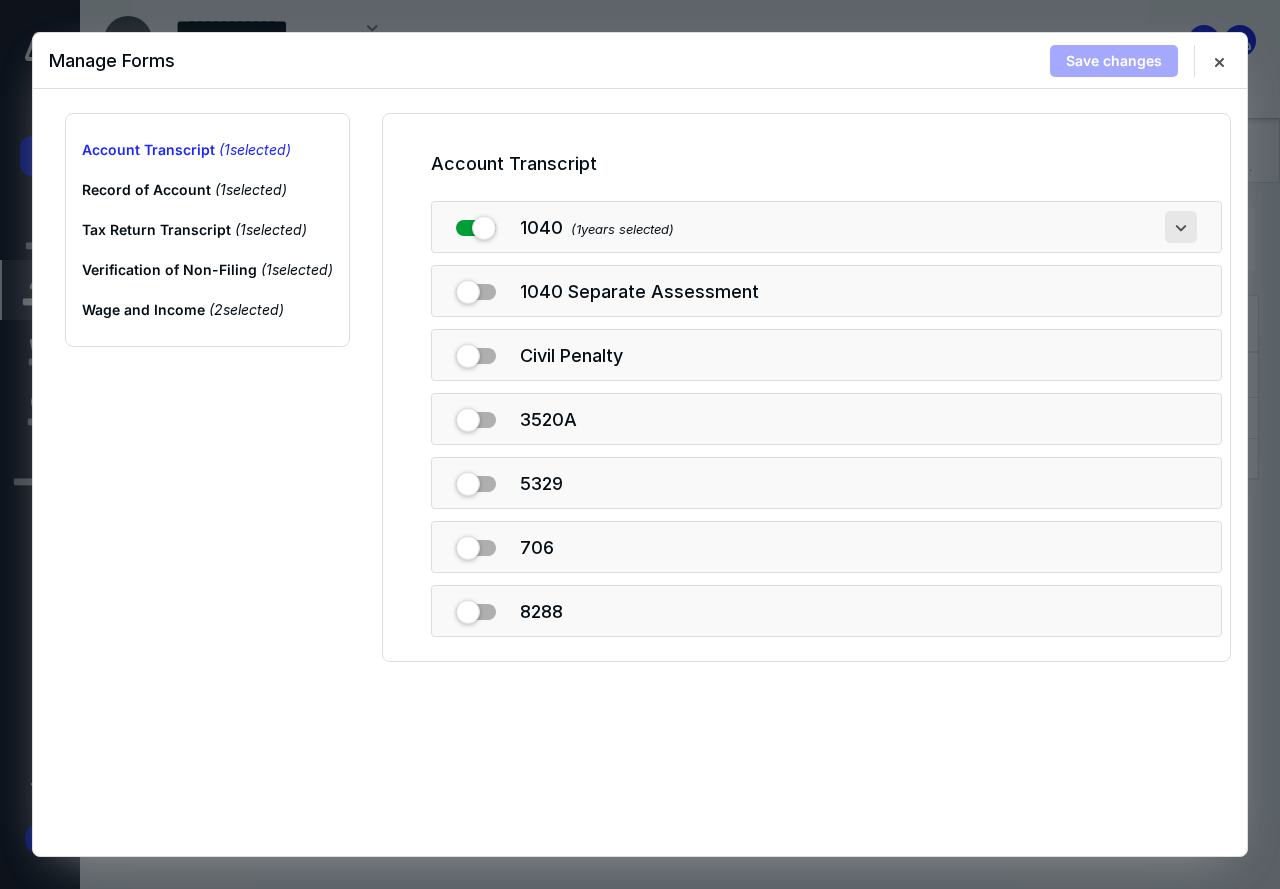 click at bounding box center (1181, 227) 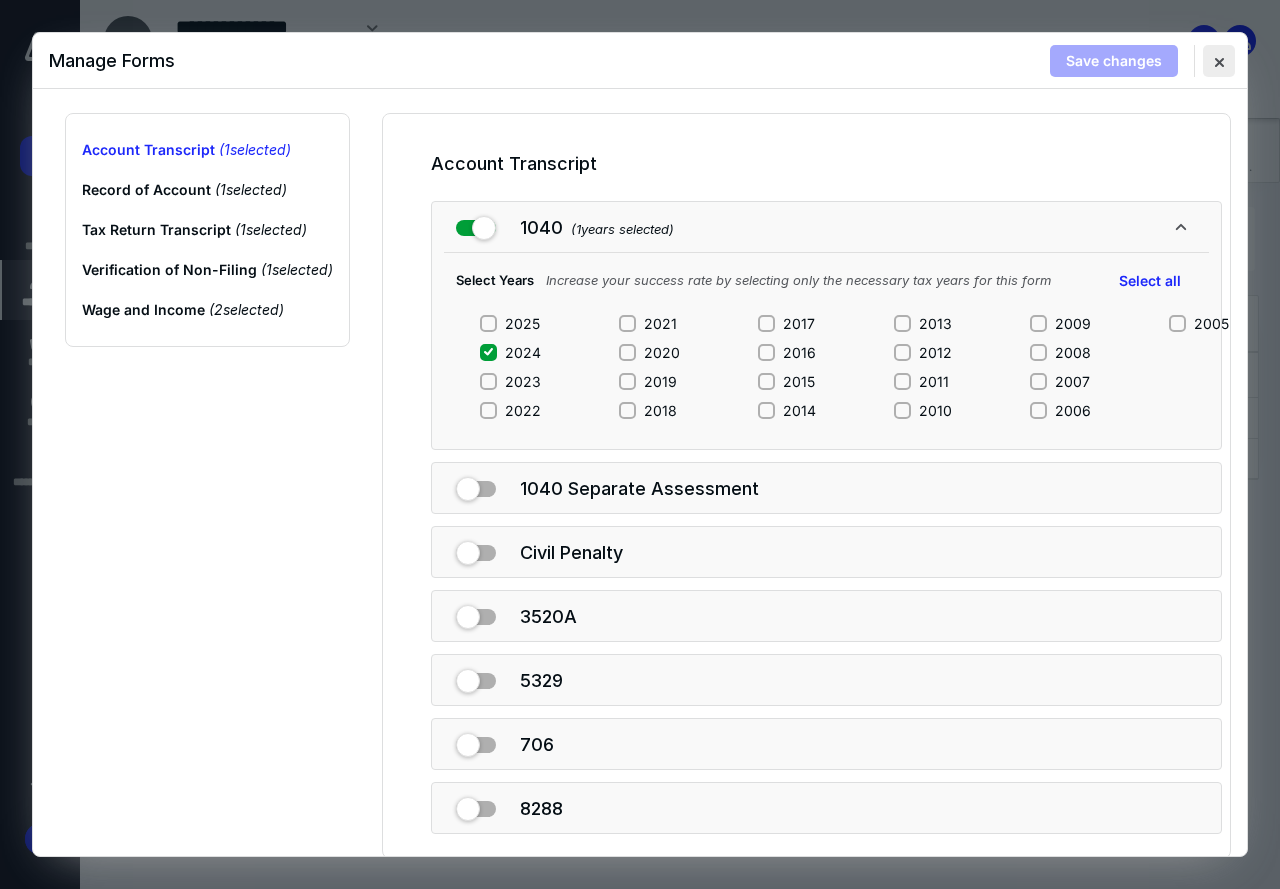 click at bounding box center [1219, 61] 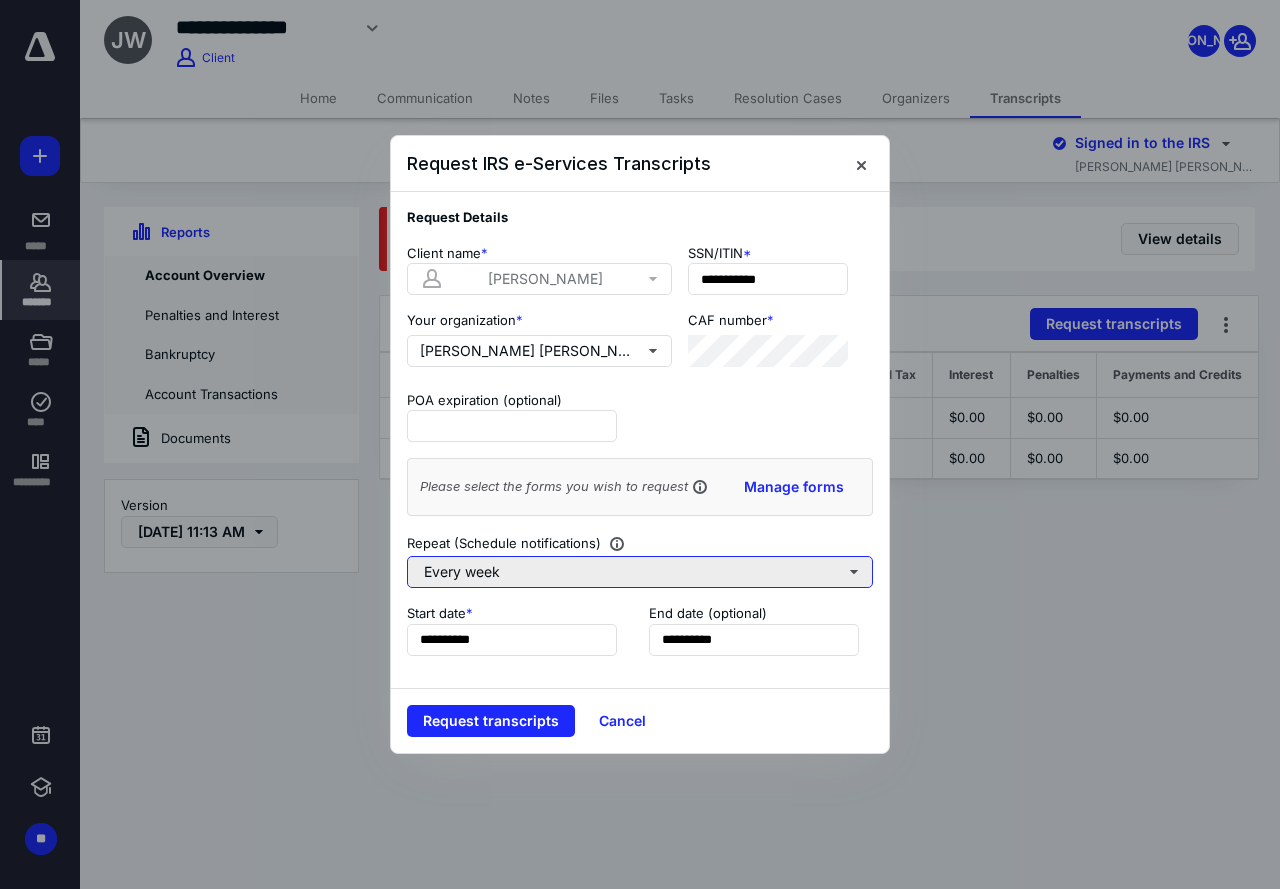 click on "Every week" at bounding box center [640, 572] 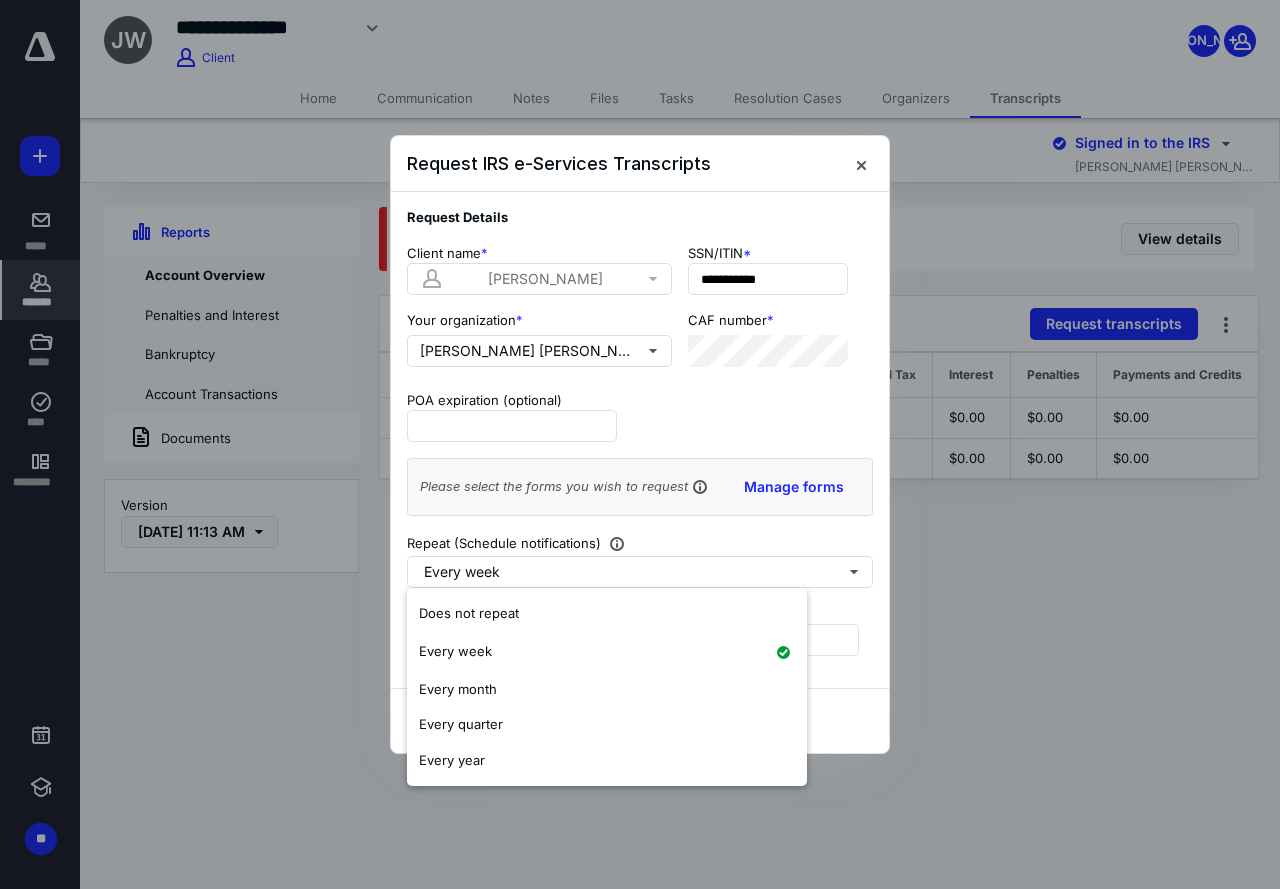 click on "**********" at bounding box center [640, 594] 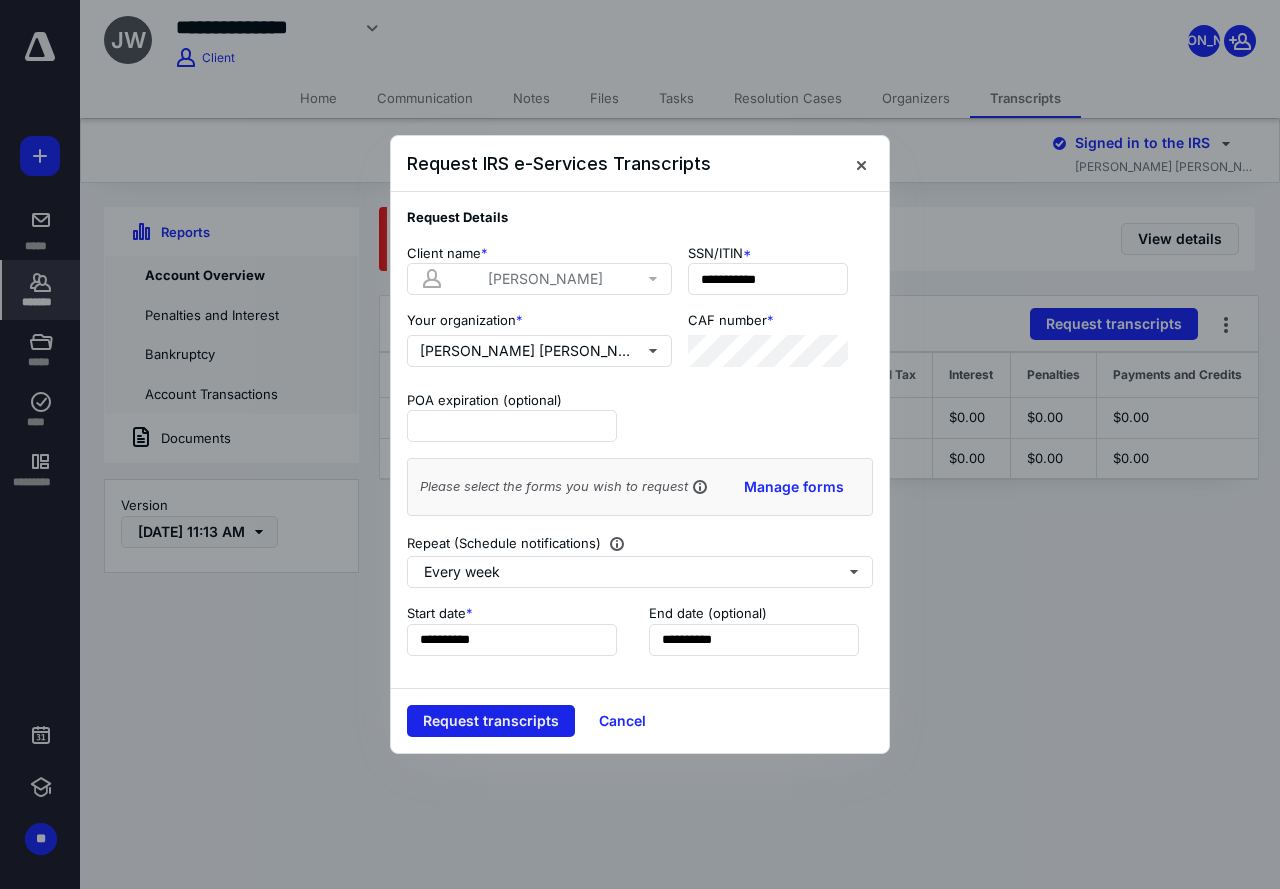click on "Request transcripts" at bounding box center (491, 721) 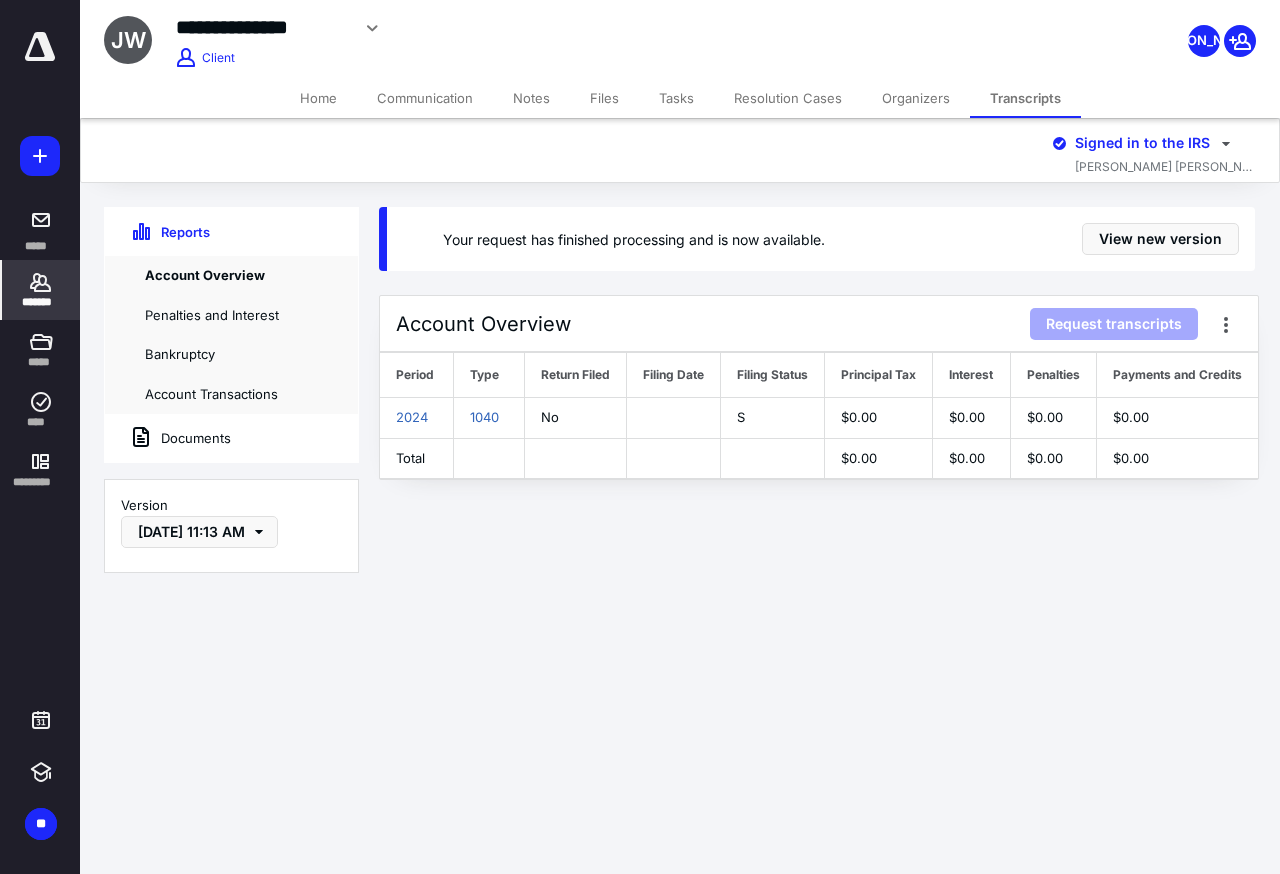 click on "Documents" at bounding box center [231, 438] 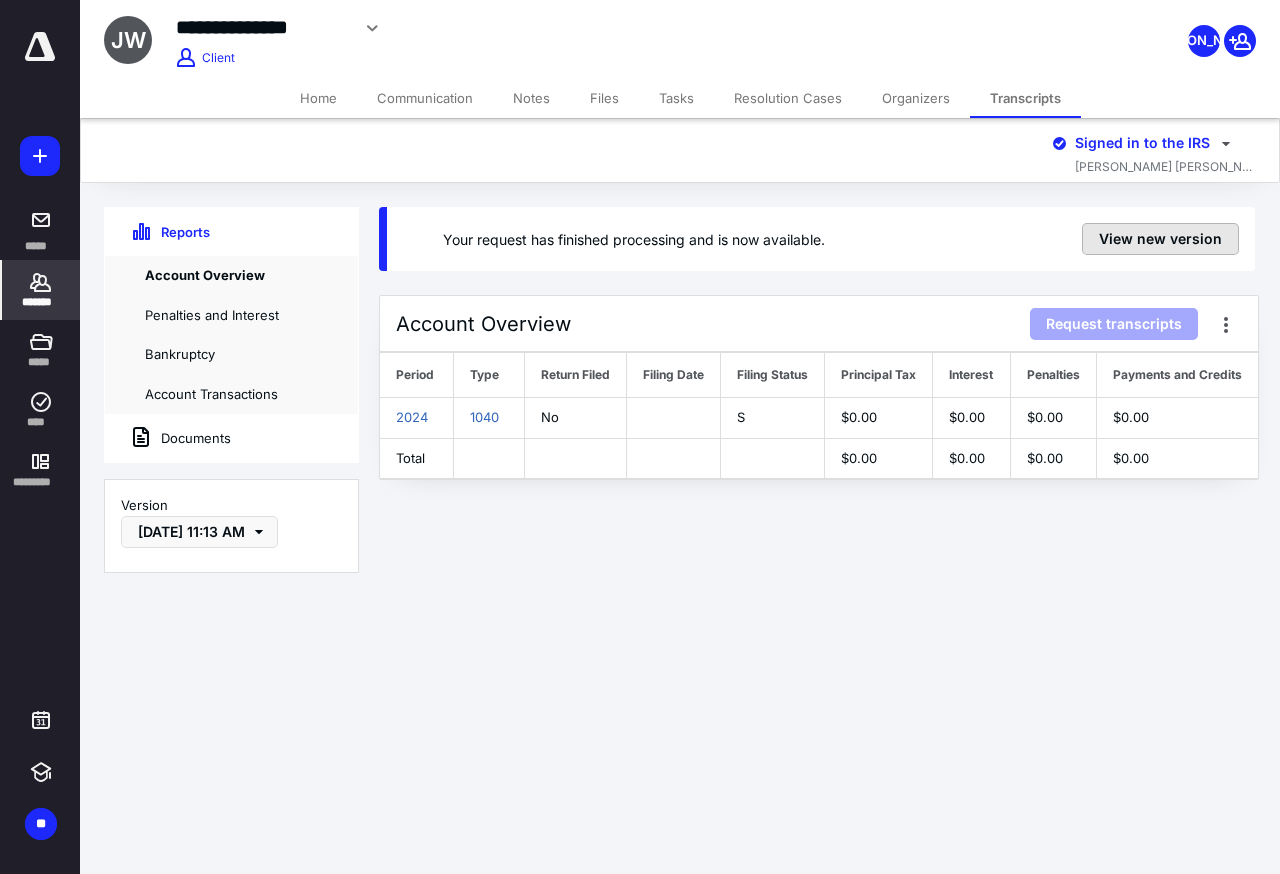 click on "View new version" at bounding box center (1160, 239) 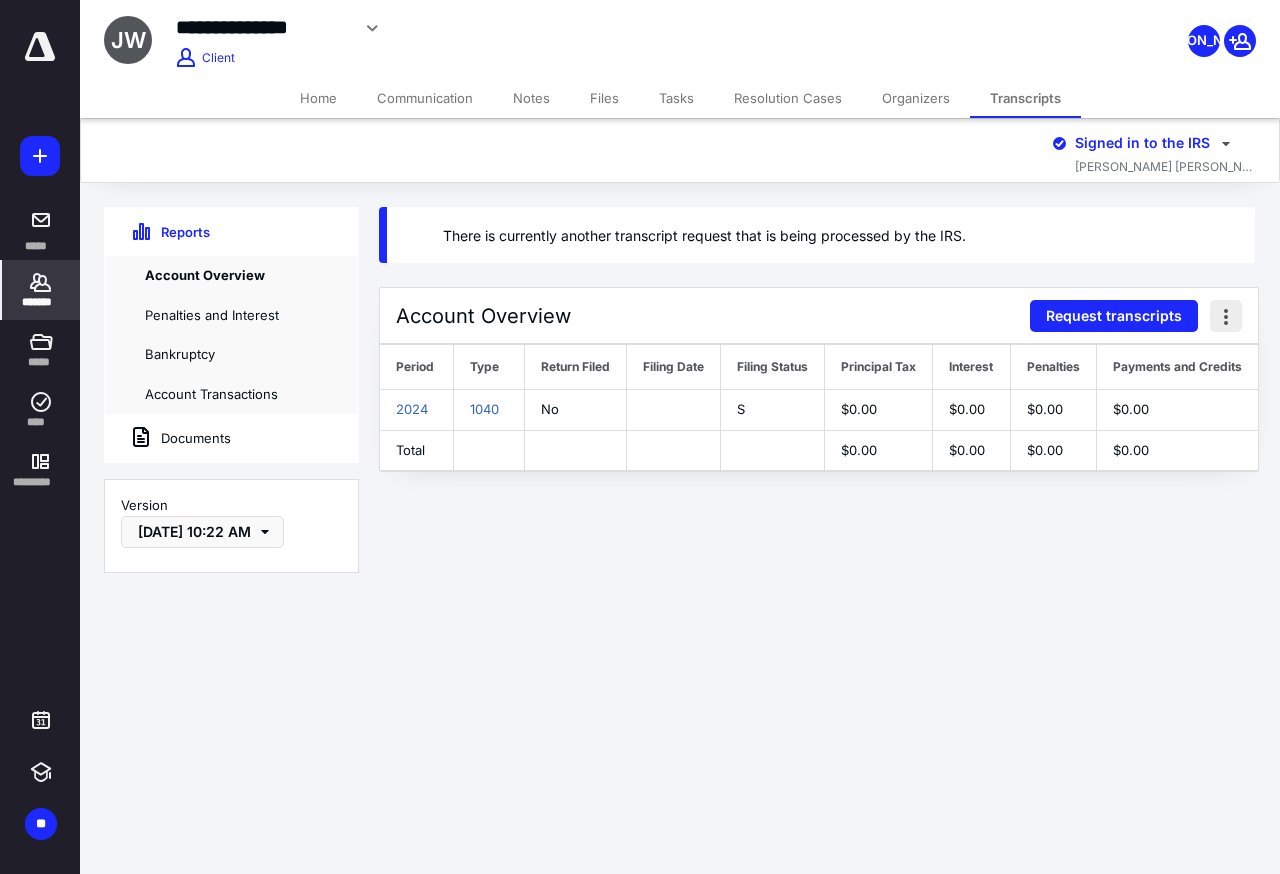 click at bounding box center (1226, 316) 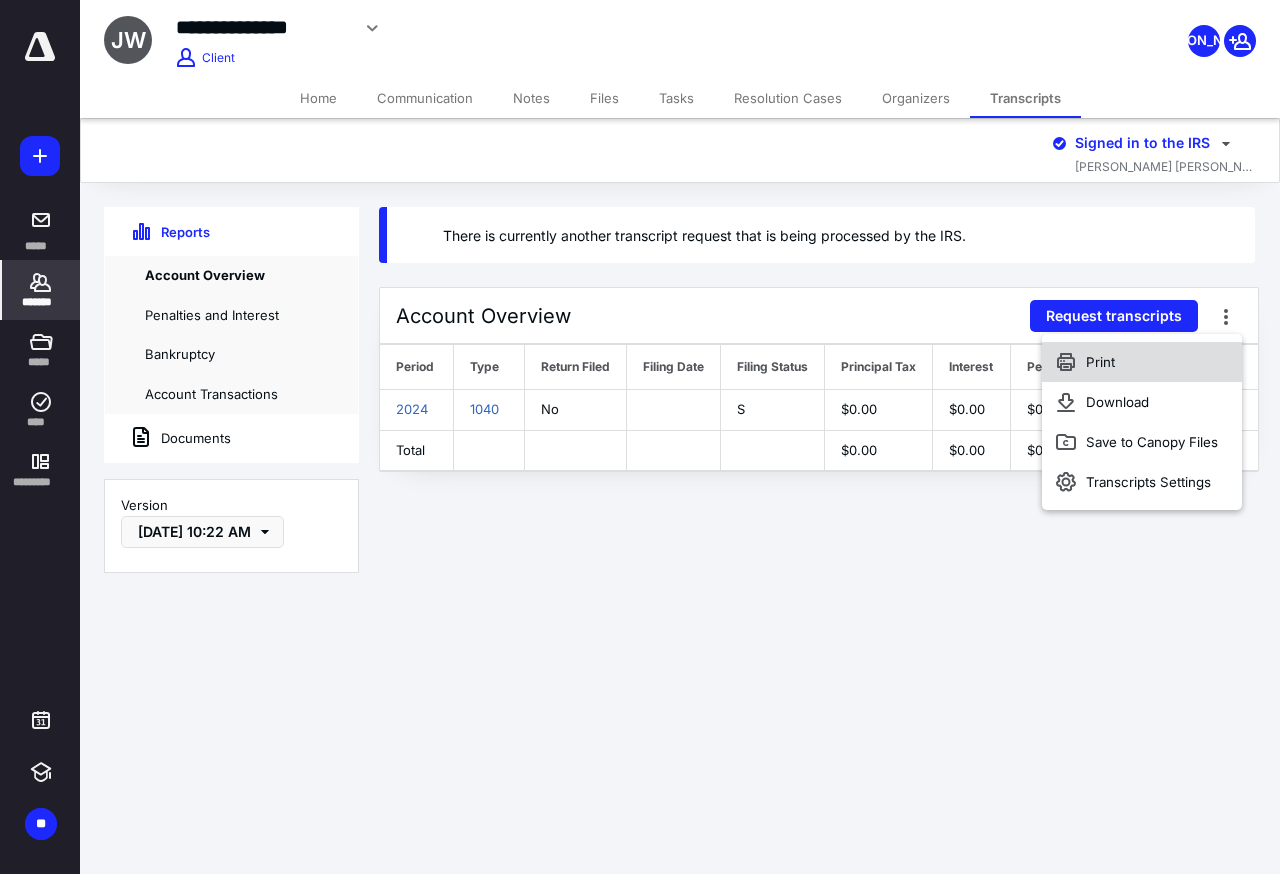 click on "Print" at bounding box center [1142, 362] 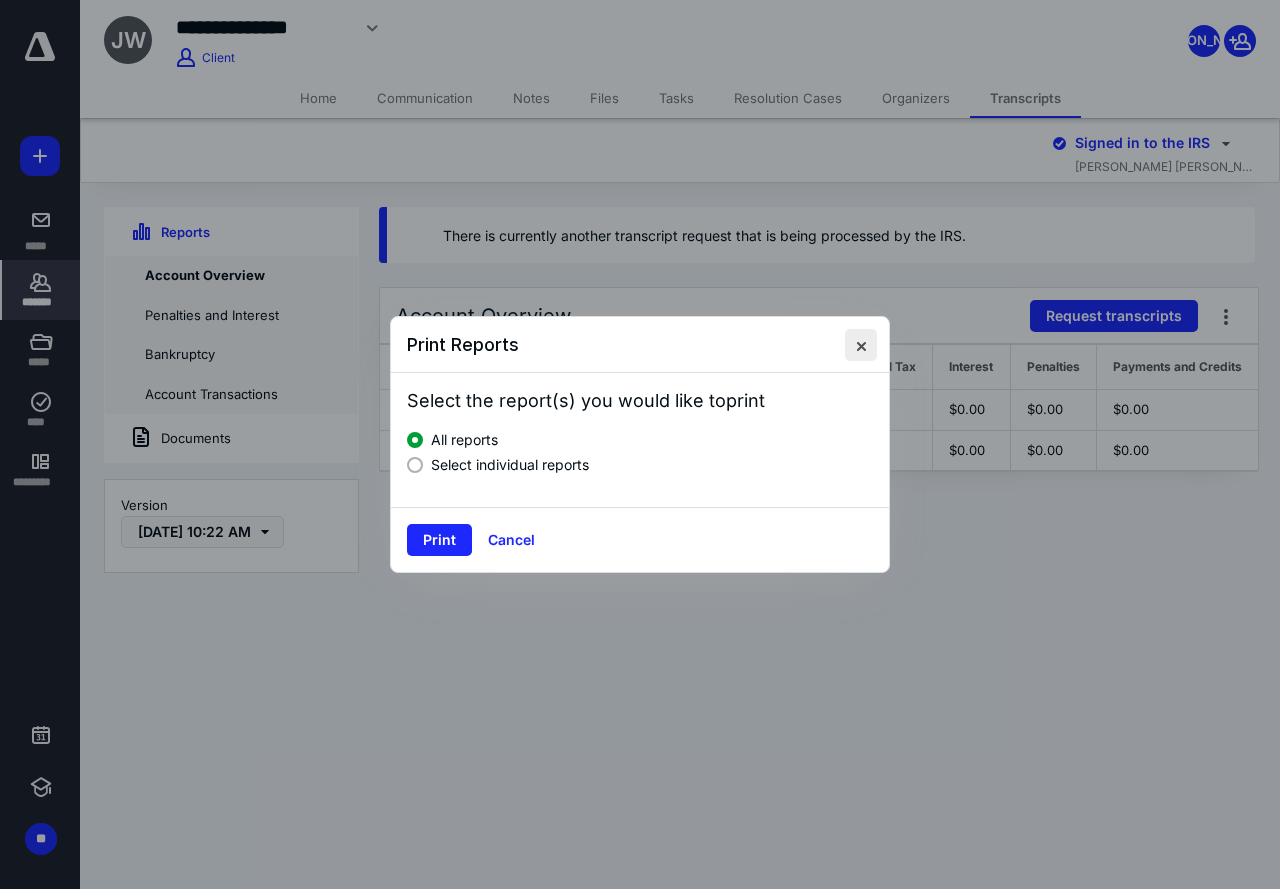 click at bounding box center [861, 345] 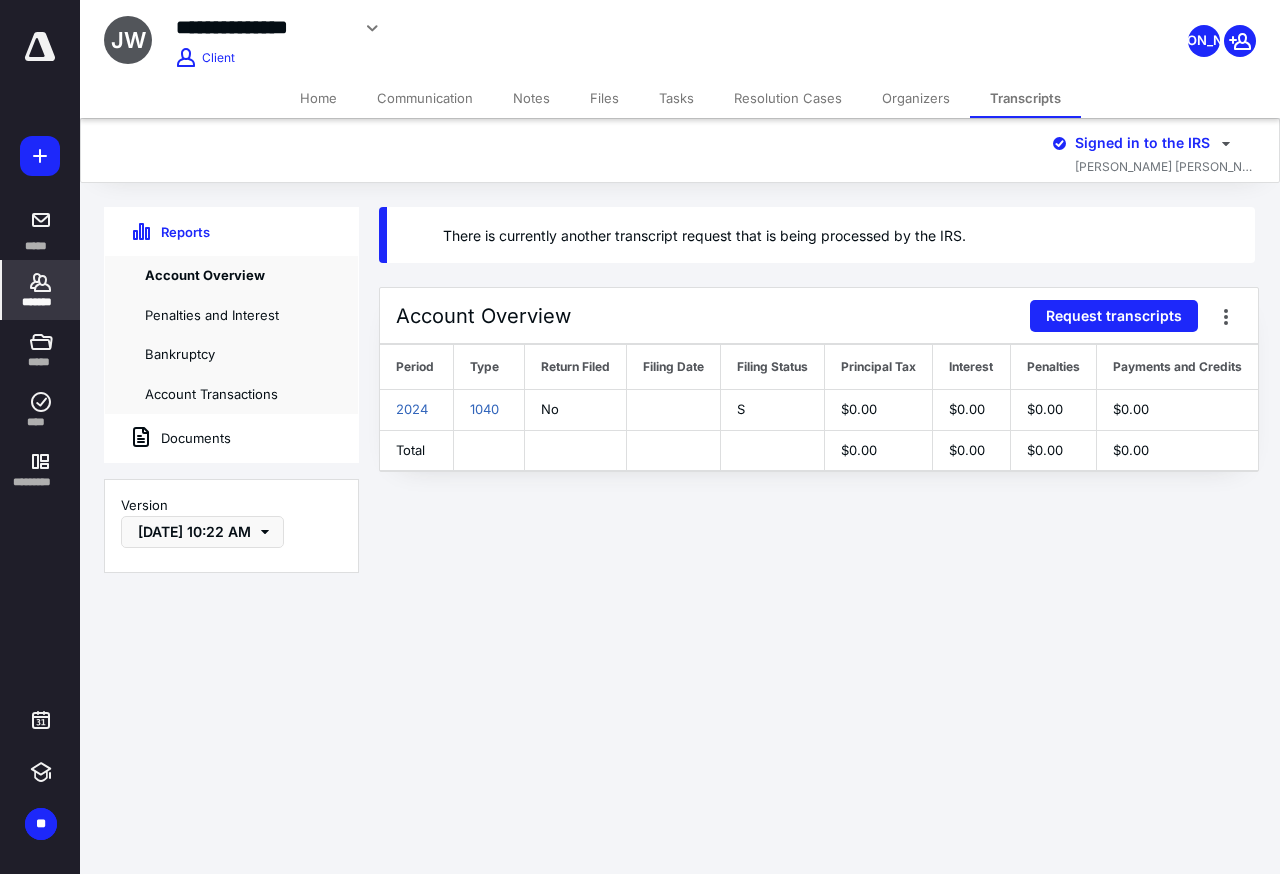 click on "Documents" at bounding box center [168, 438] 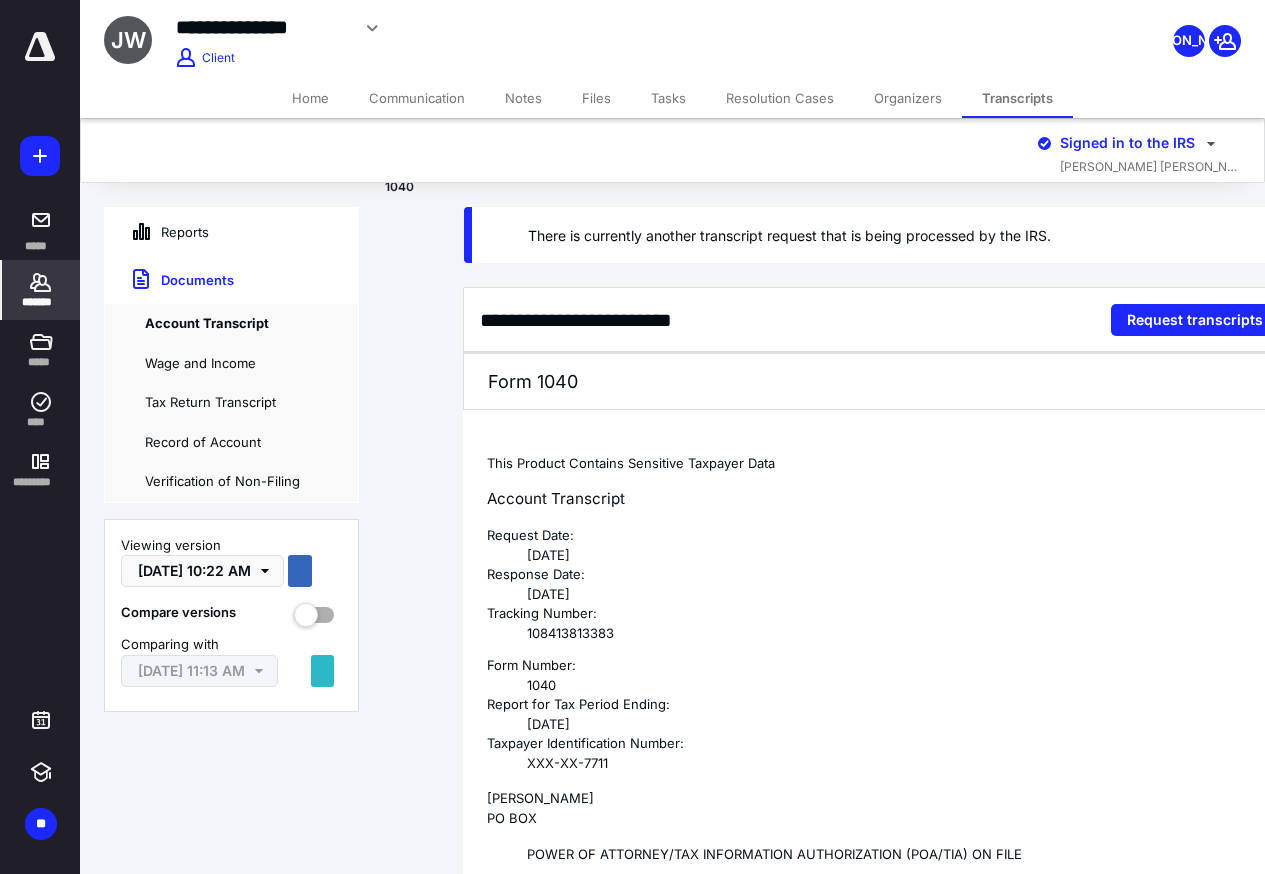 scroll, scrollTop: 0, scrollLeft: 75, axis: horizontal 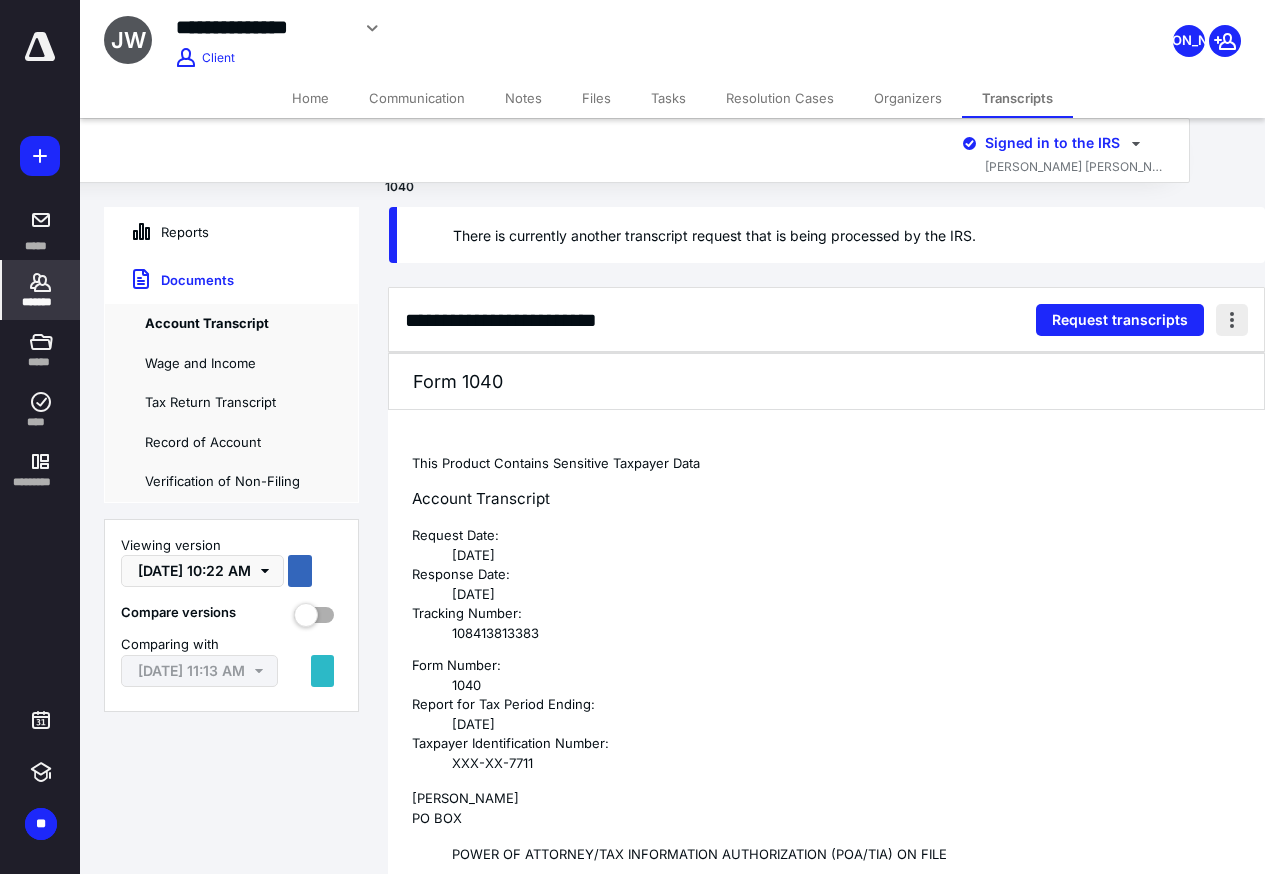 click at bounding box center [1232, 320] 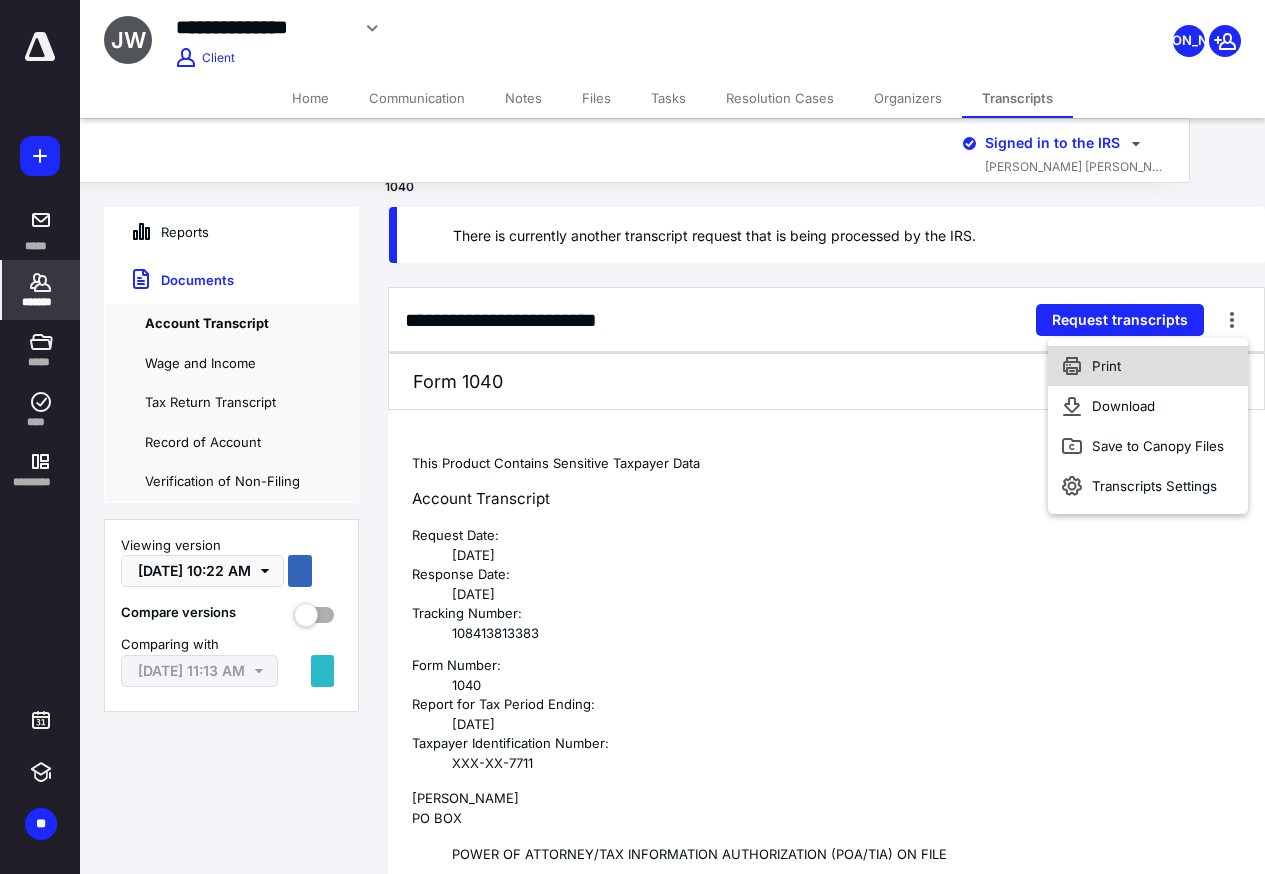 click on "Print" at bounding box center [1148, 366] 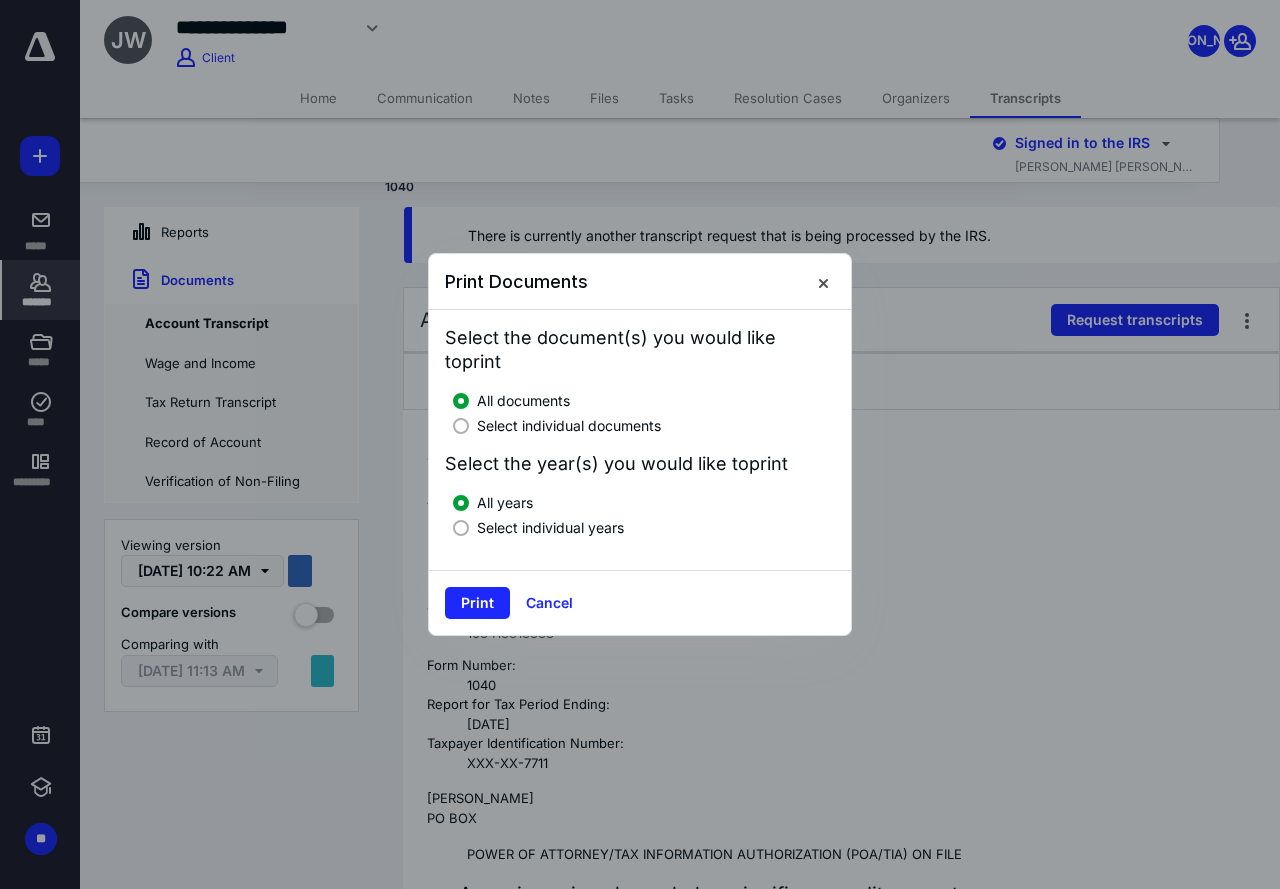 click at bounding box center [461, 426] 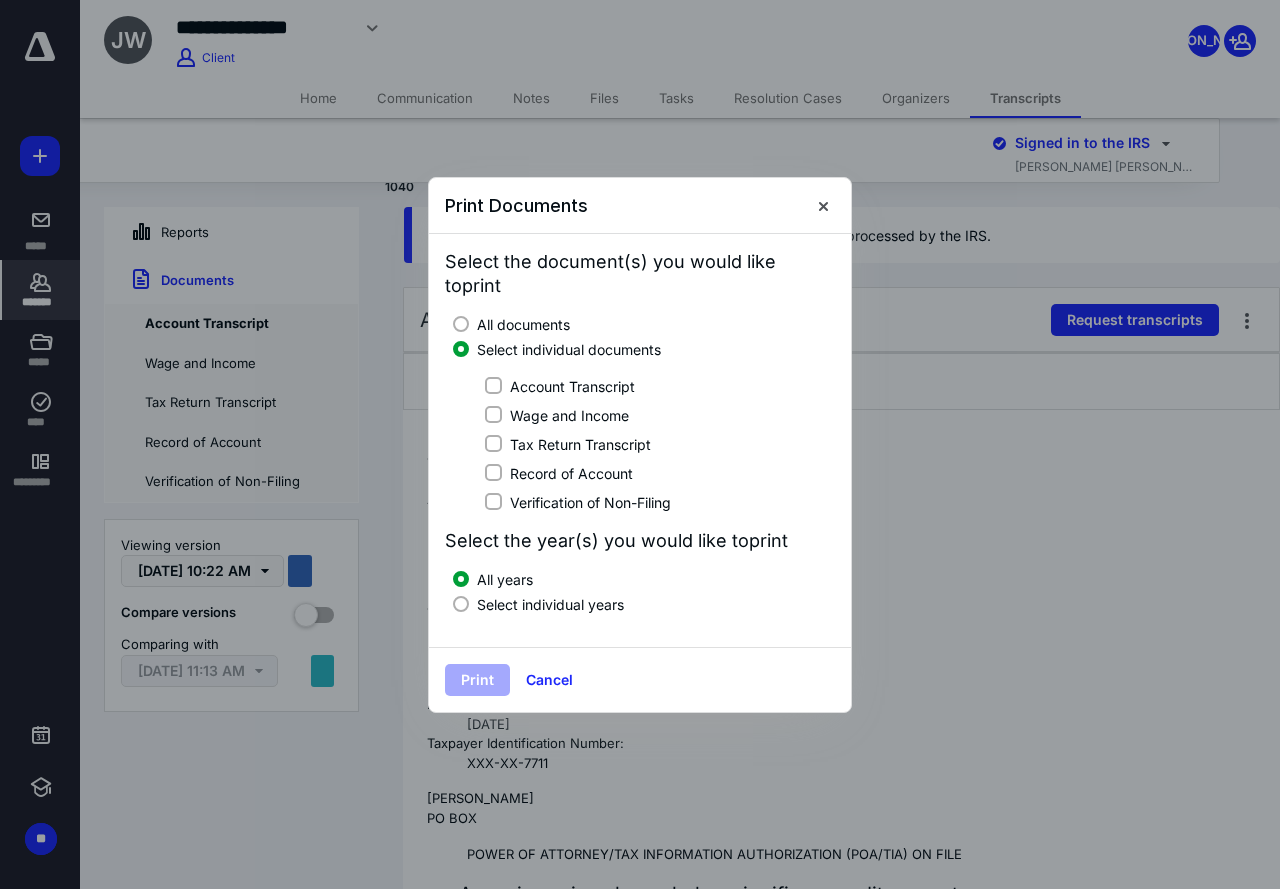 click at bounding box center (493, 385) 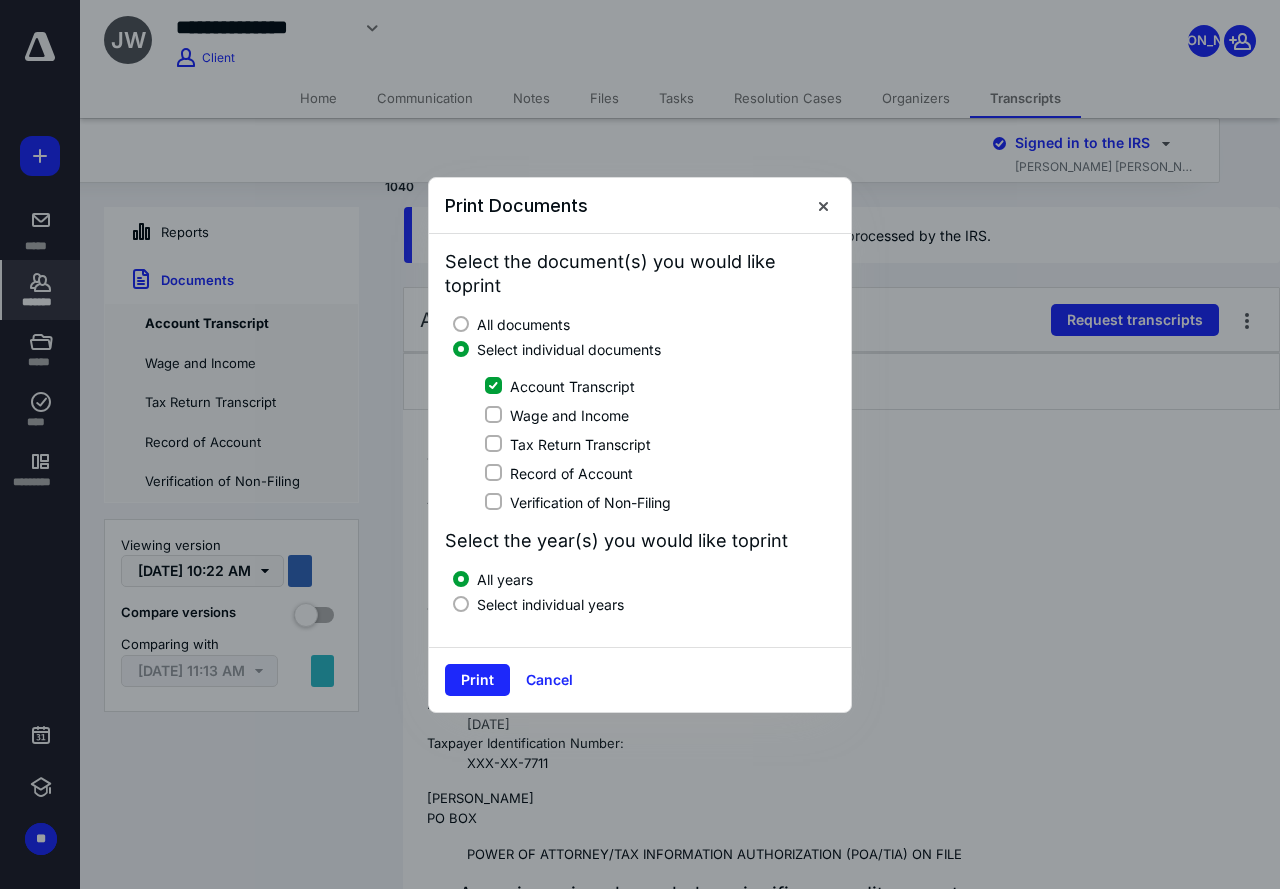 click at bounding box center [461, 604] 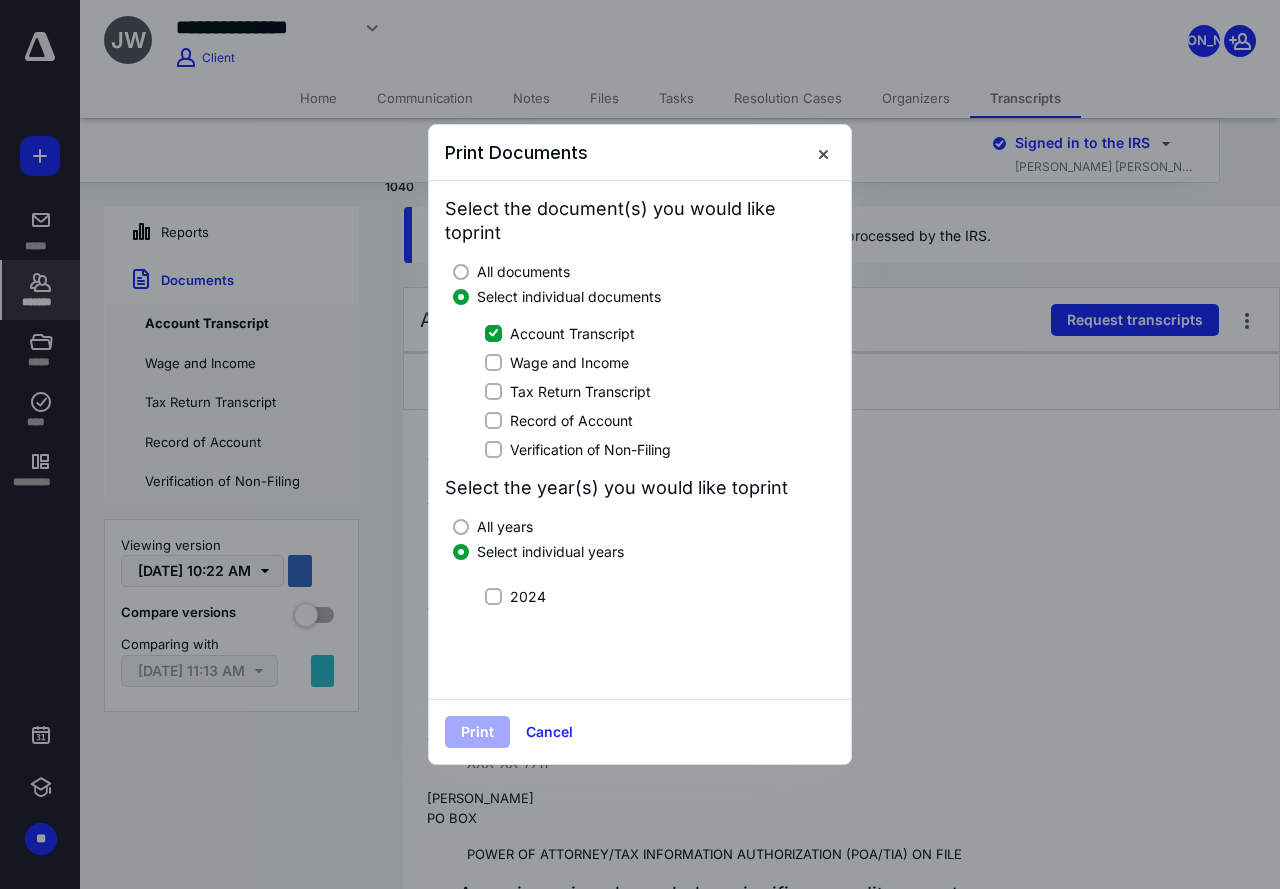 click 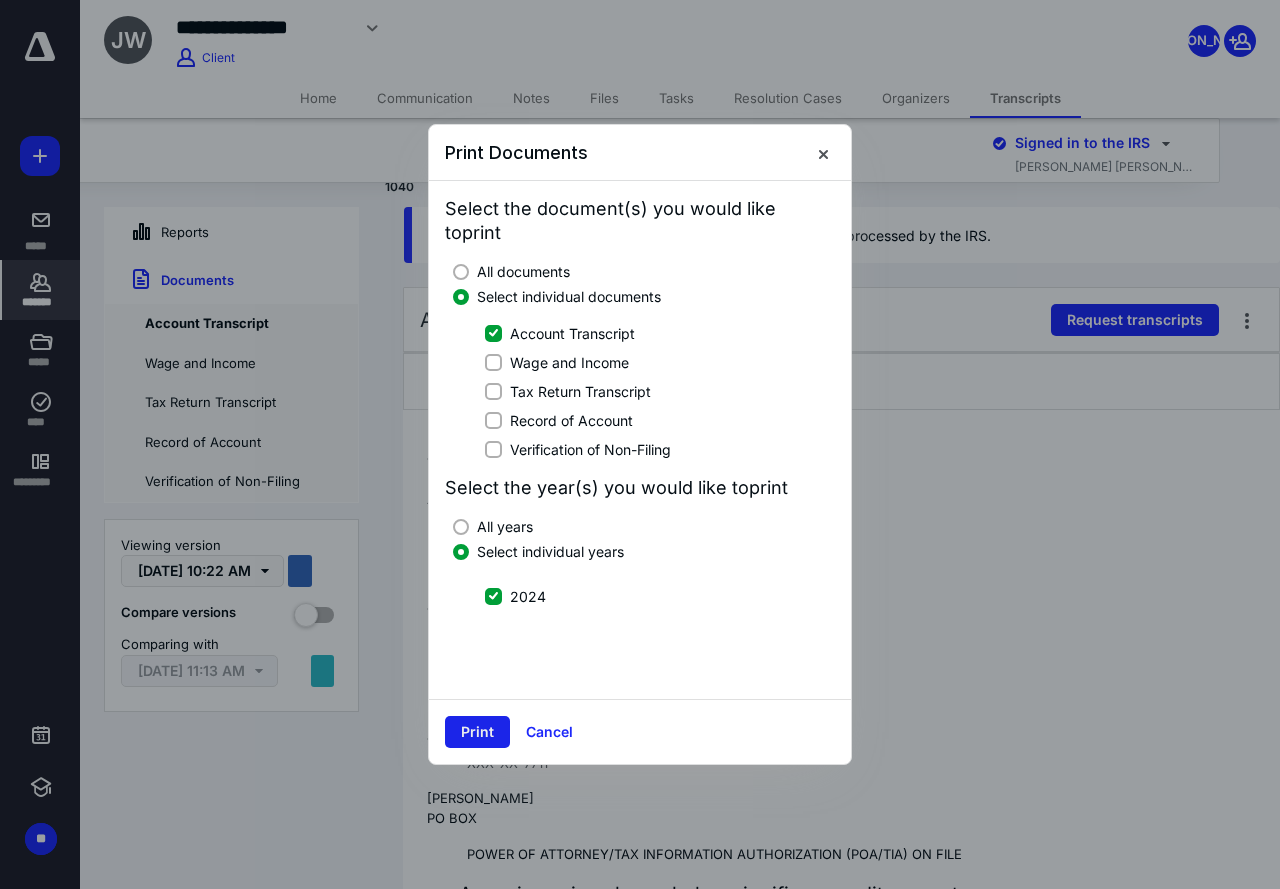 click on "Print" at bounding box center [477, 732] 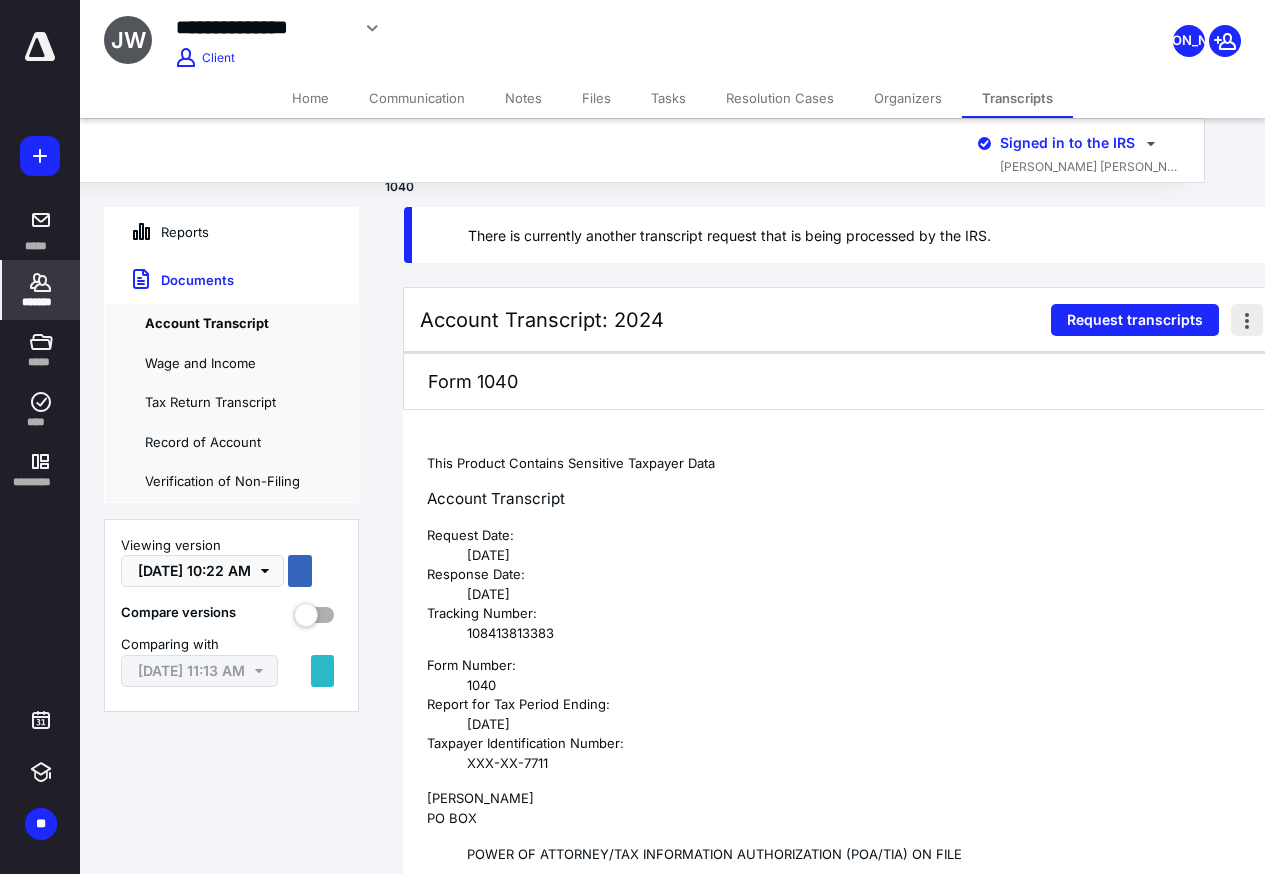 click at bounding box center [1247, 320] 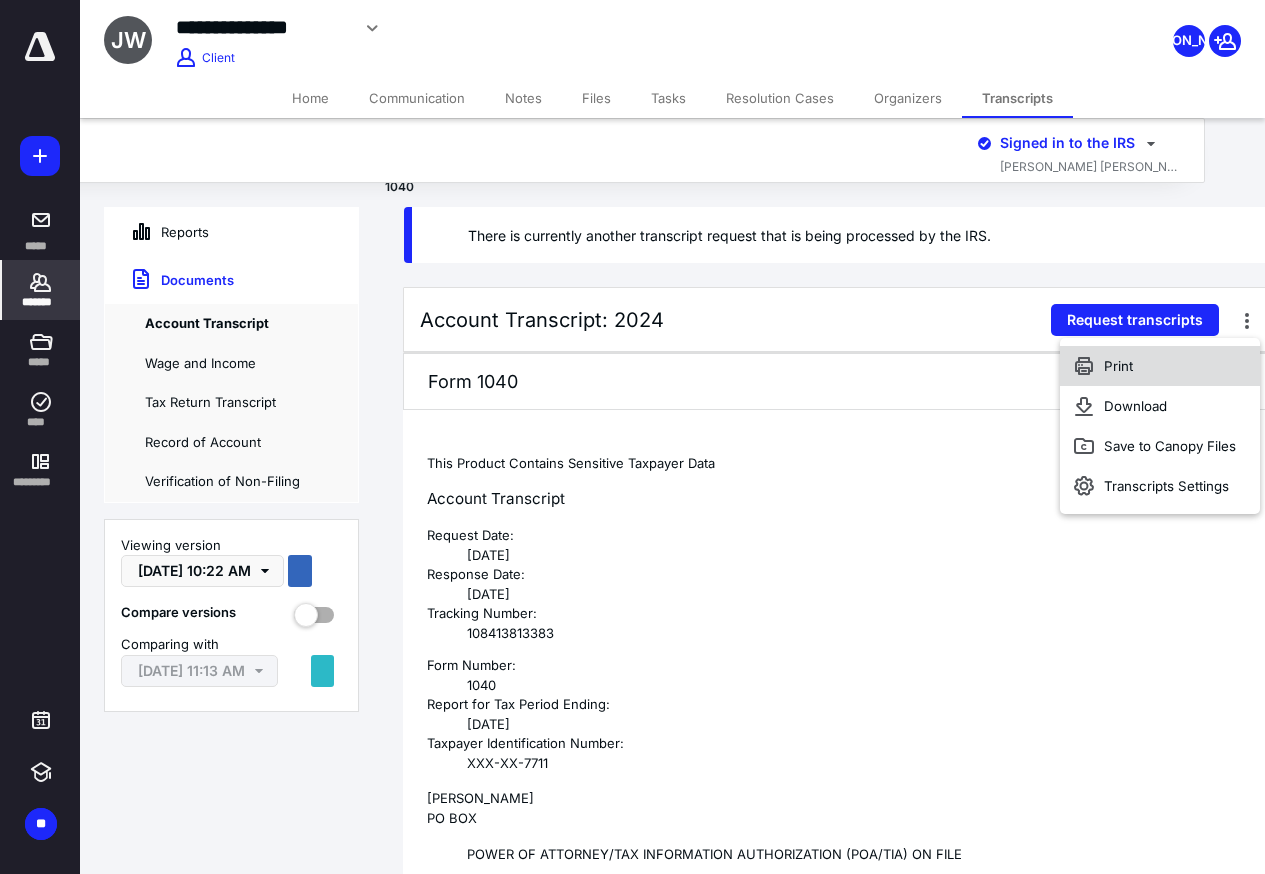 click on "Print" at bounding box center (1160, 366) 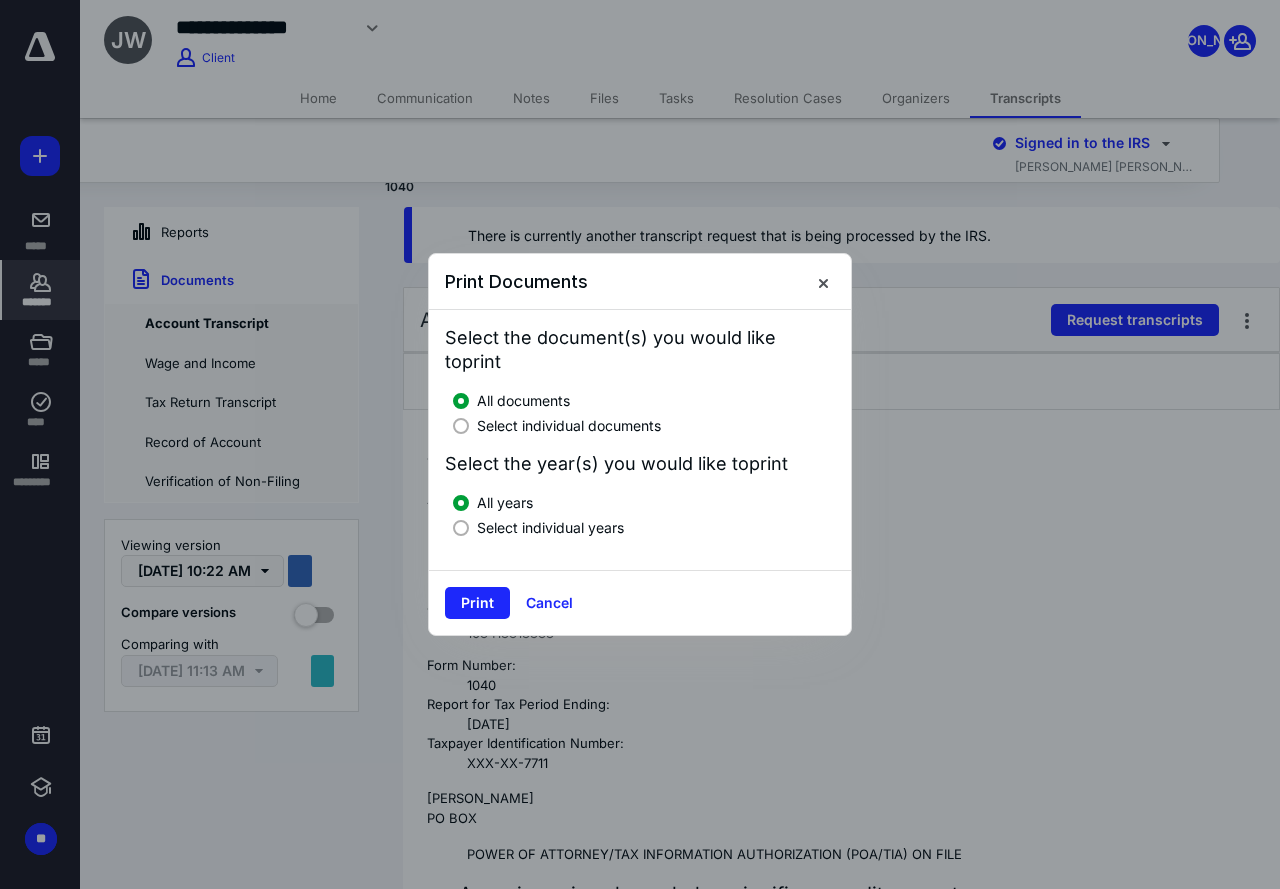 click at bounding box center (461, 426) 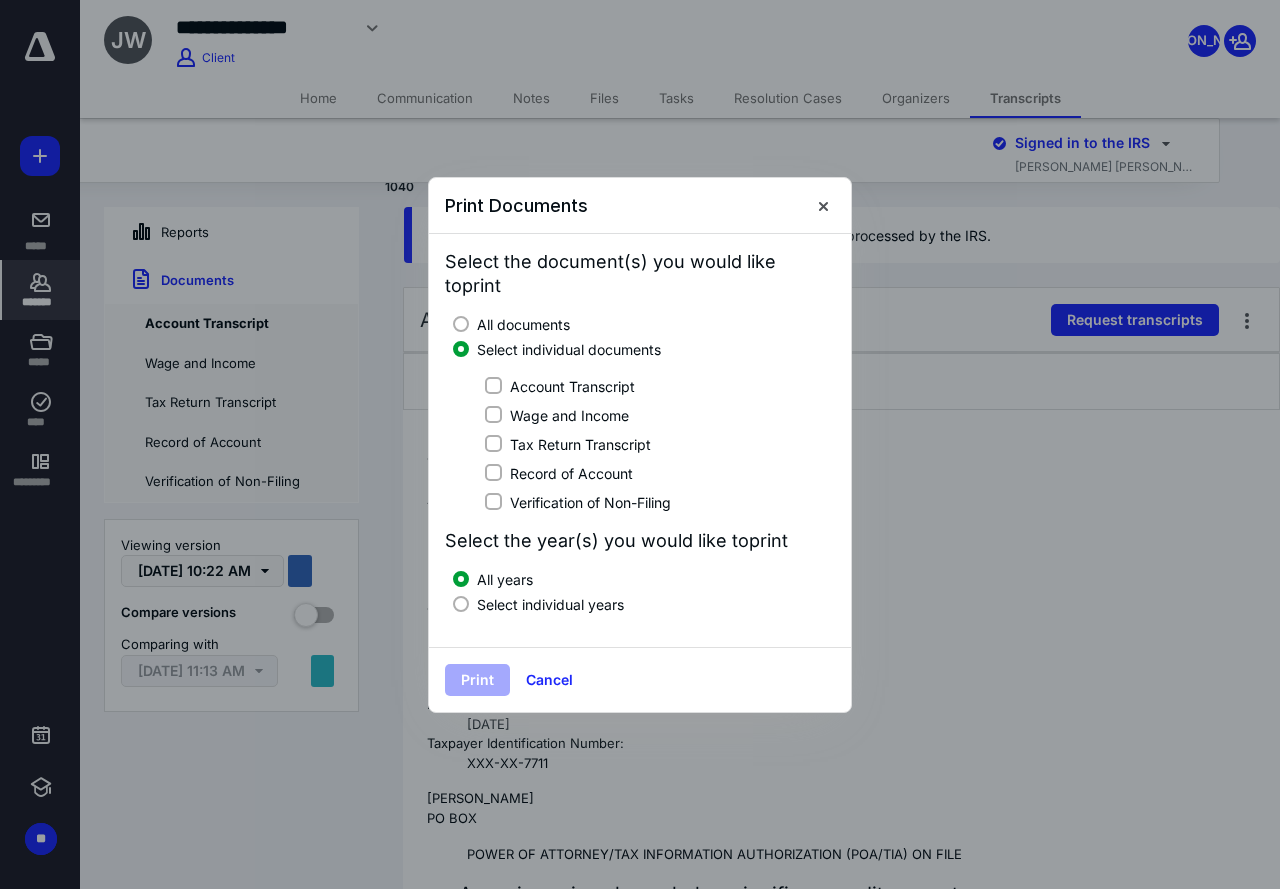 click 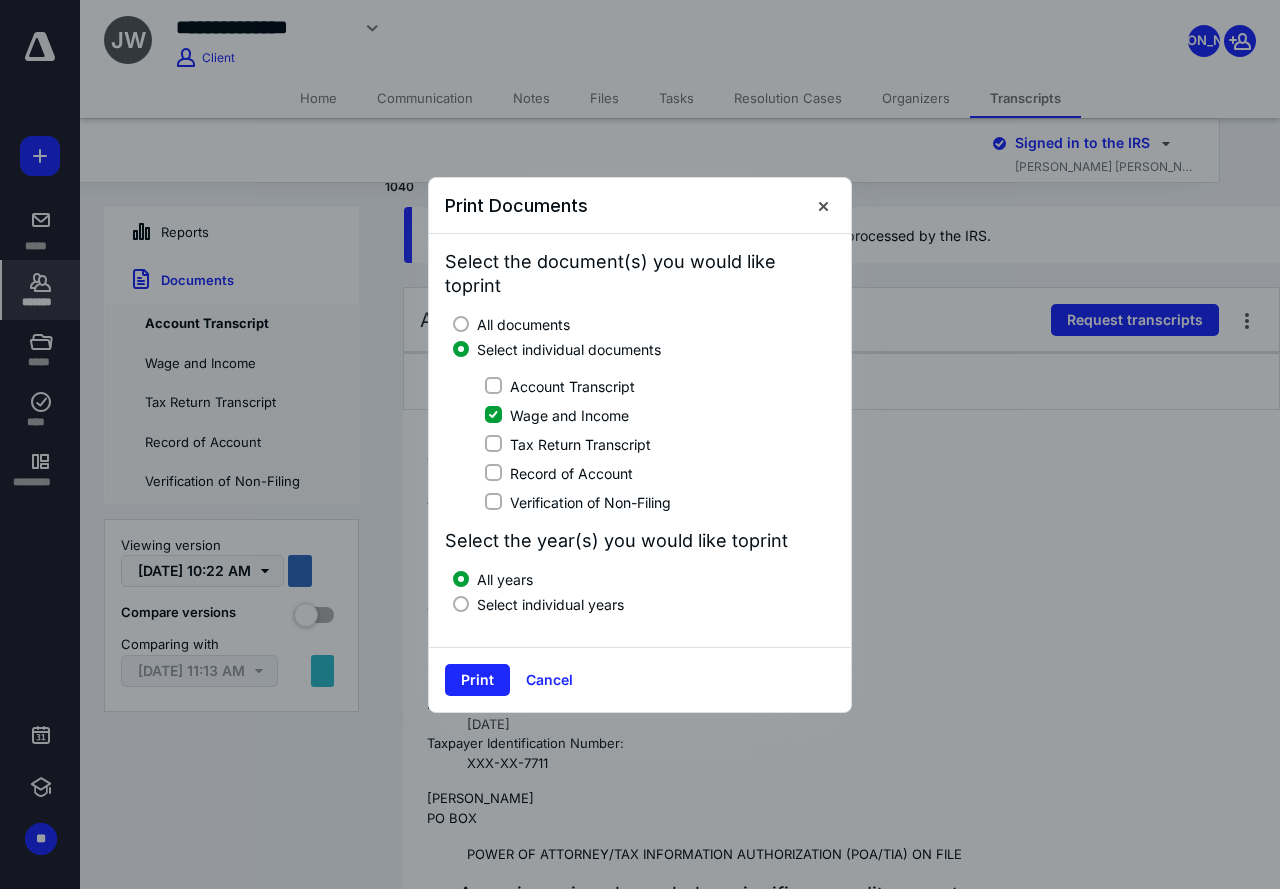 click at bounding box center [461, 604] 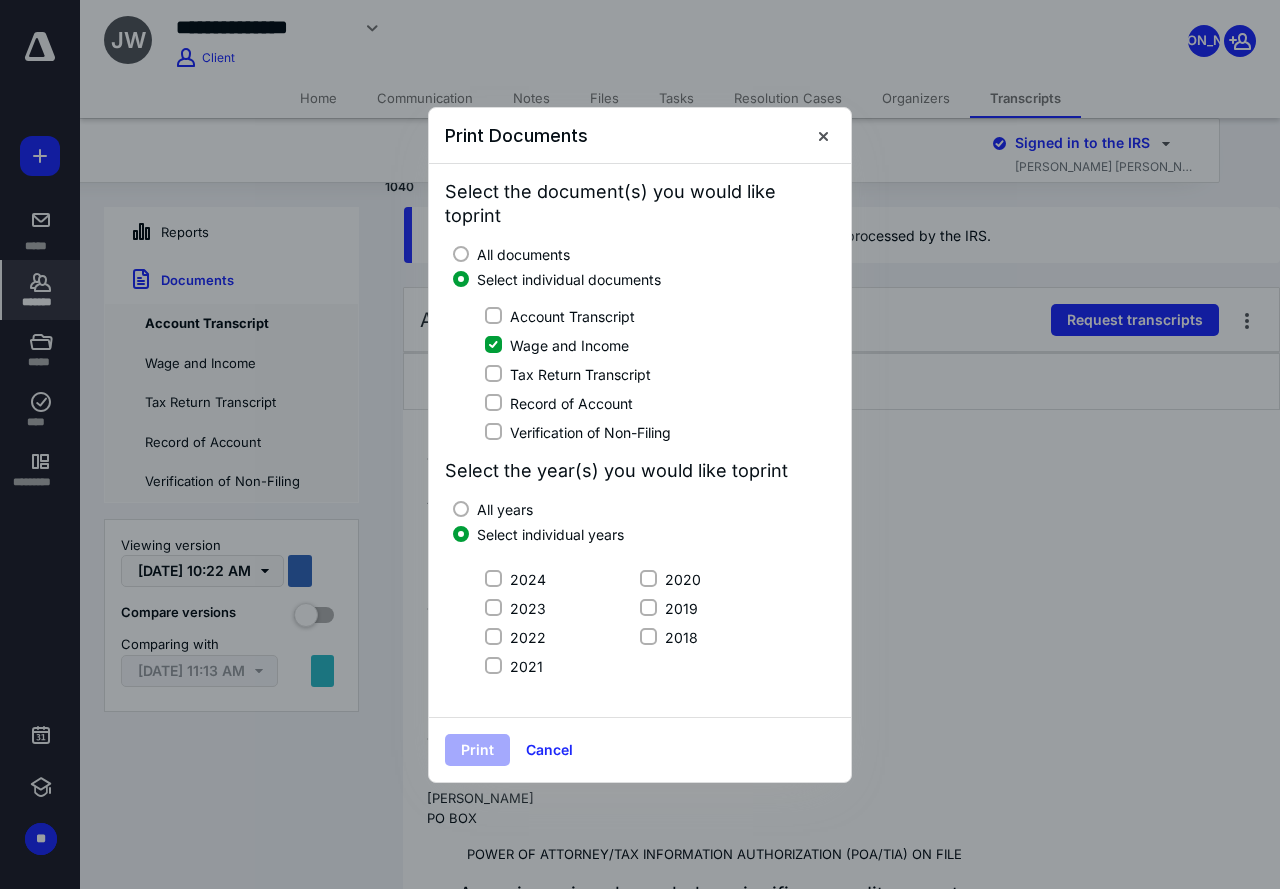 click on "2024" at bounding box center [493, 579] 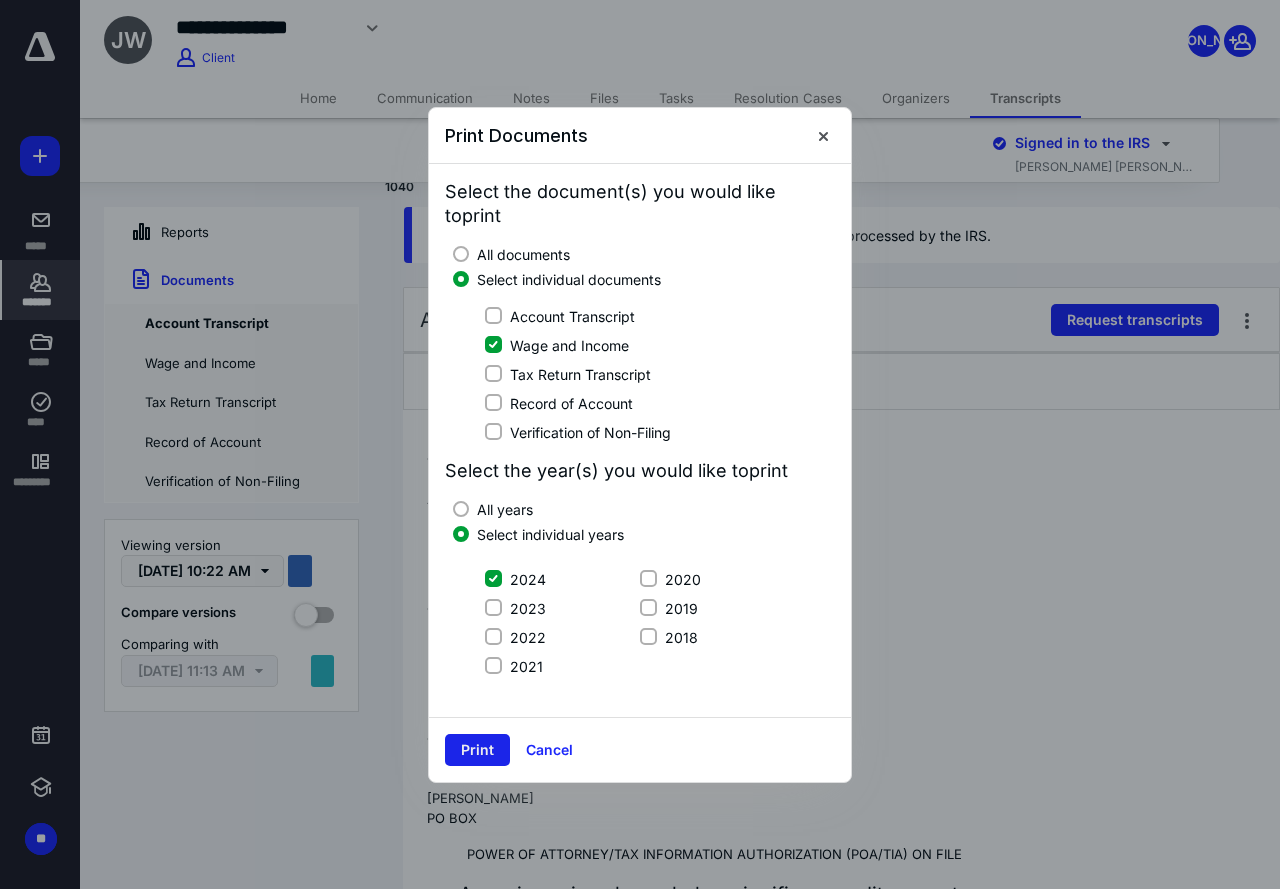 click on "Print" at bounding box center [477, 750] 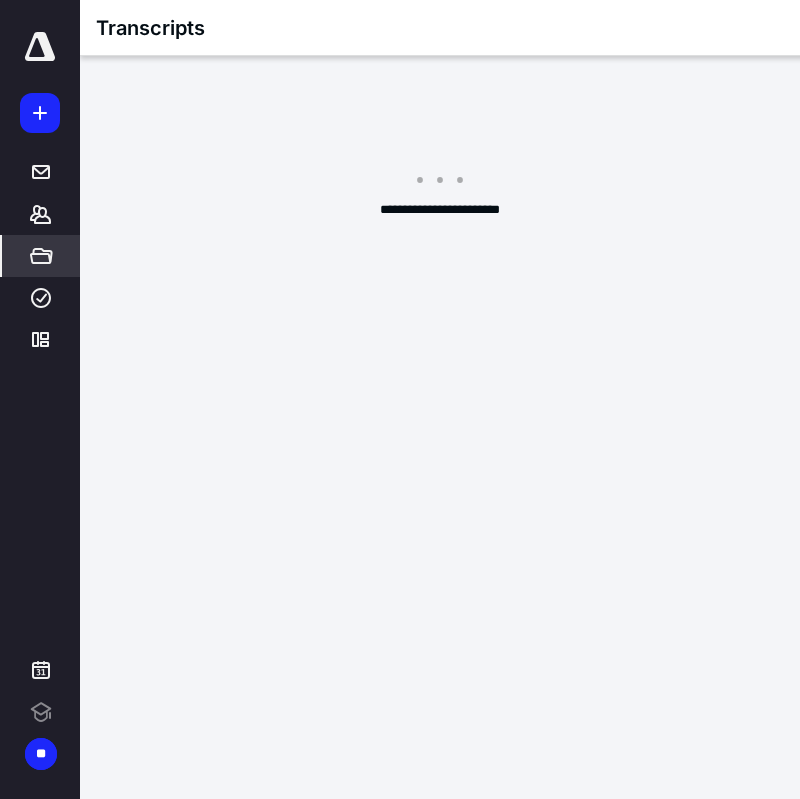 scroll, scrollTop: 0, scrollLeft: 0, axis: both 